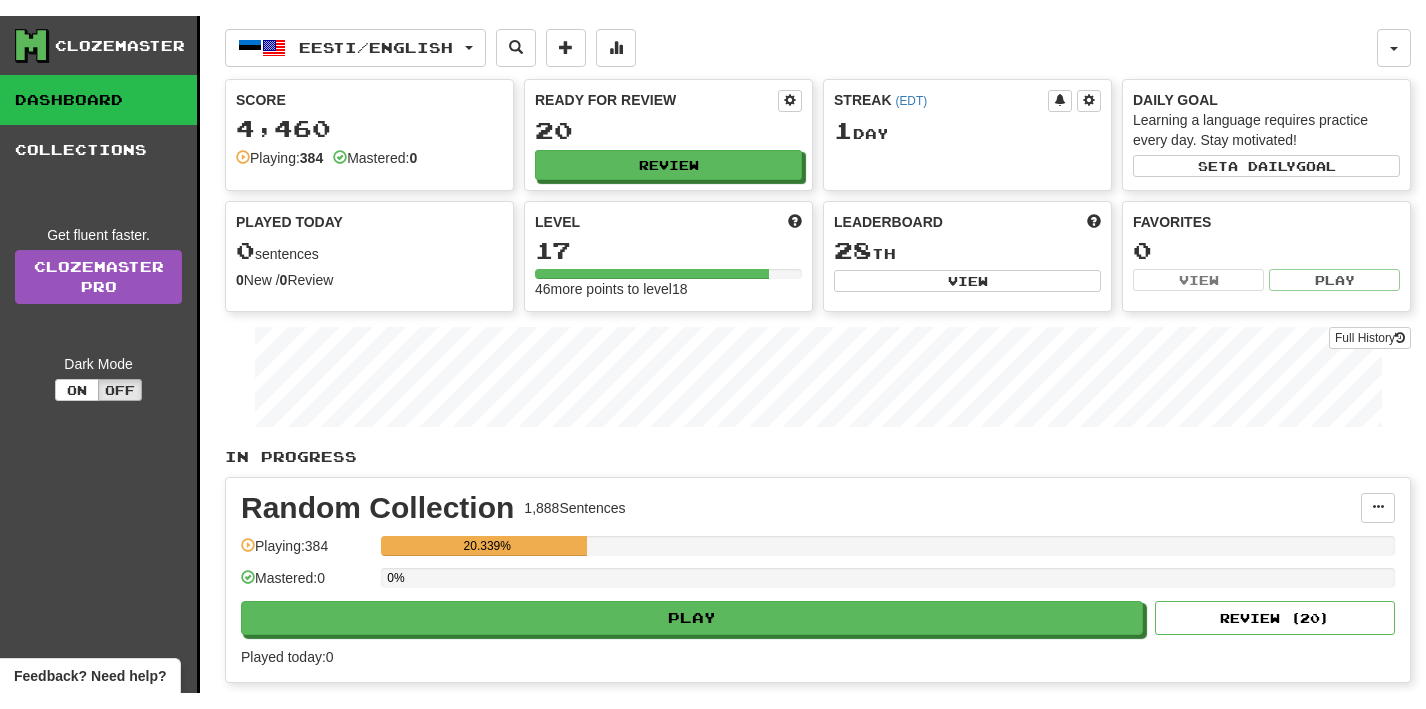 scroll, scrollTop: 0, scrollLeft: 0, axis: both 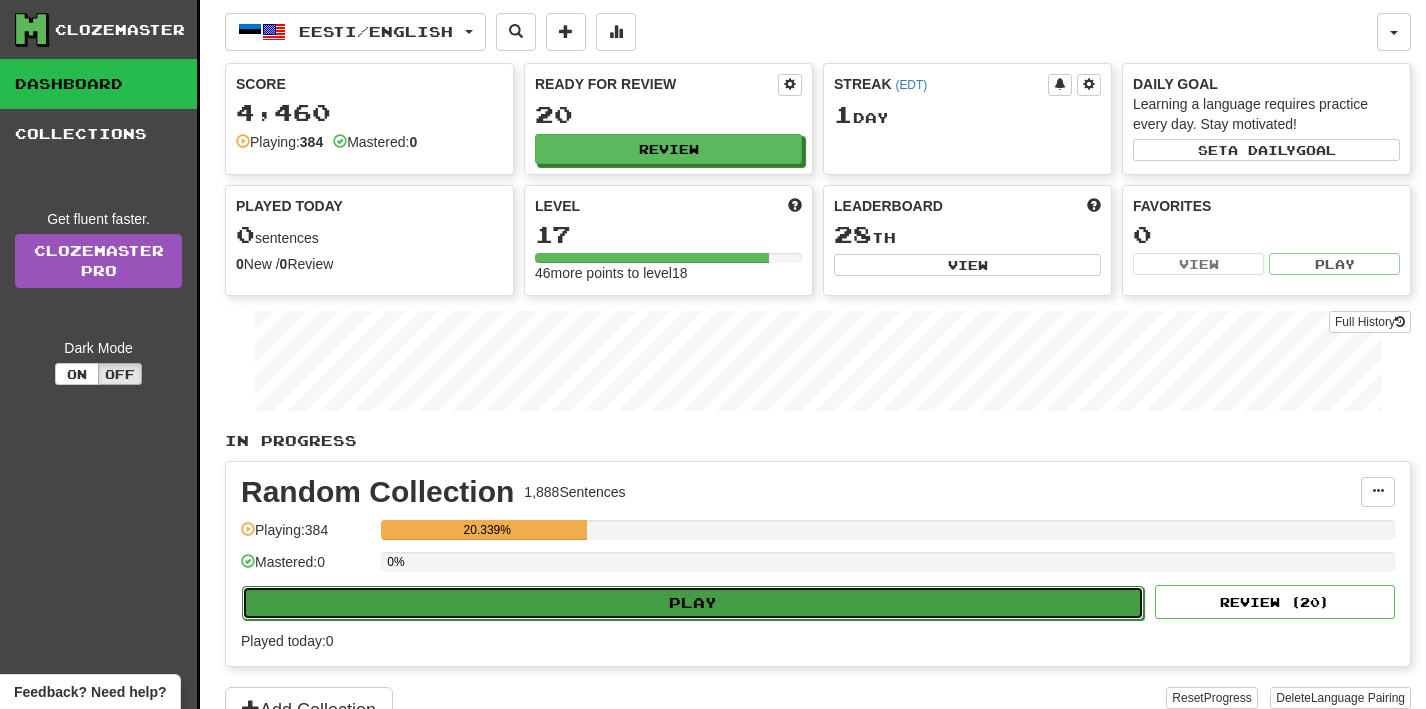 click on "Play" at bounding box center (693, 603) 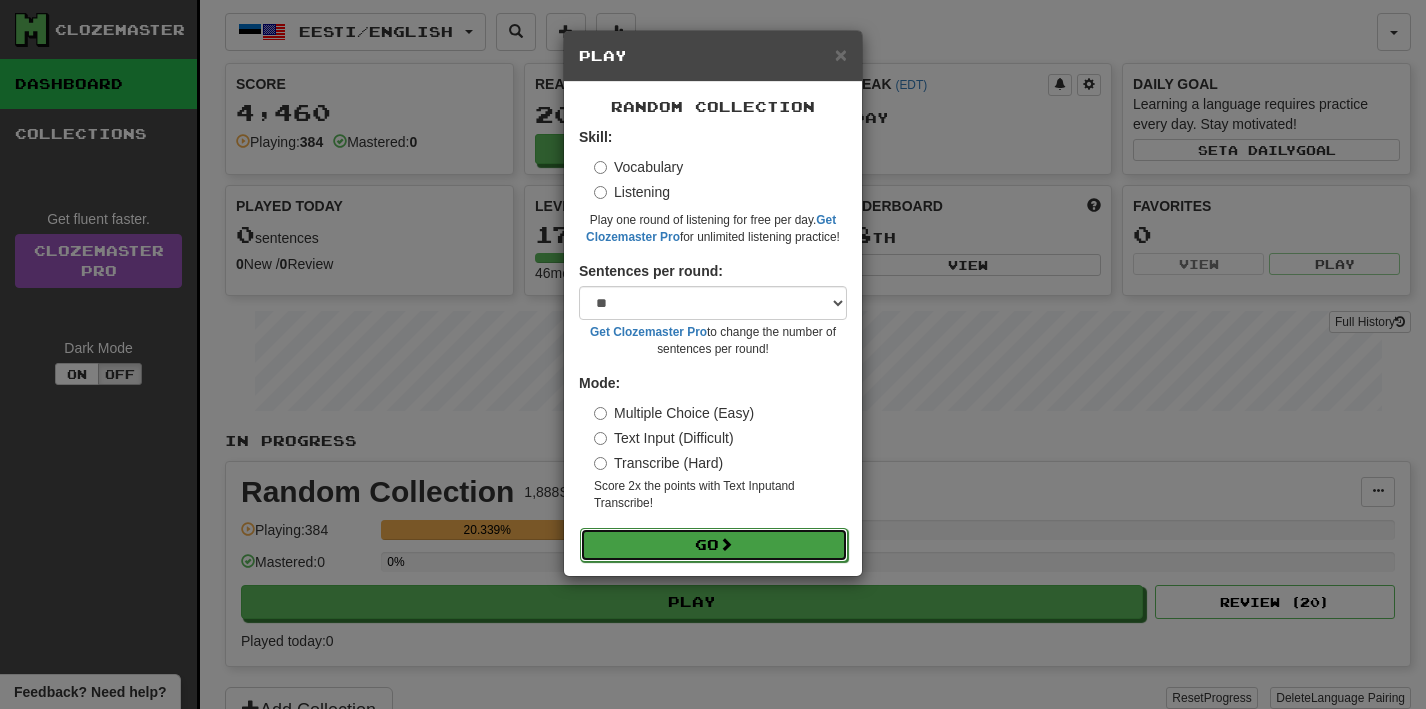 click on "Go" at bounding box center (714, 545) 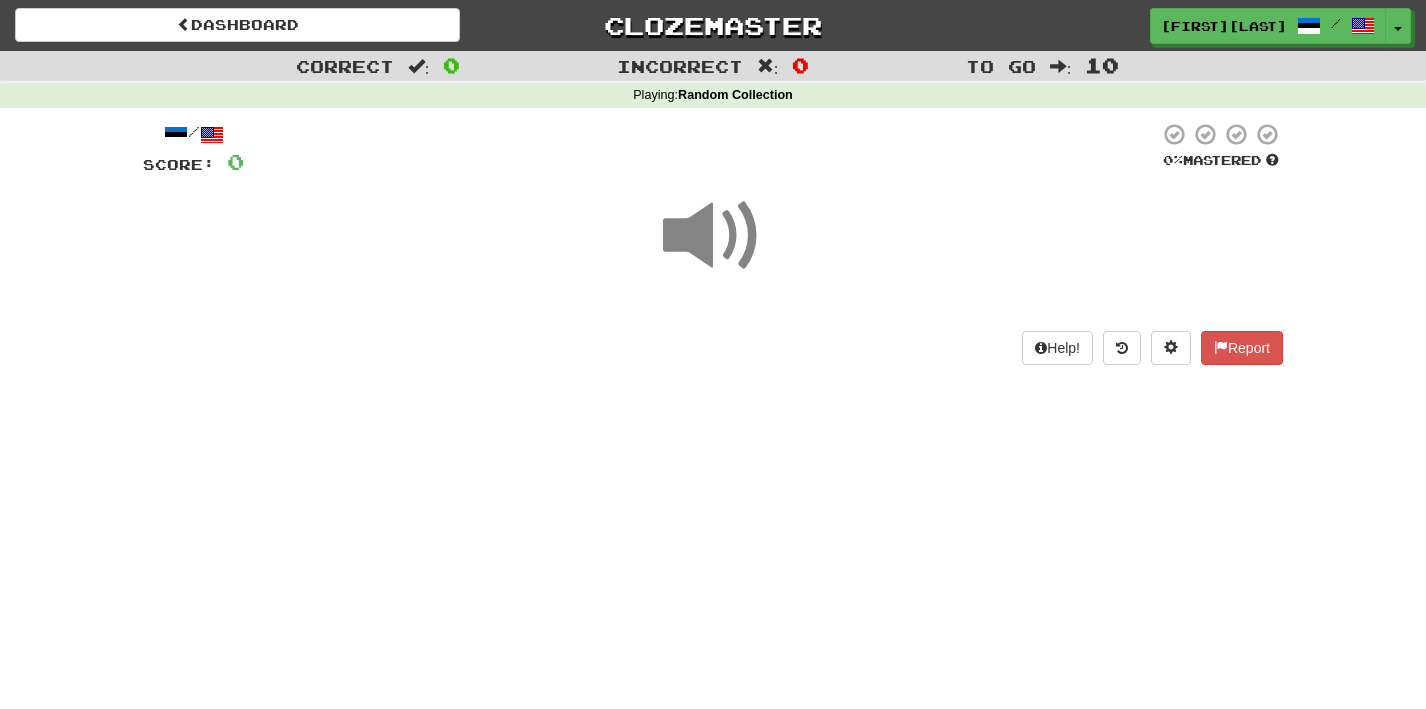 scroll, scrollTop: 0, scrollLeft: 0, axis: both 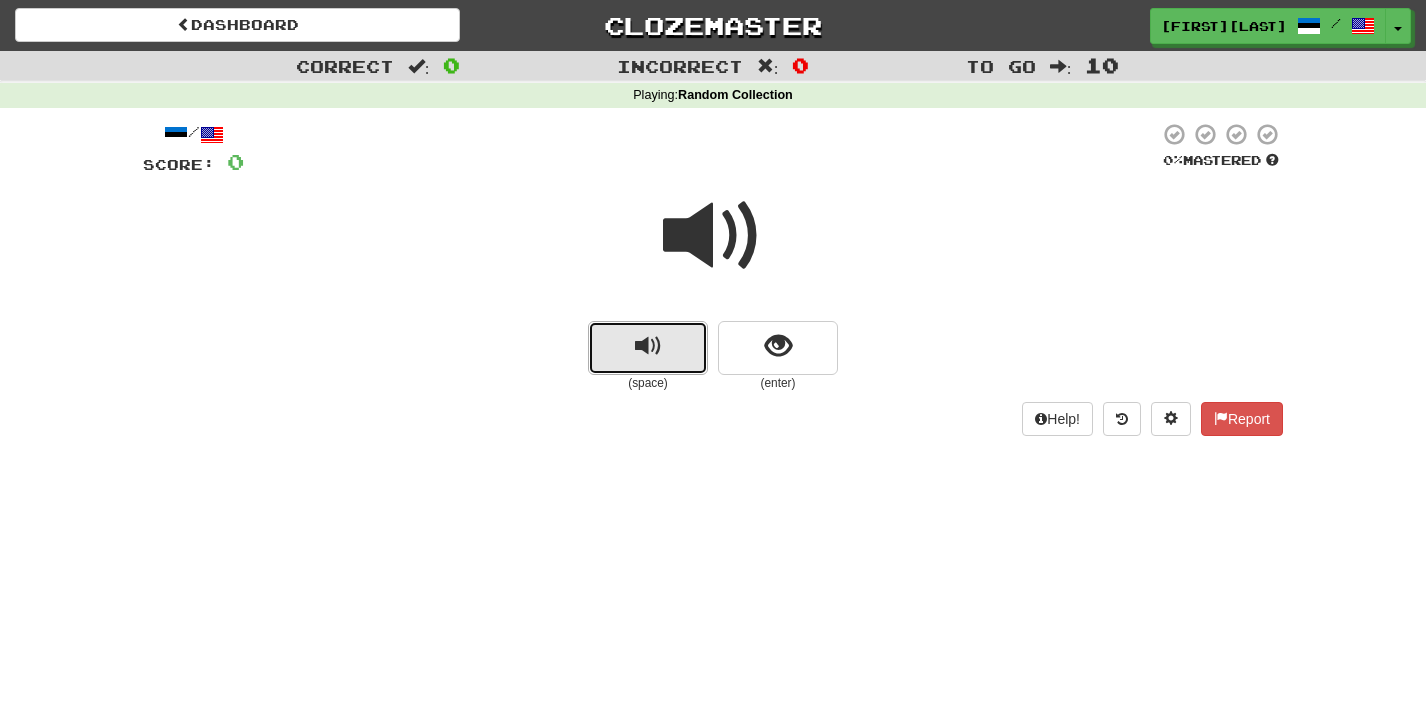 click at bounding box center (648, 346) 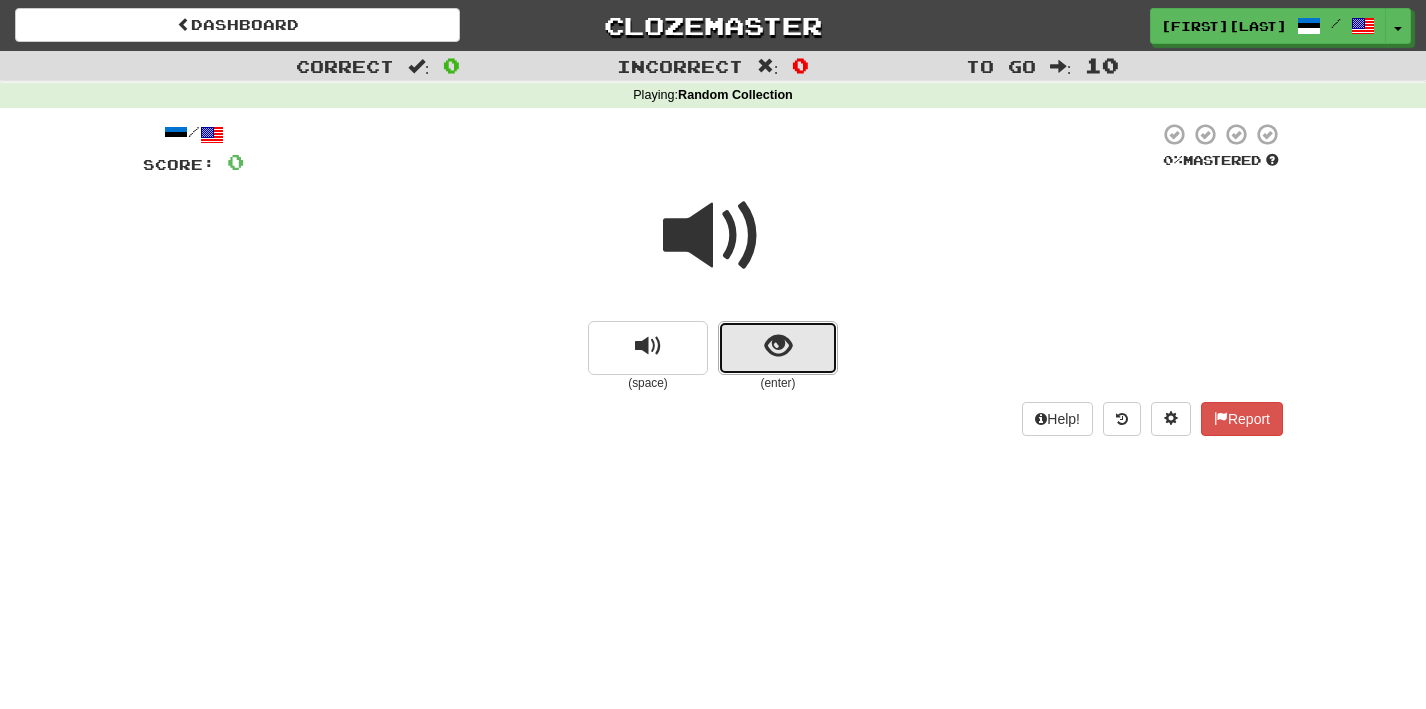 click at bounding box center (778, 346) 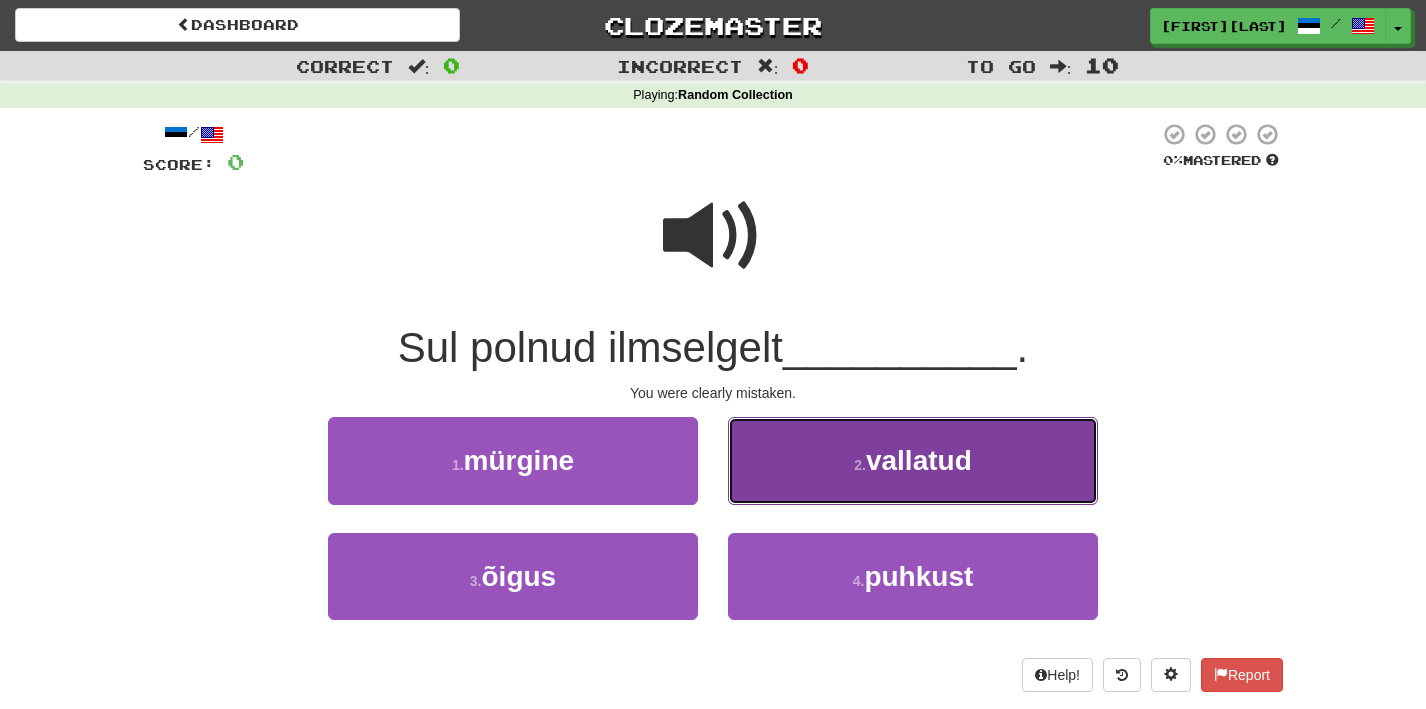click on "2 .  vallatud" at bounding box center (913, 460) 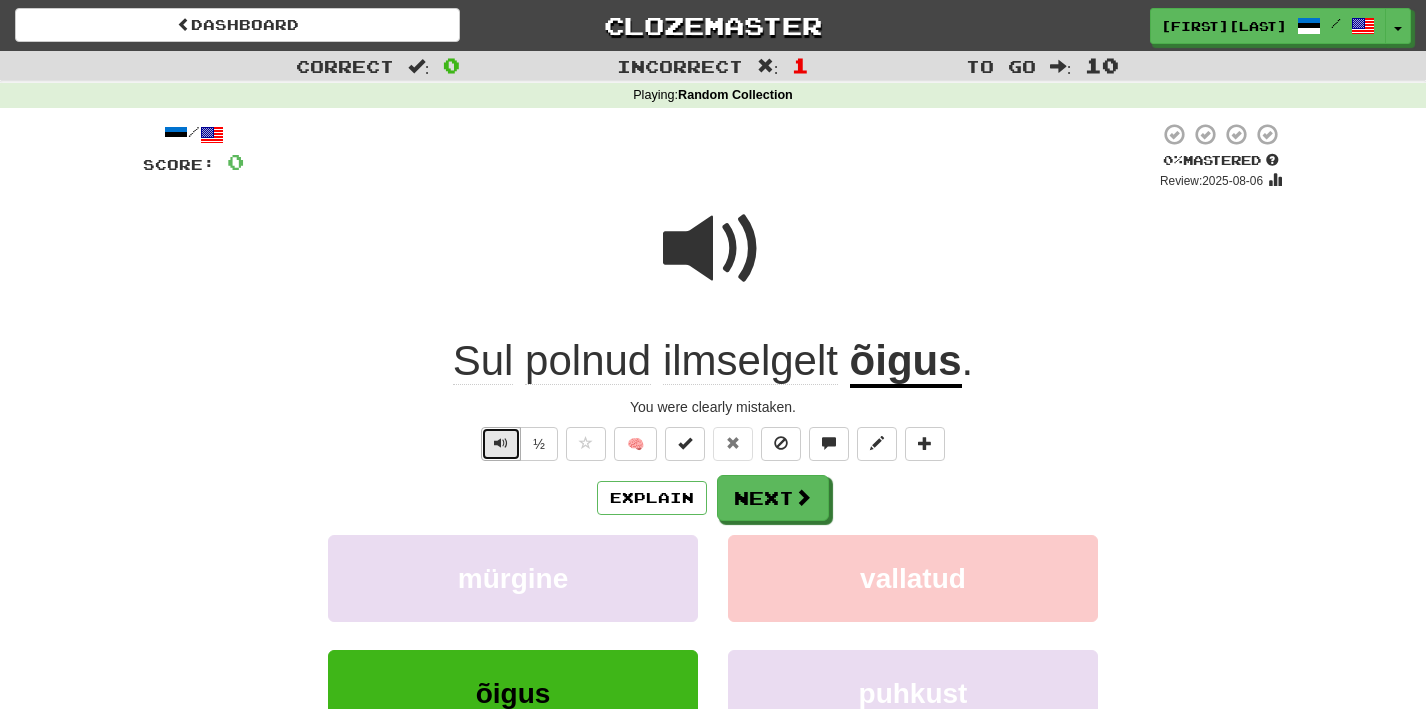 click at bounding box center (501, 443) 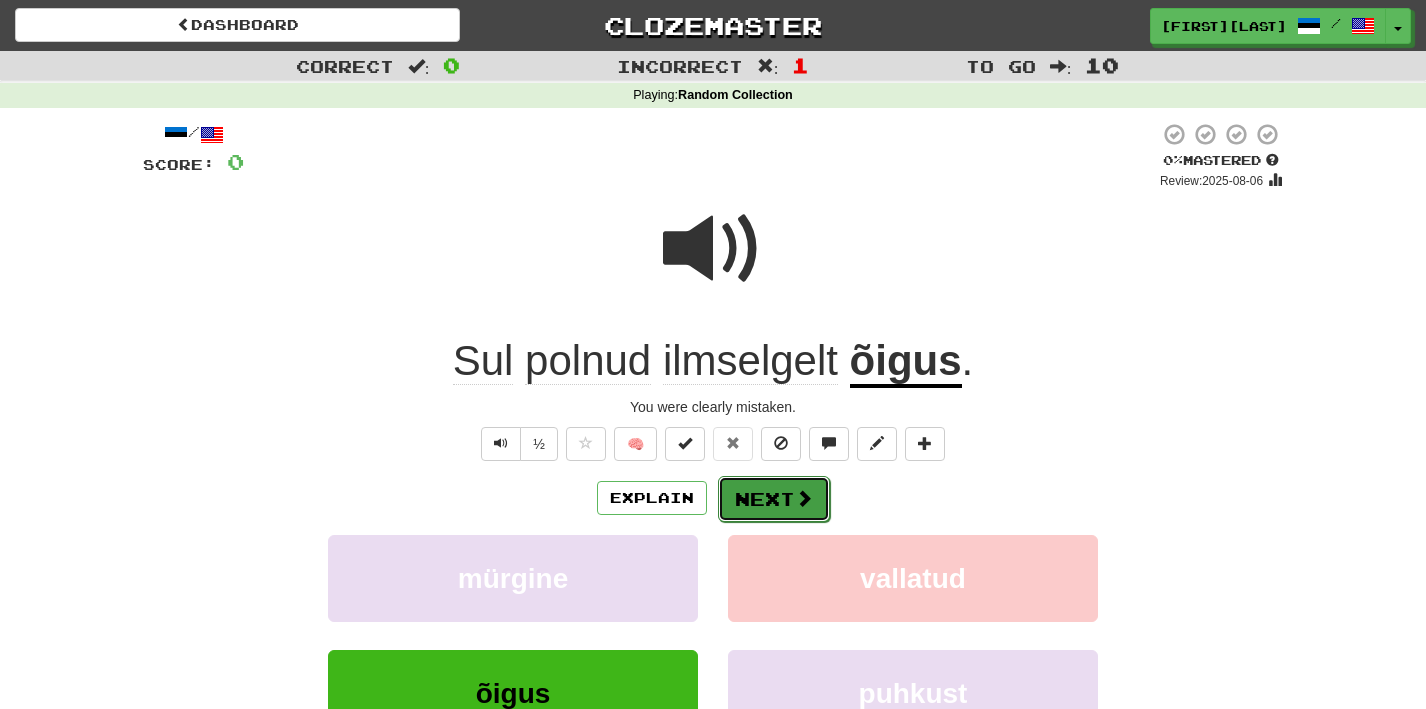 click on "Next" at bounding box center [774, 499] 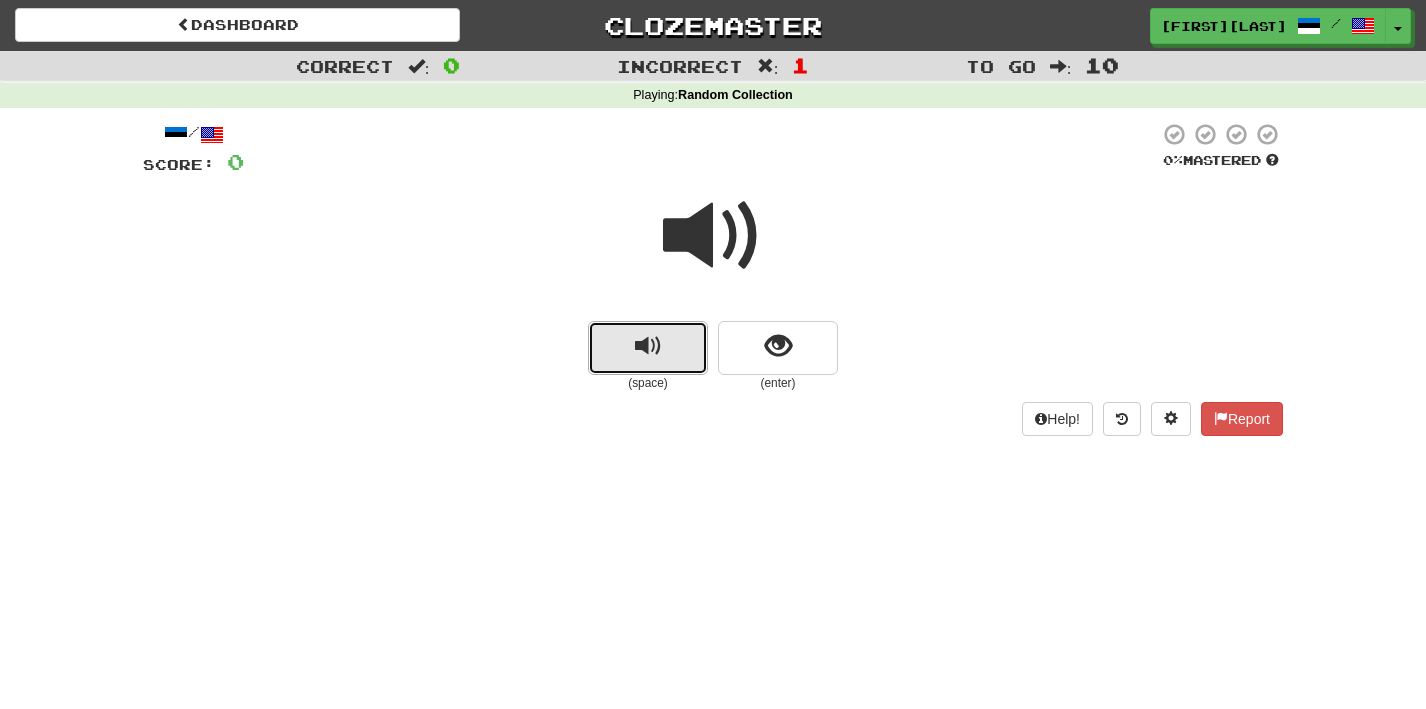 click at bounding box center (648, 346) 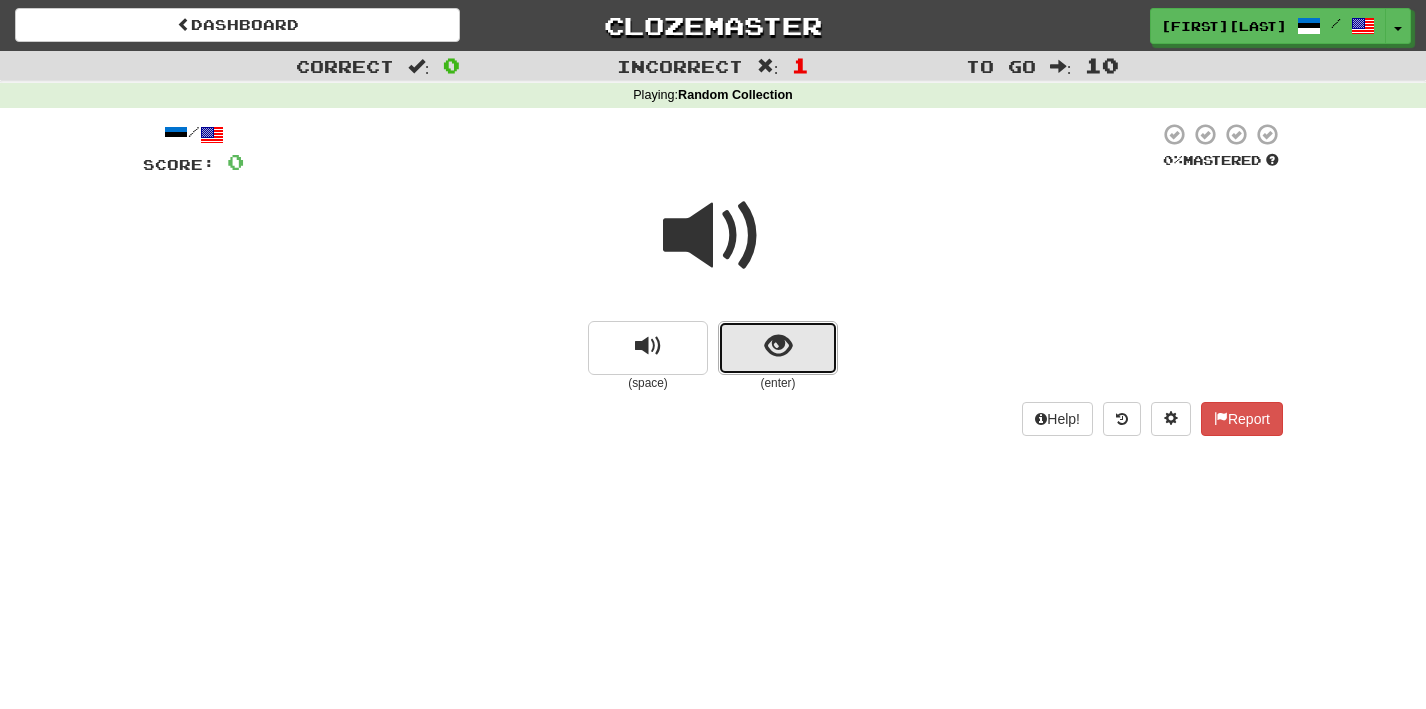 click at bounding box center [778, 346] 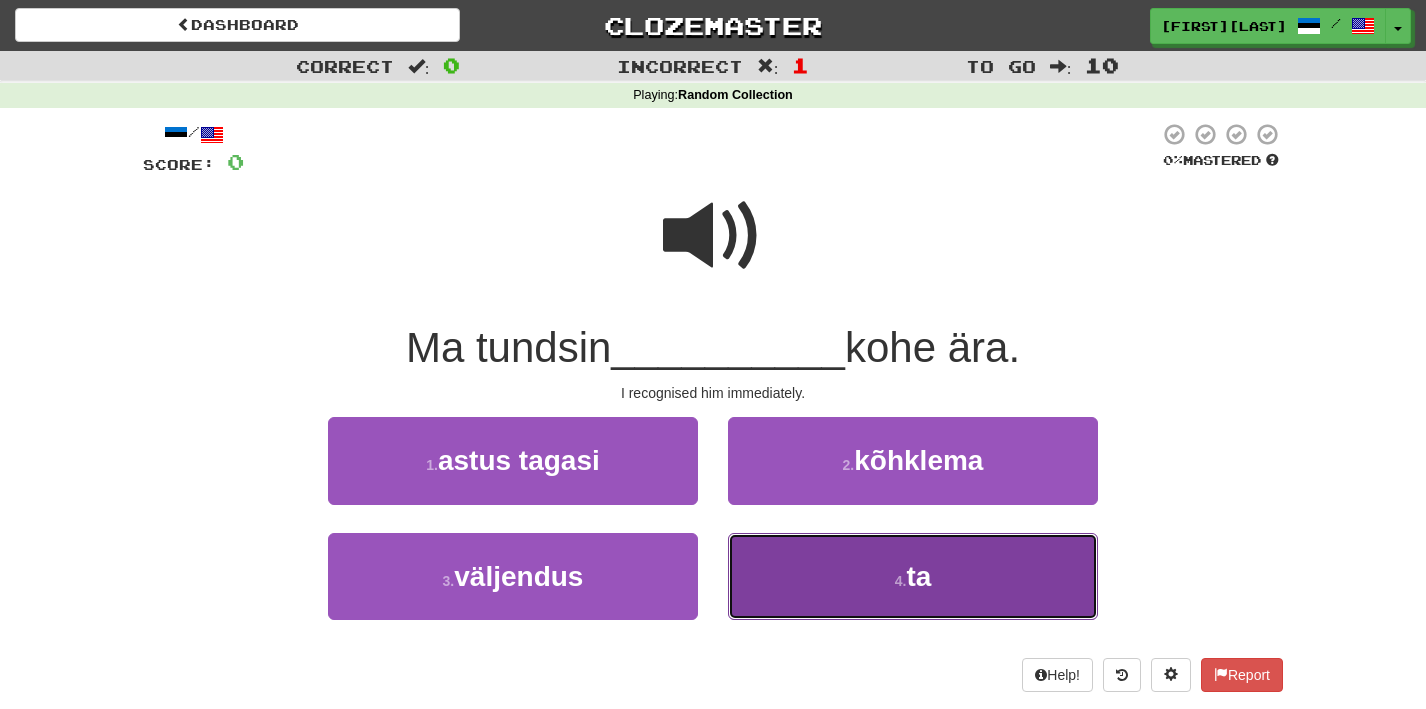click on "4 .  ta" at bounding box center [913, 576] 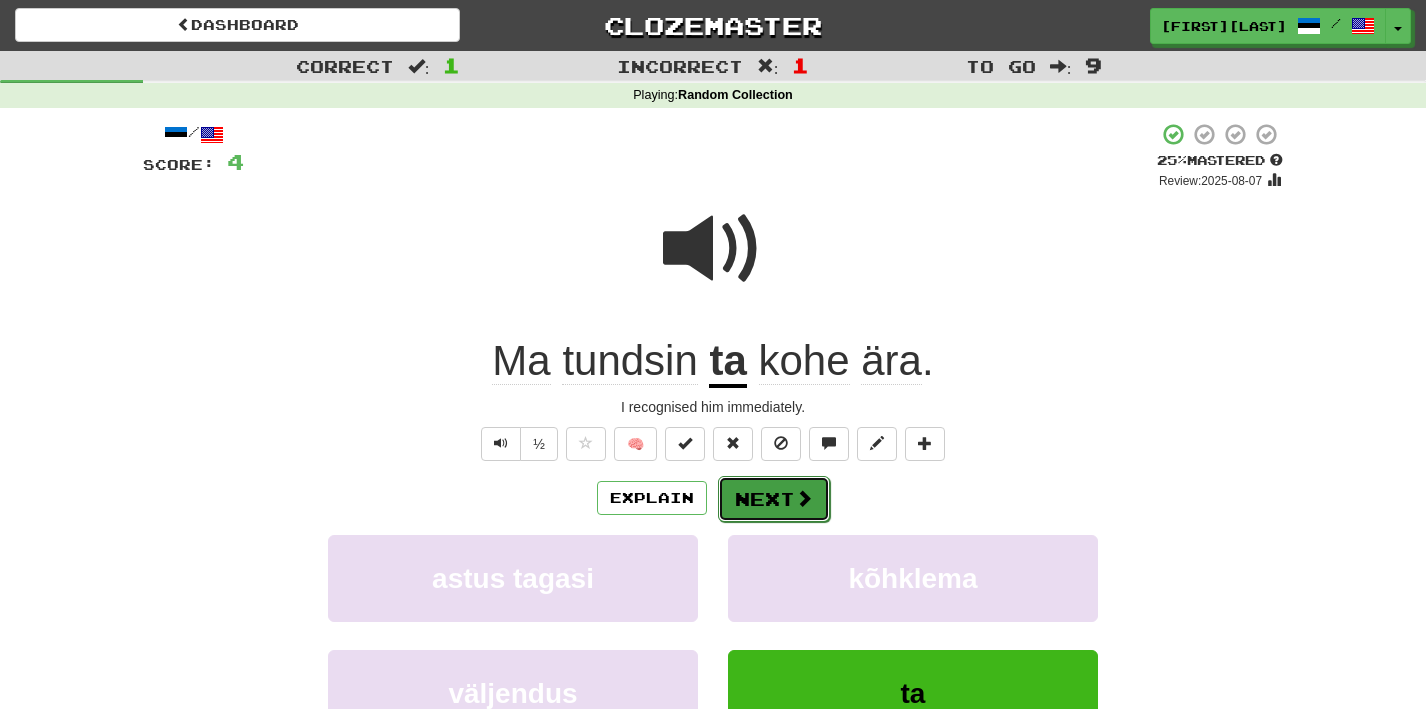 click on "Next" at bounding box center (774, 499) 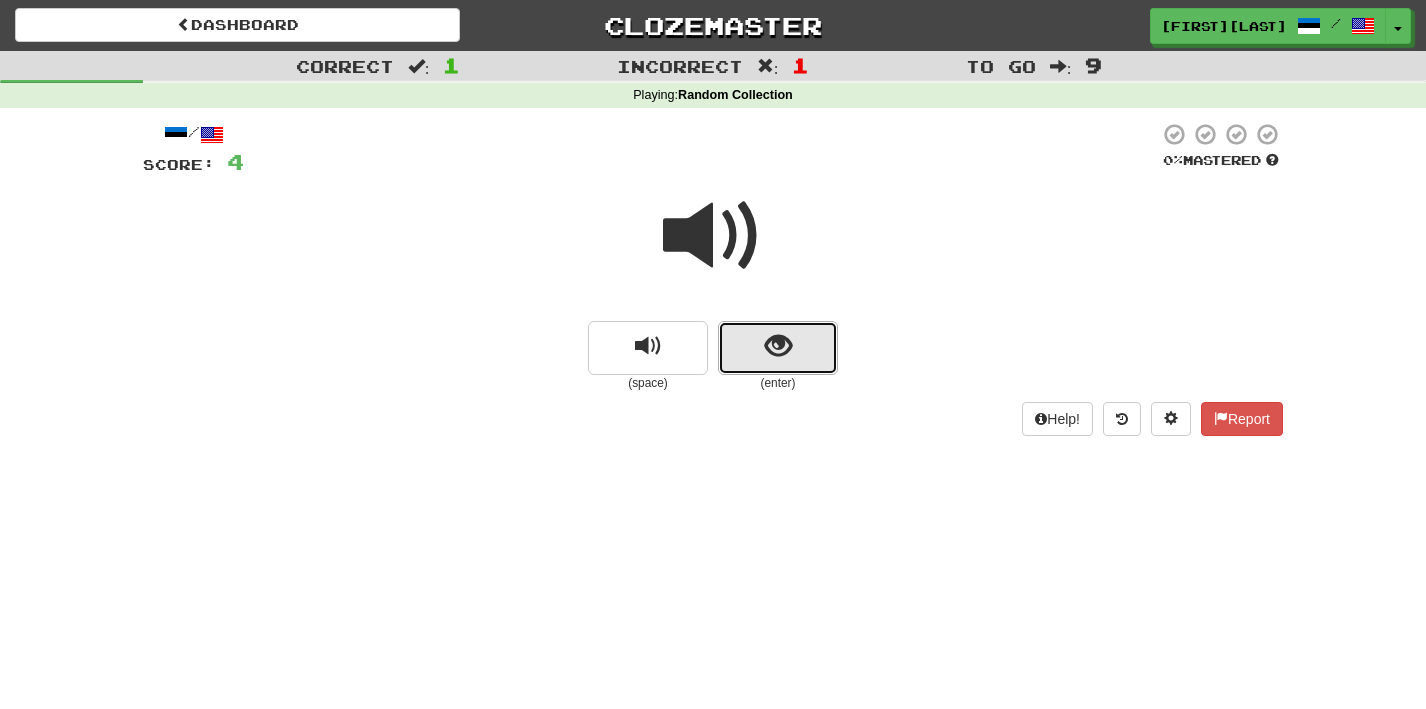 click at bounding box center [778, 346] 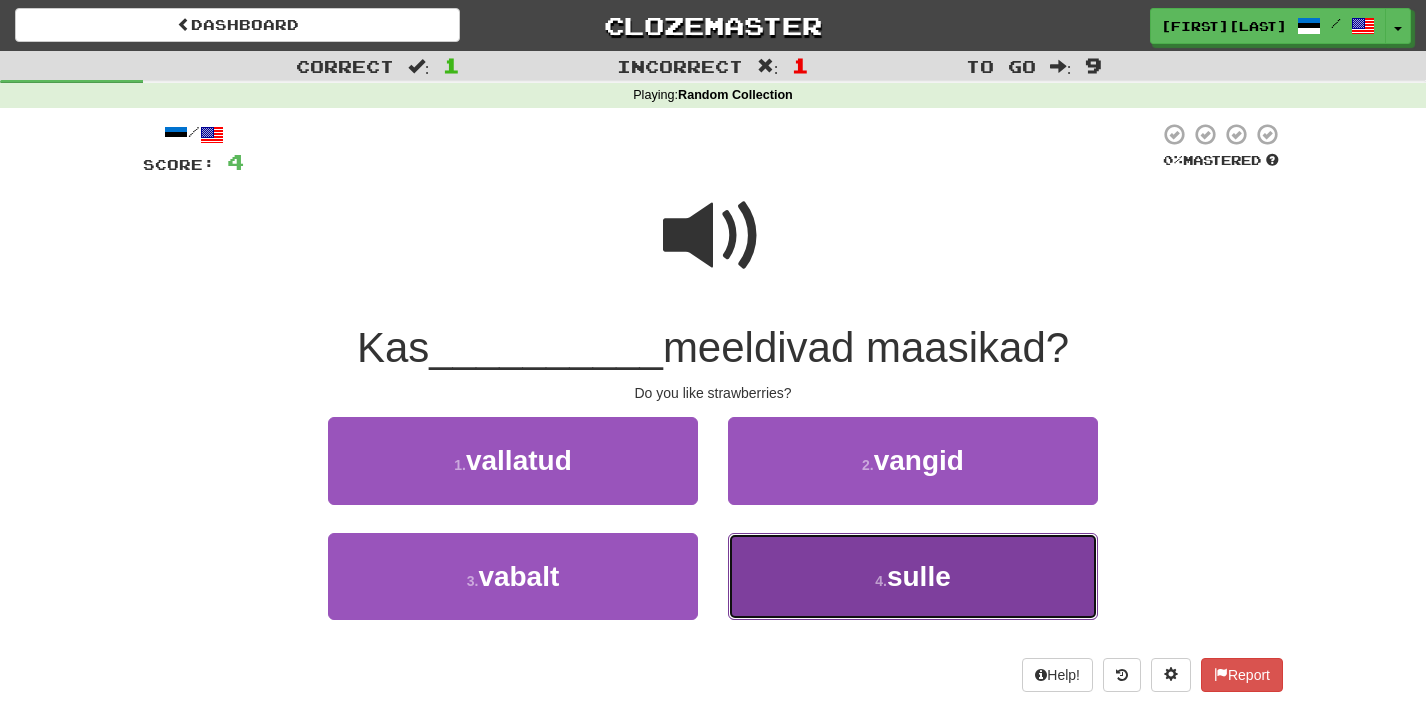 click on "4 .  sulle" at bounding box center (913, 576) 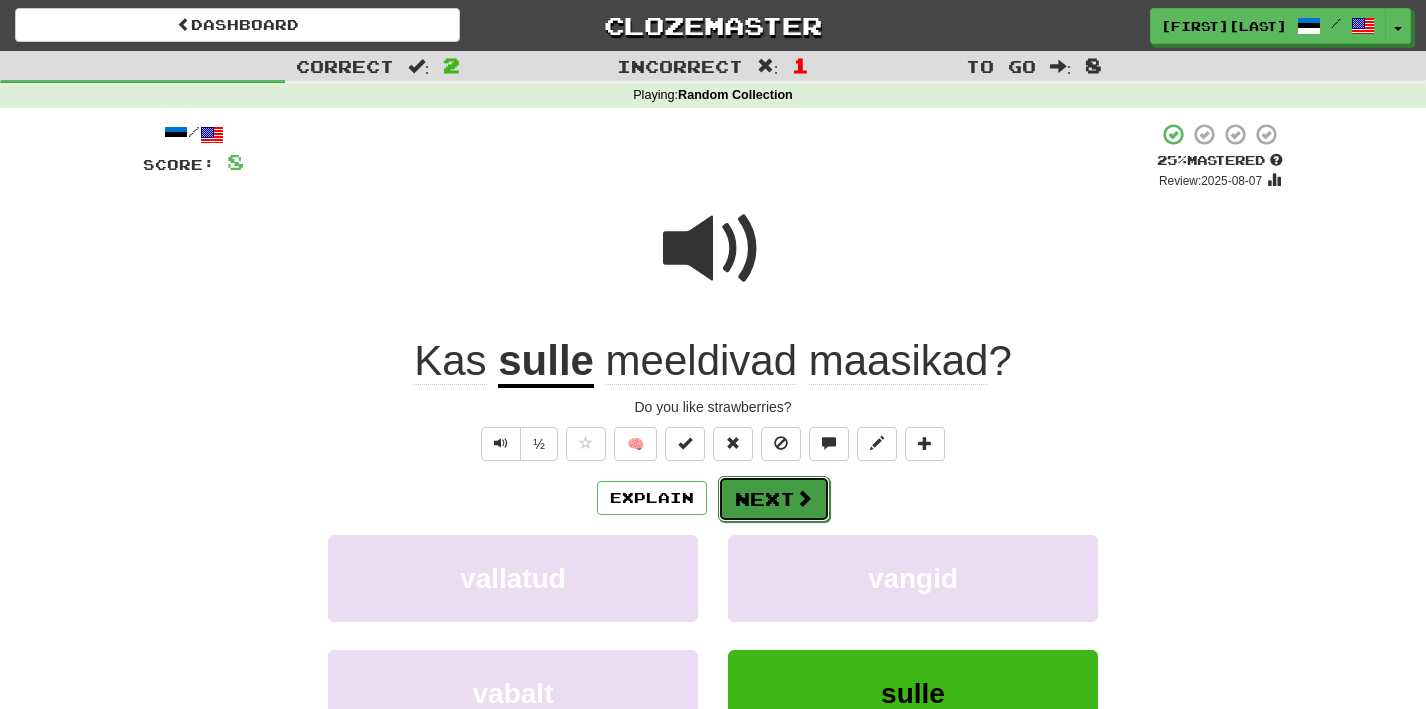 click on "Next" at bounding box center [774, 499] 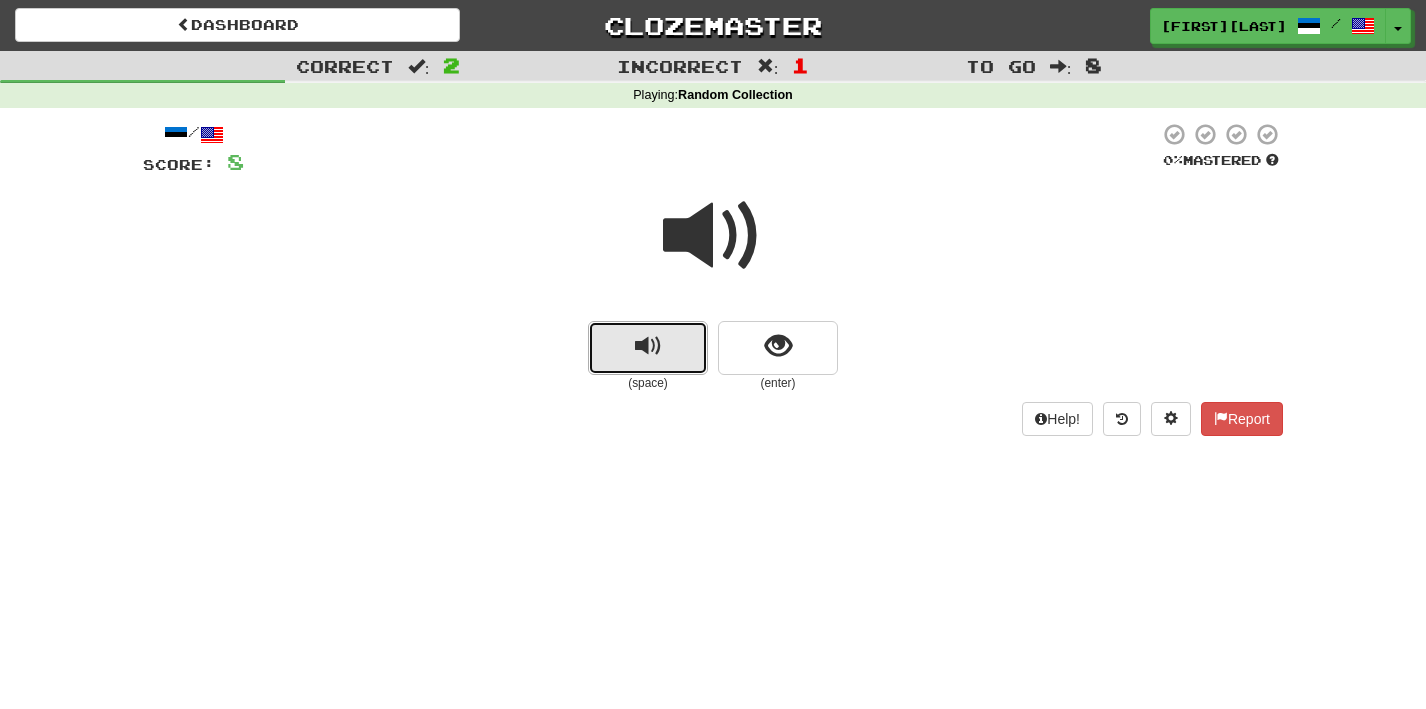click at bounding box center (648, 348) 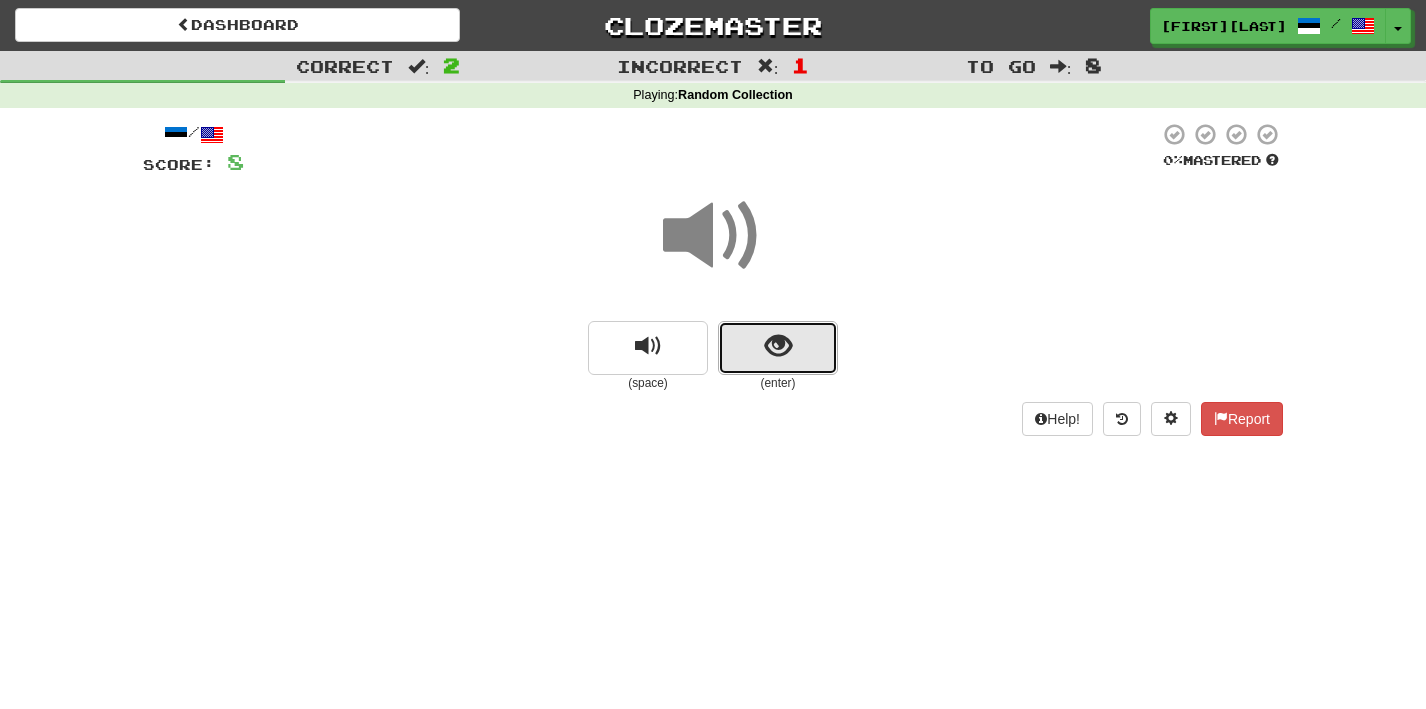 click at bounding box center [778, 348] 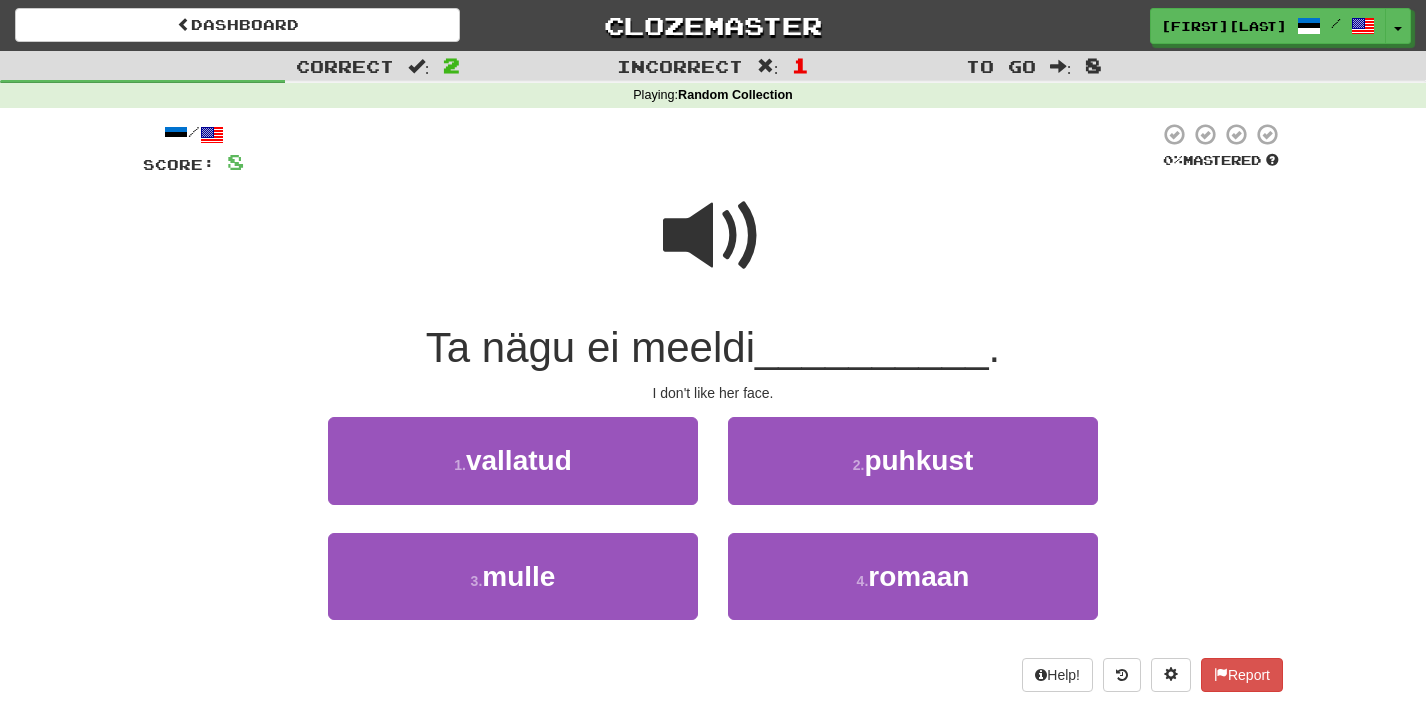 click at bounding box center (713, 236) 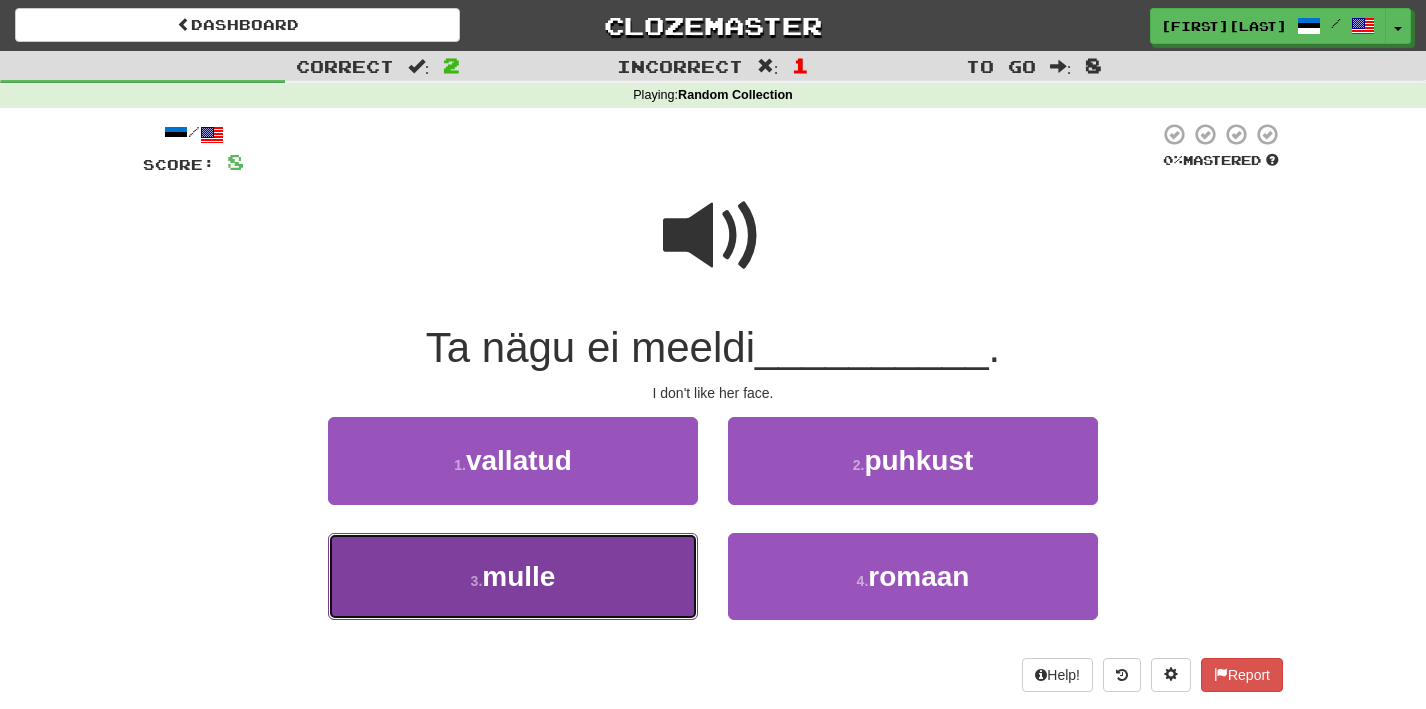 click on "3 .  mulle" at bounding box center [513, 576] 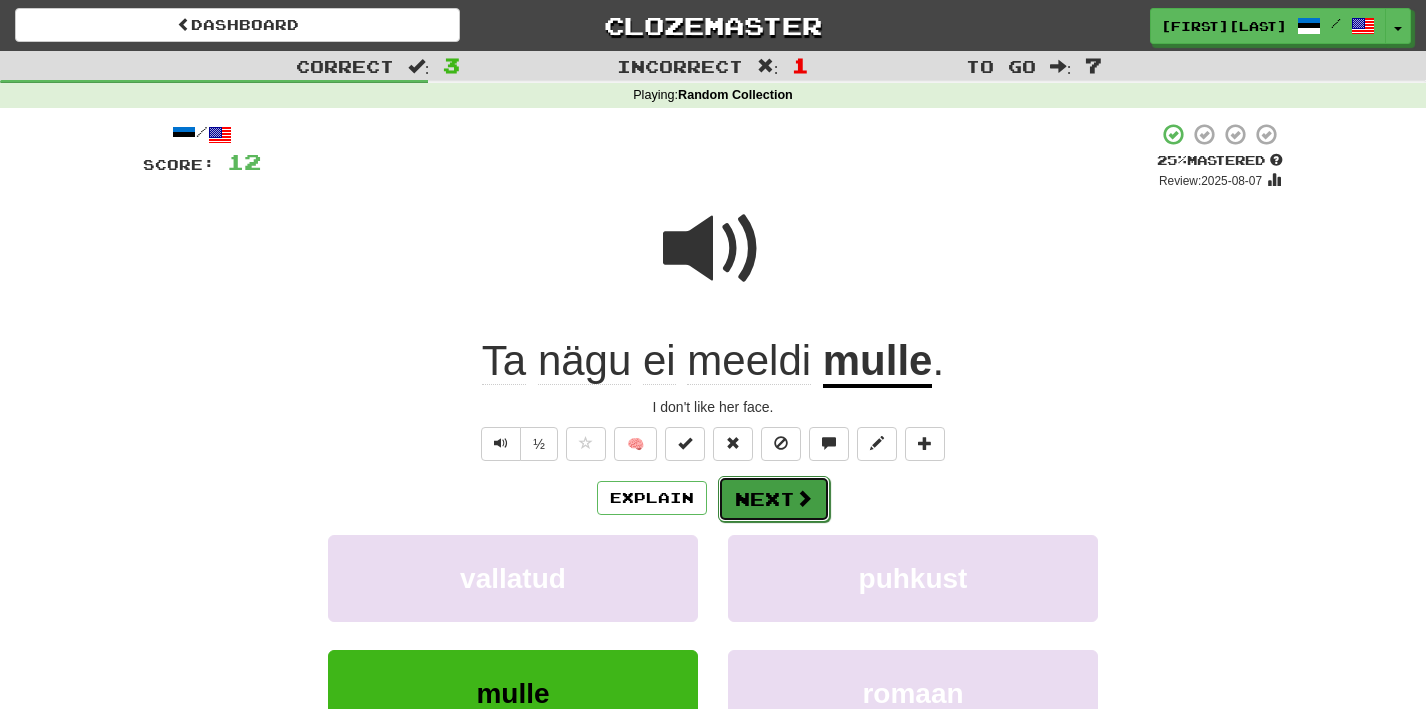 click on "Next" at bounding box center (774, 499) 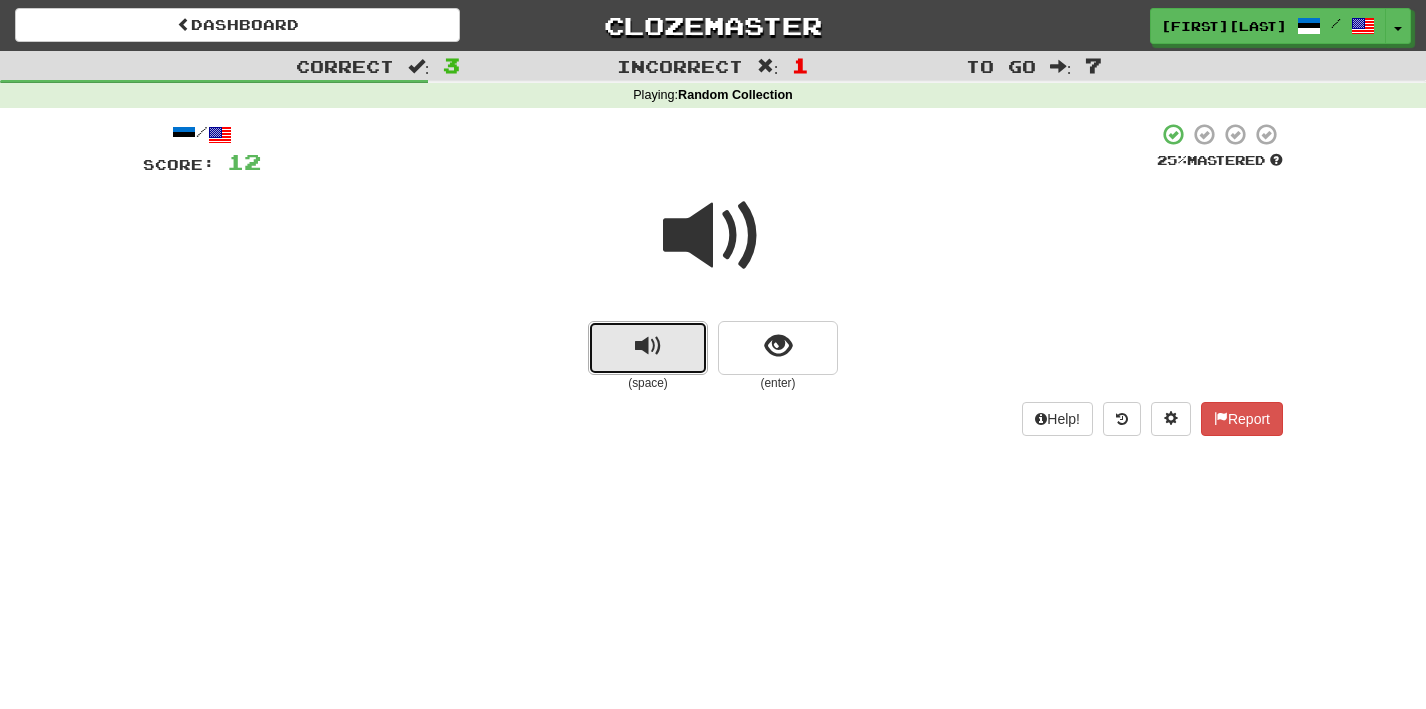 click at bounding box center (648, 346) 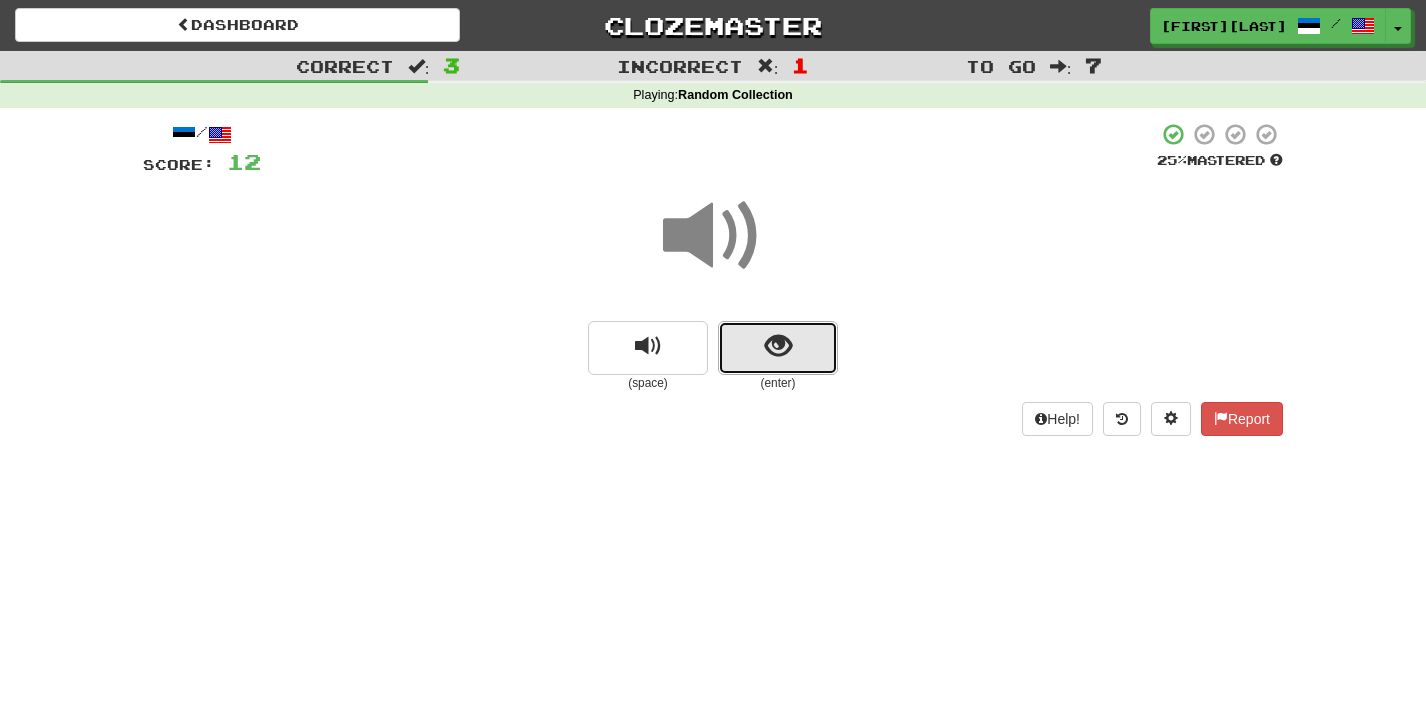 click at bounding box center (778, 346) 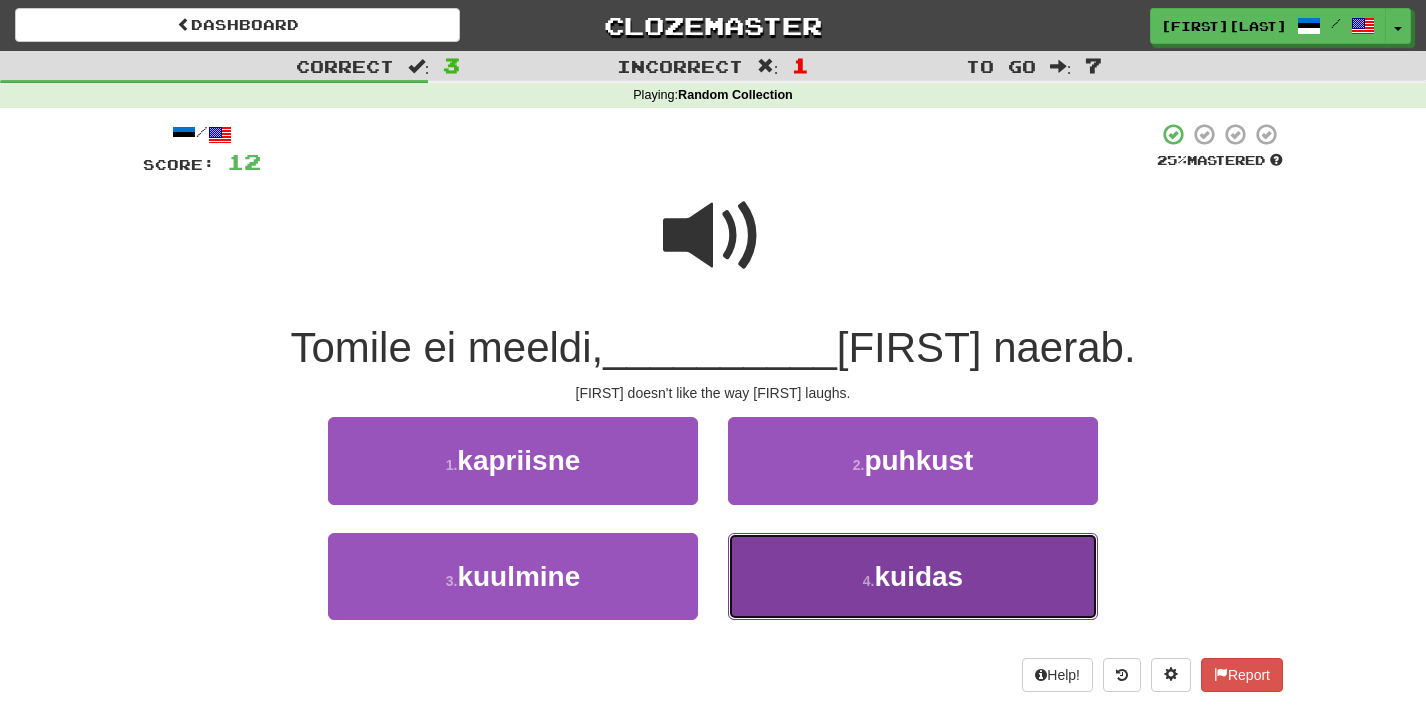 click on "kuidas" at bounding box center [918, 576] 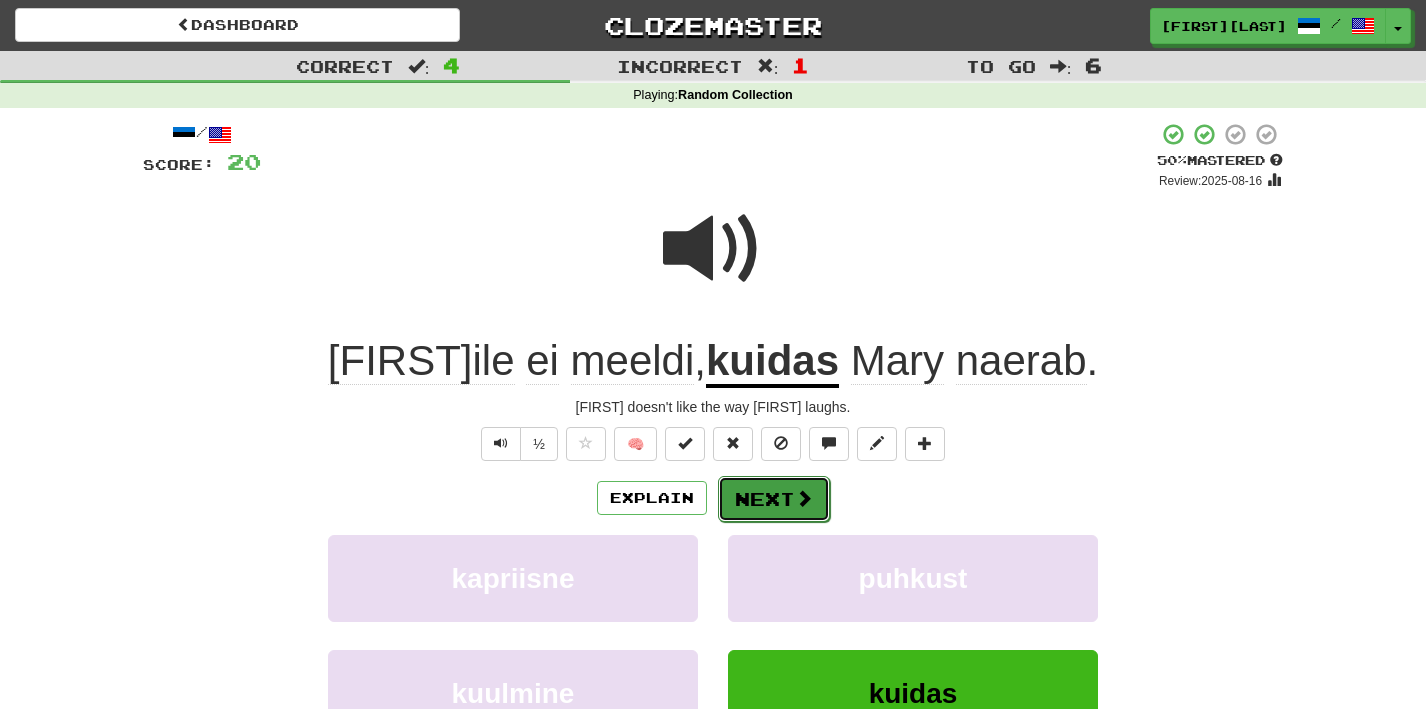 click on "Next" at bounding box center (774, 499) 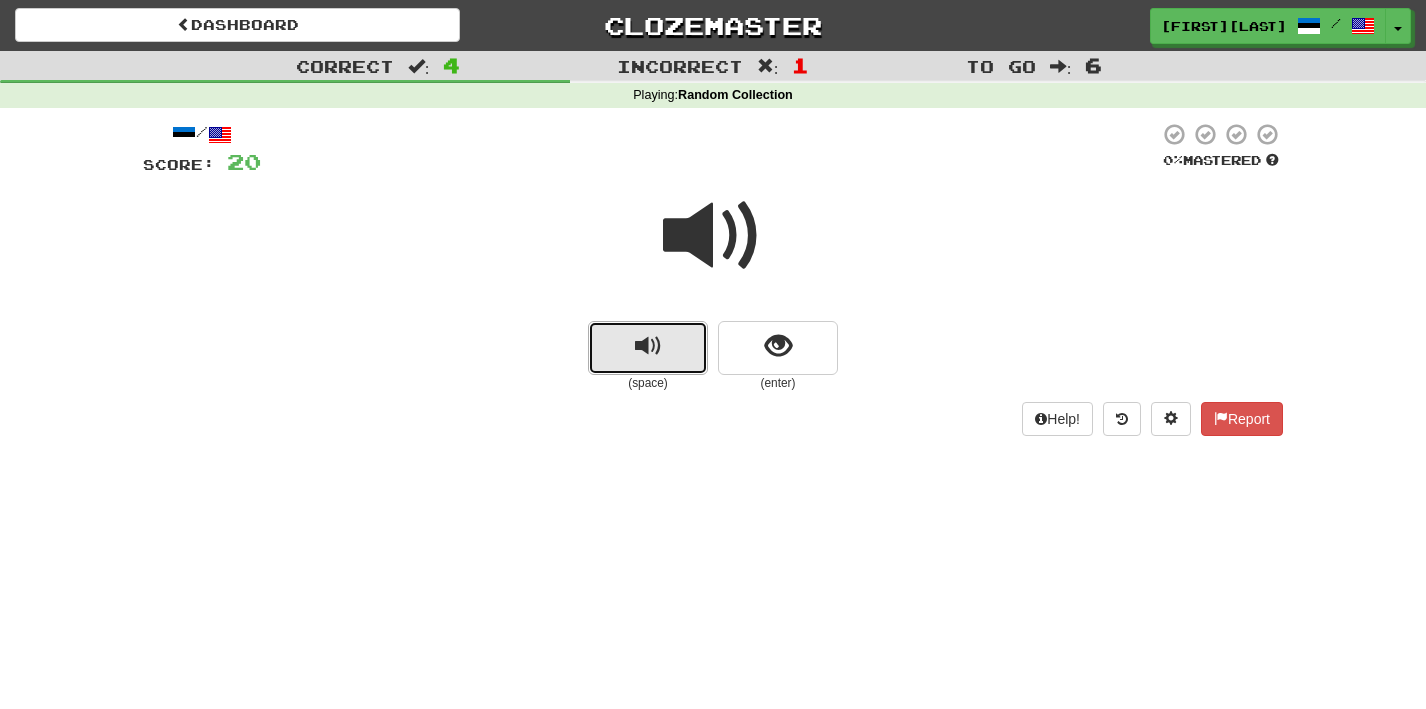 click at bounding box center [648, 346] 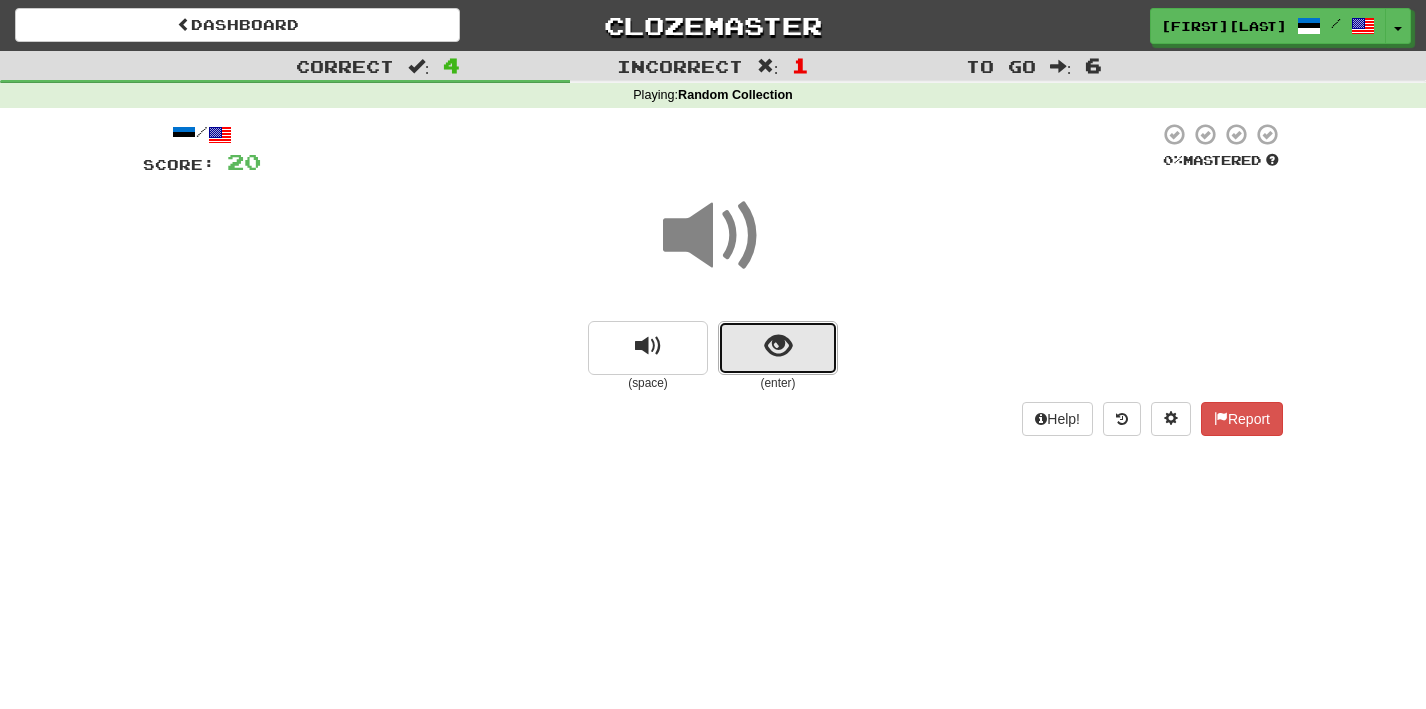 click at bounding box center (778, 348) 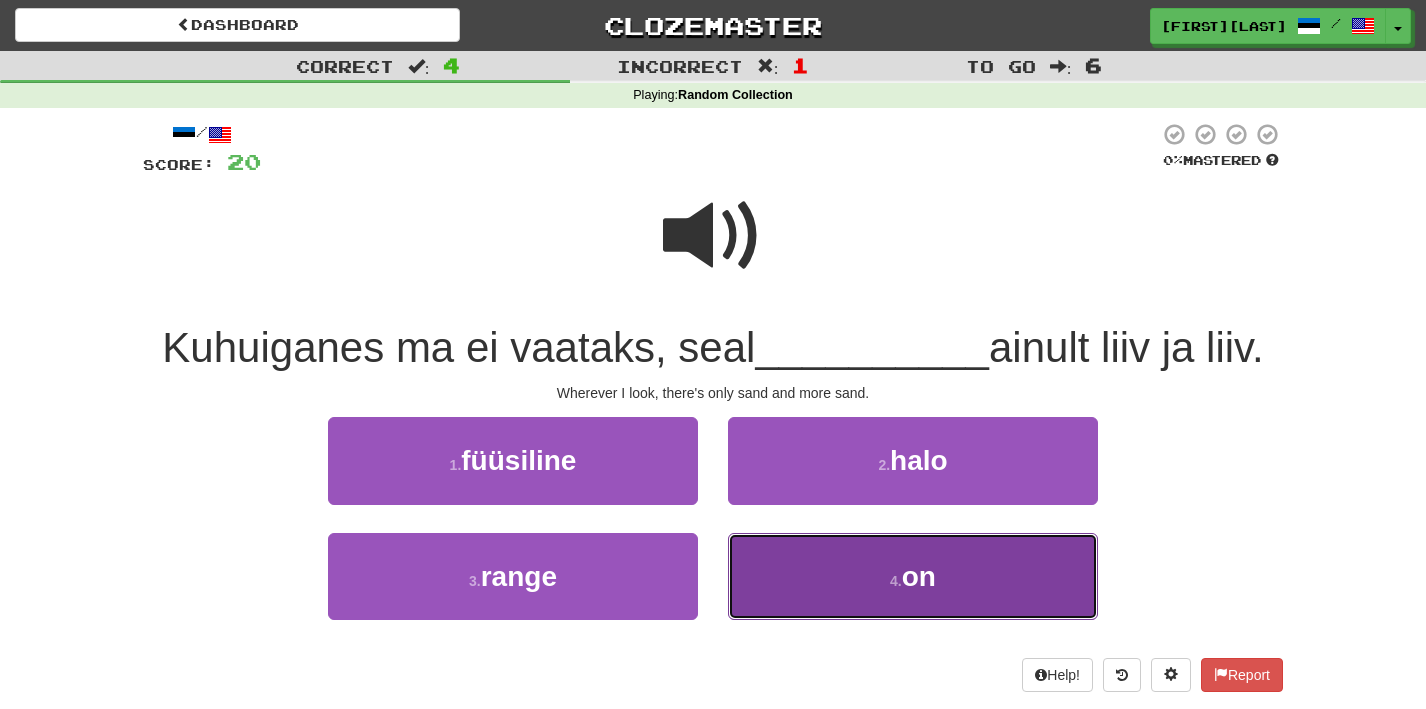 click on "4 .  on" at bounding box center [913, 576] 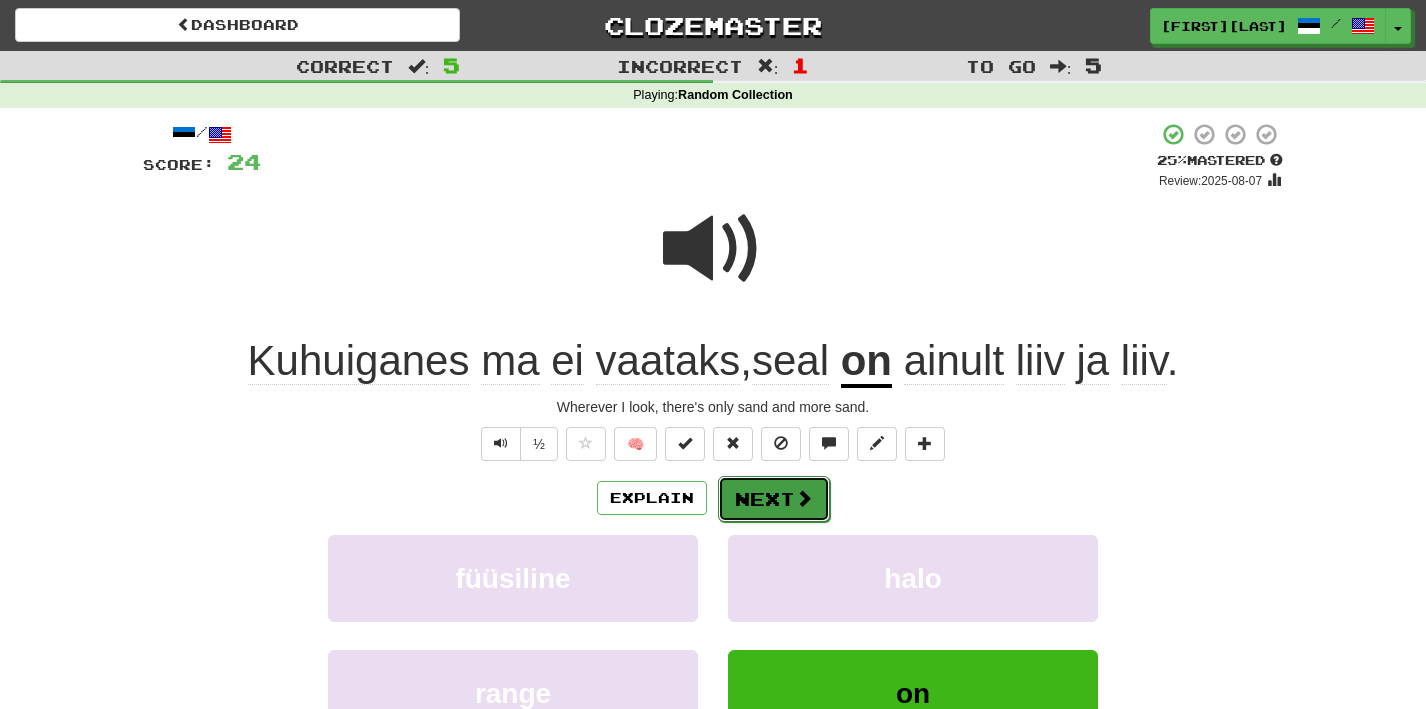click on "Next" at bounding box center (774, 499) 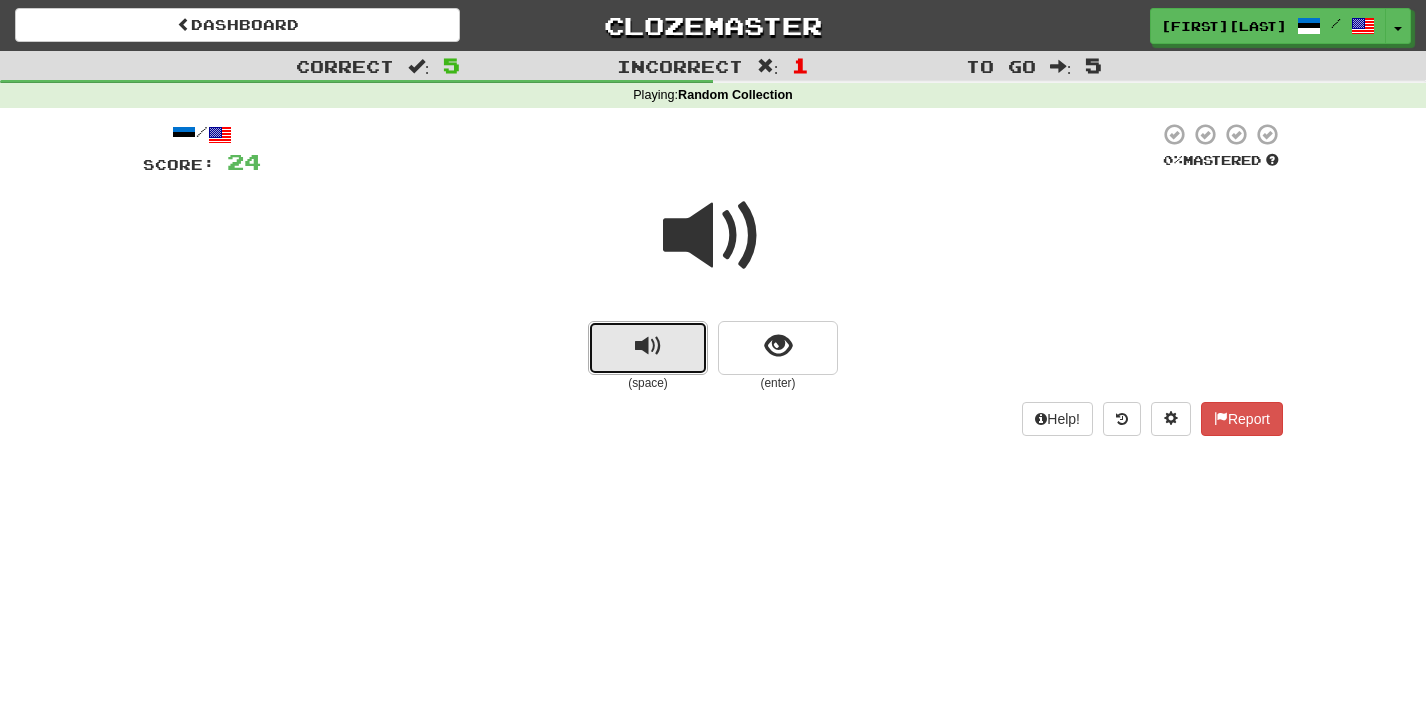 click at bounding box center (648, 348) 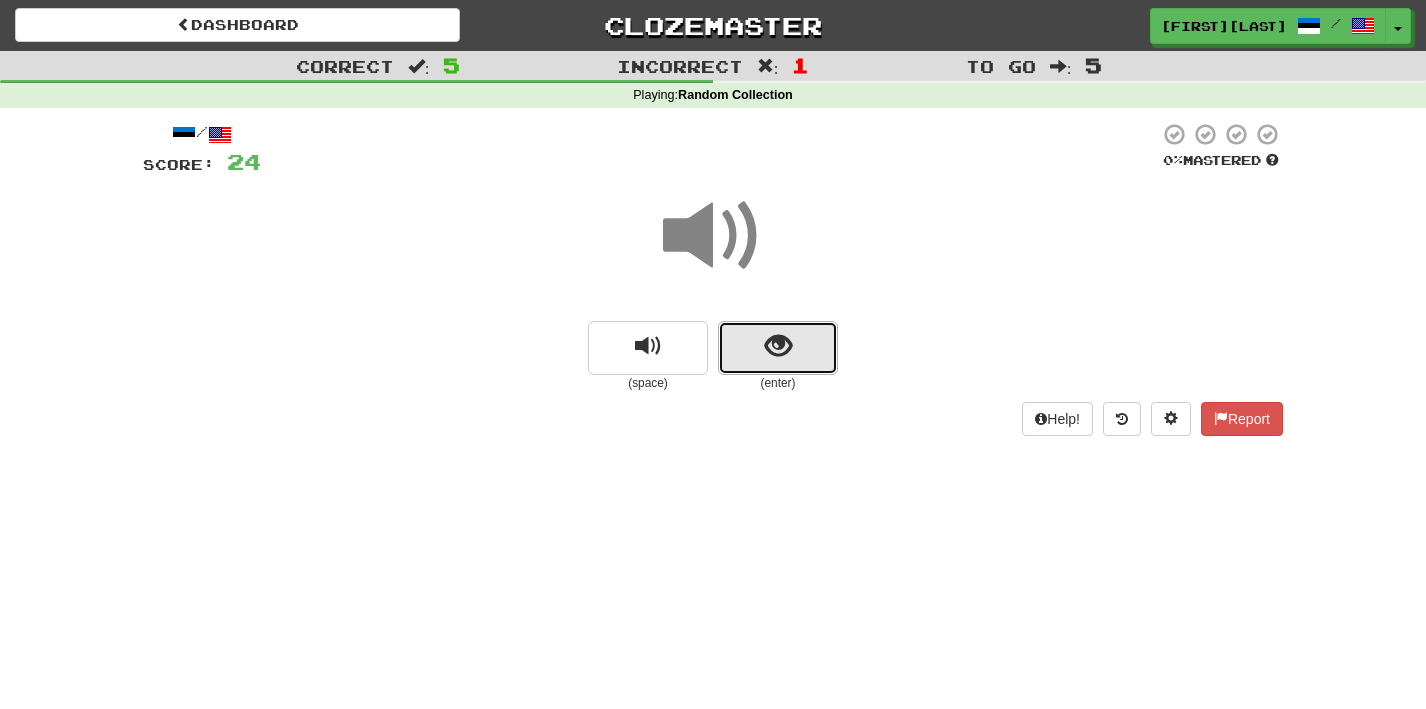 click at bounding box center [778, 346] 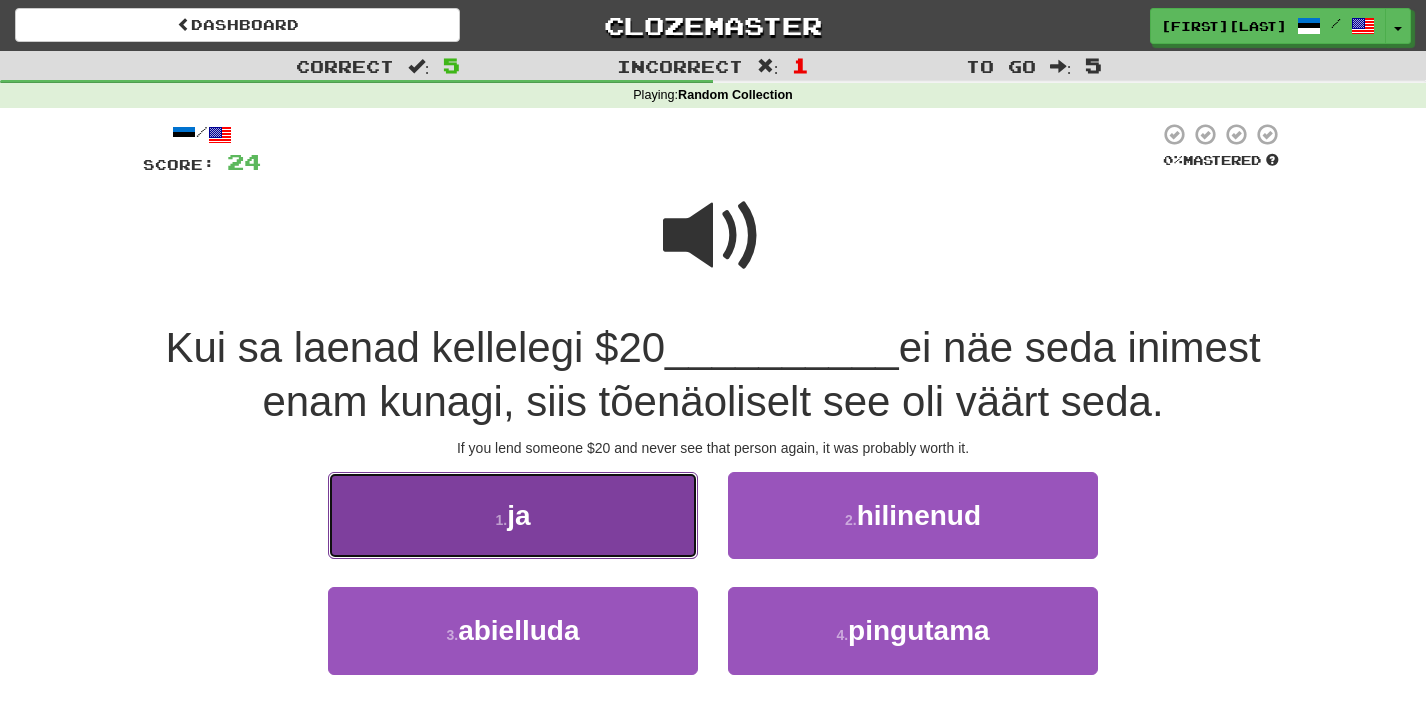 click on "1 .  ja" at bounding box center [513, 515] 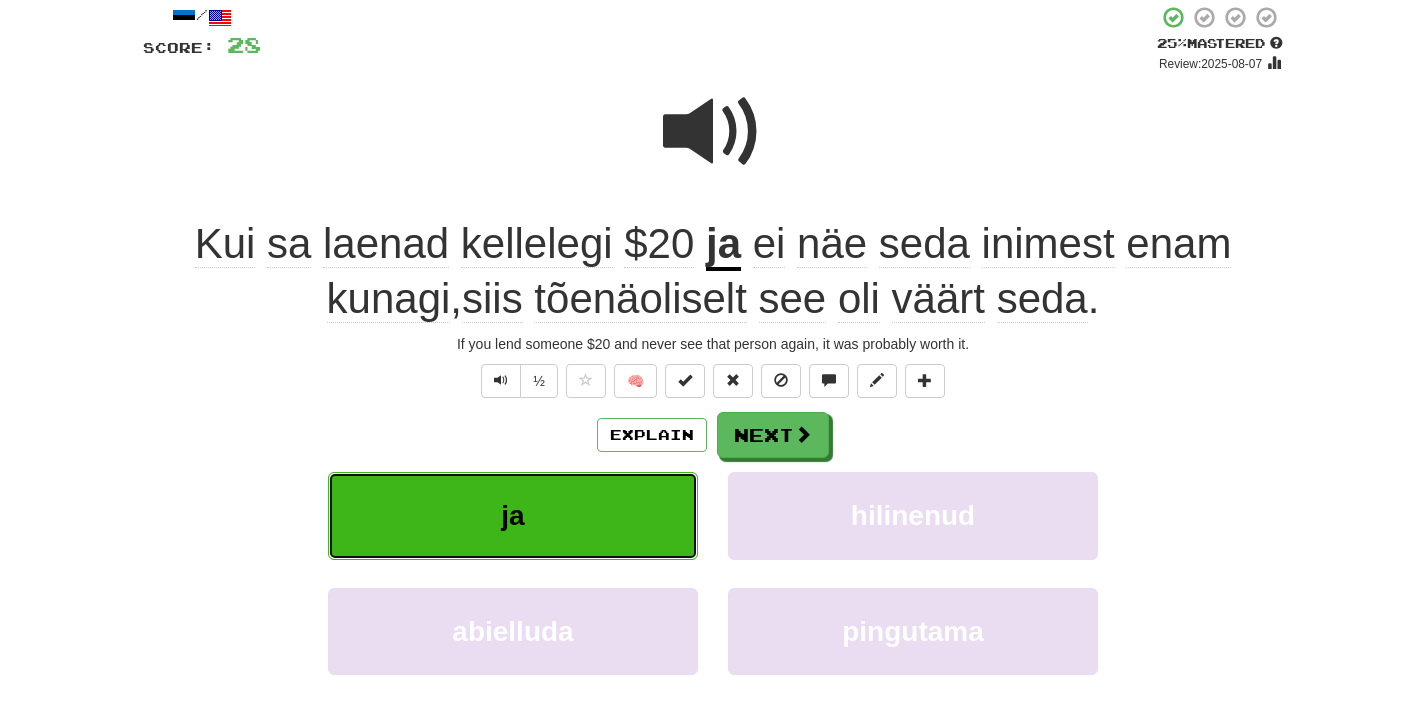 scroll, scrollTop: 106, scrollLeft: 0, axis: vertical 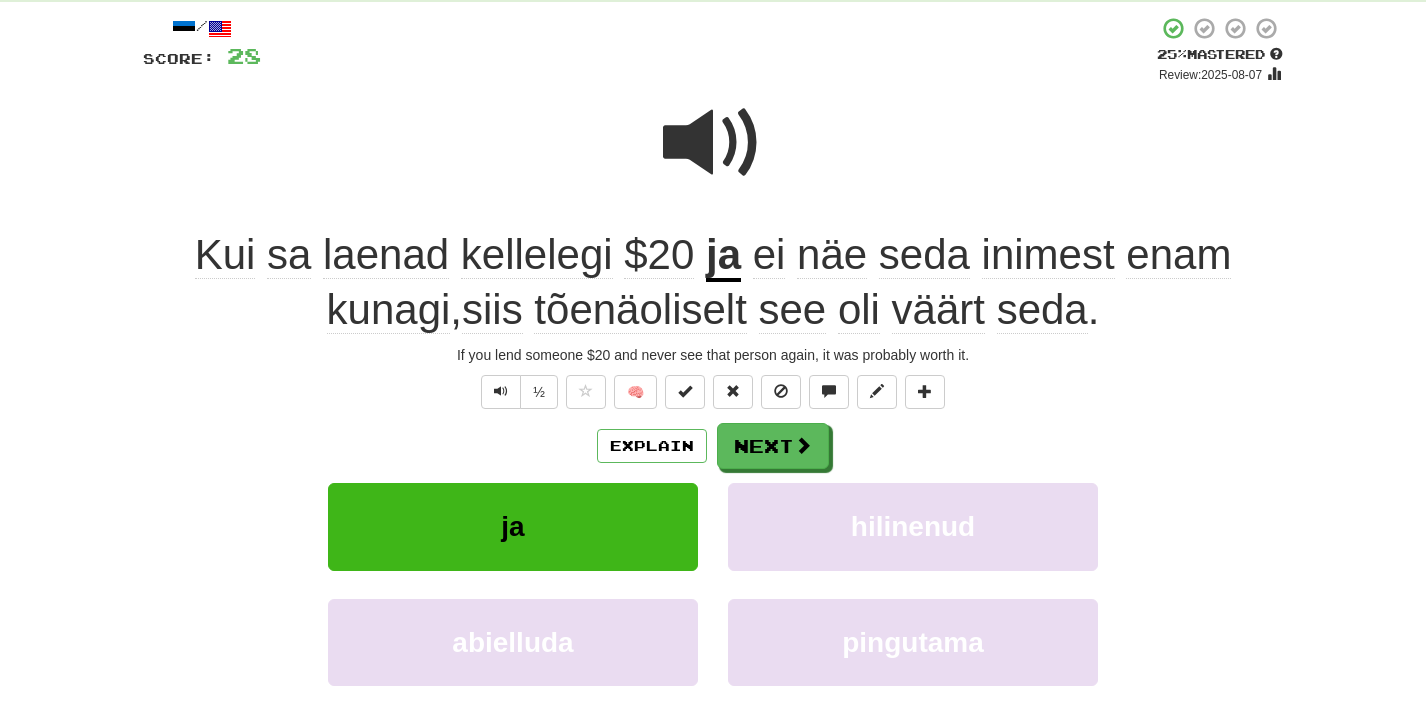 click at bounding box center (713, 143) 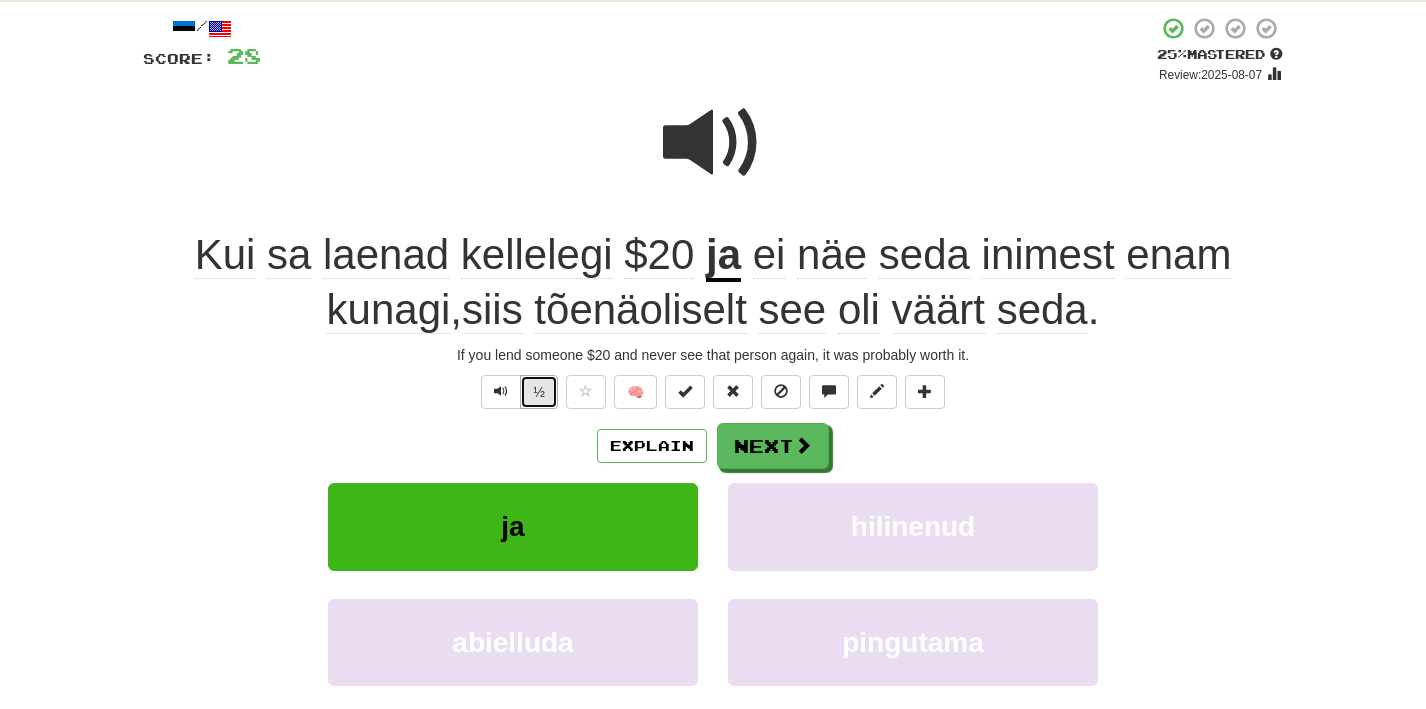 click on "½" at bounding box center (539, 392) 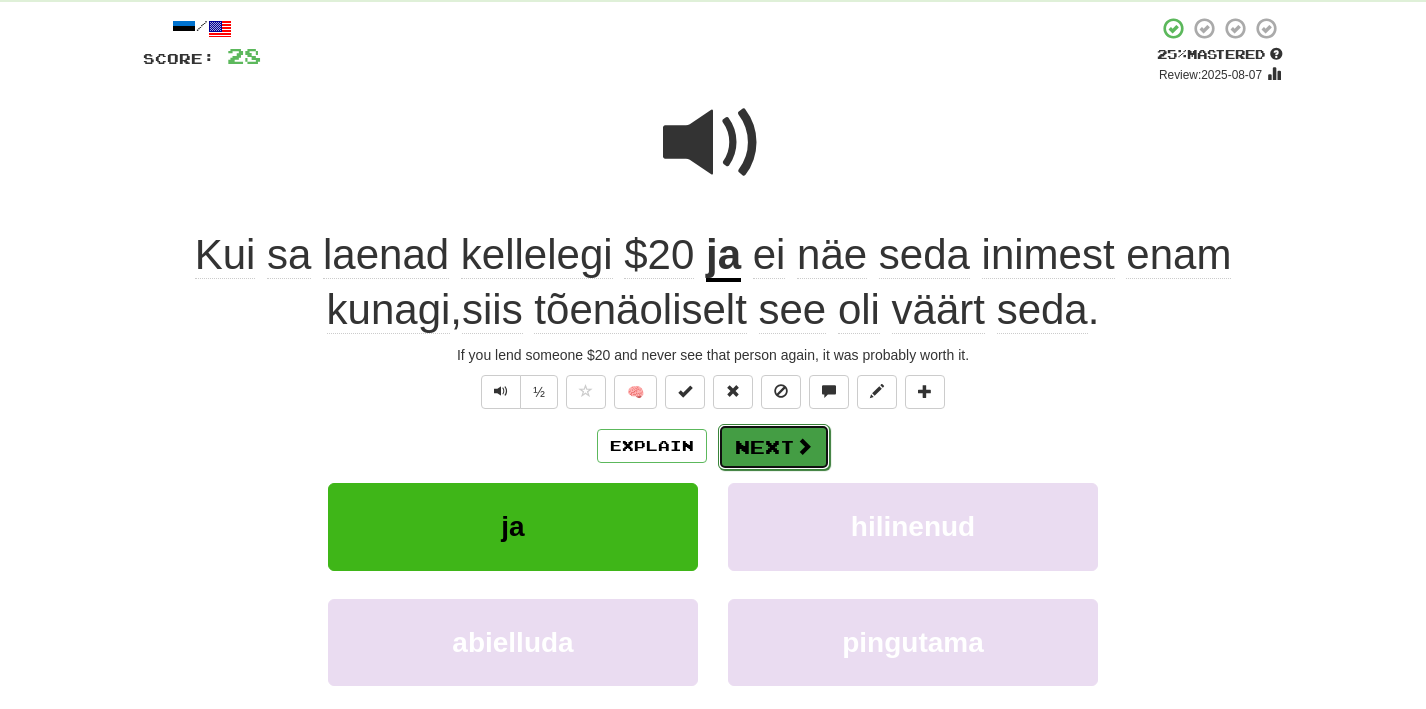 click on "Next" at bounding box center (774, 447) 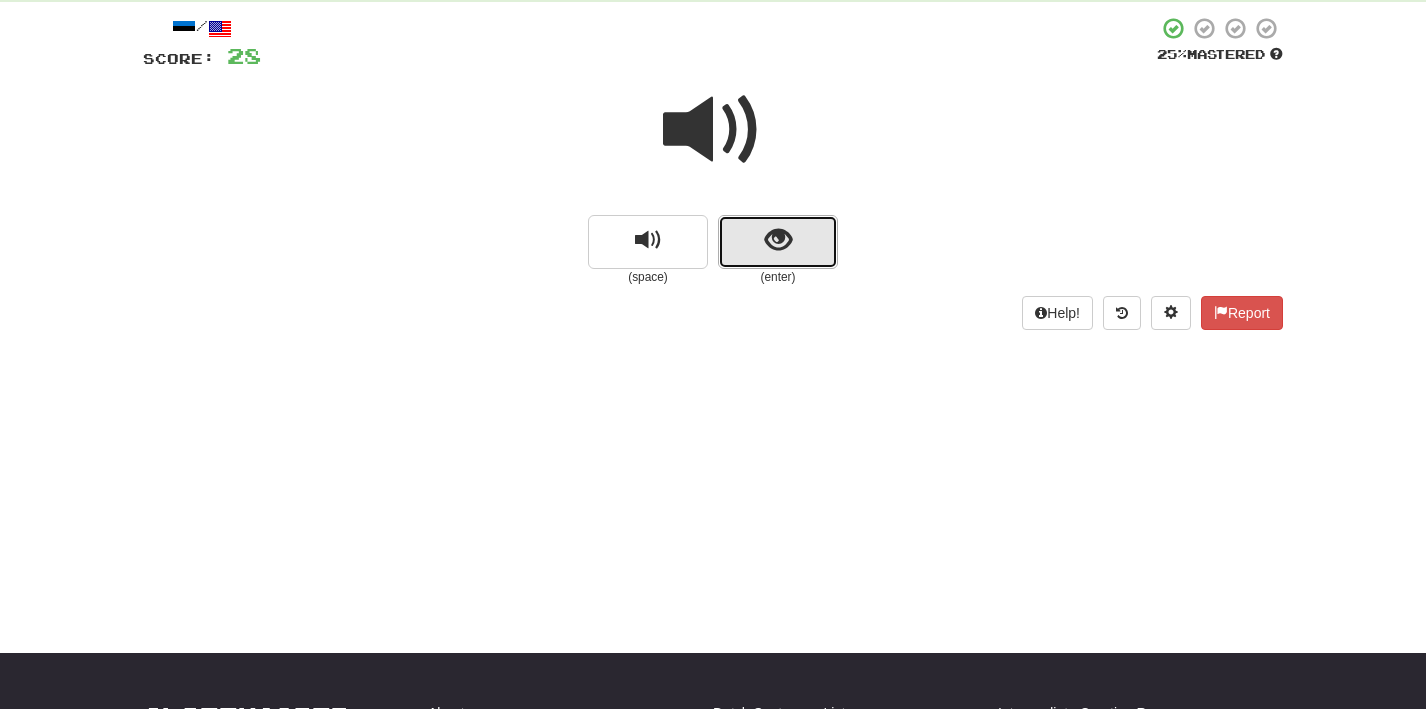 click at bounding box center (778, 240) 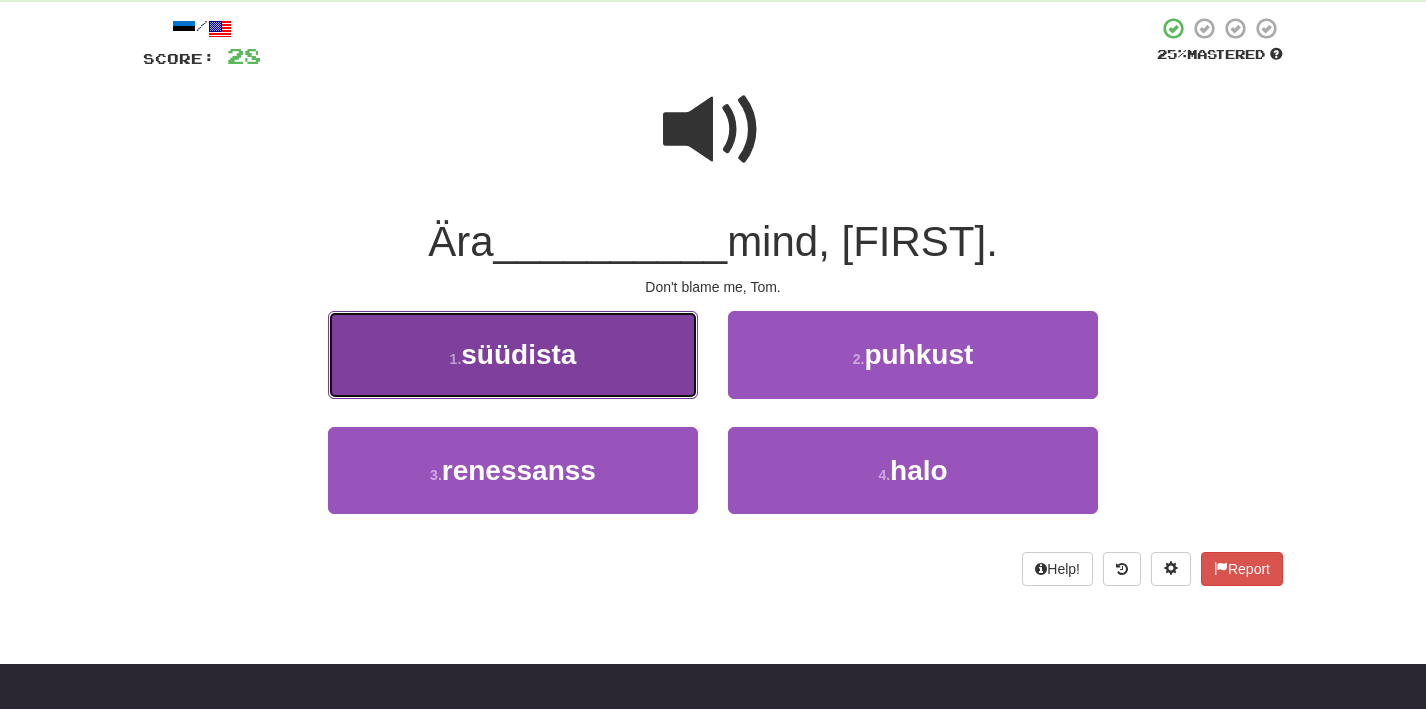 click on "1 .  süüdista" at bounding box center (513, 354) 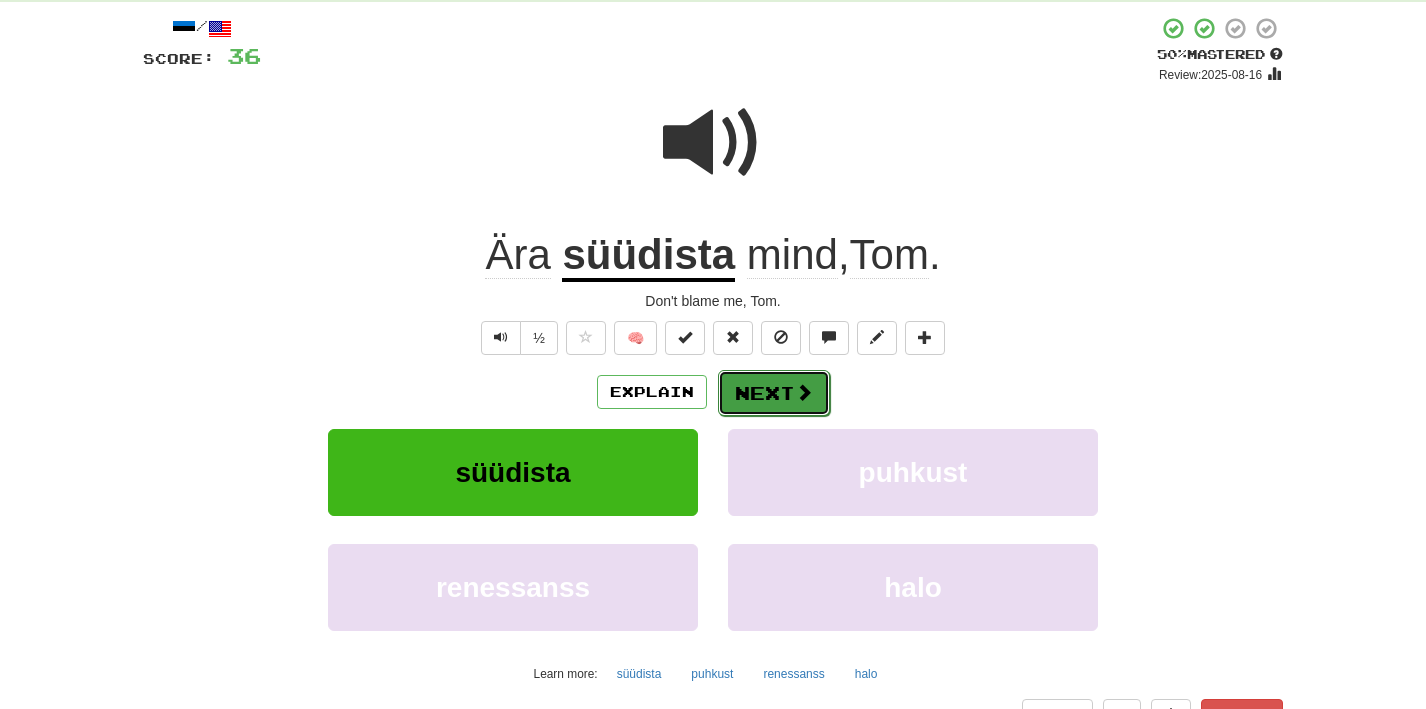 click on "Next" at bounding box center (774, 393) 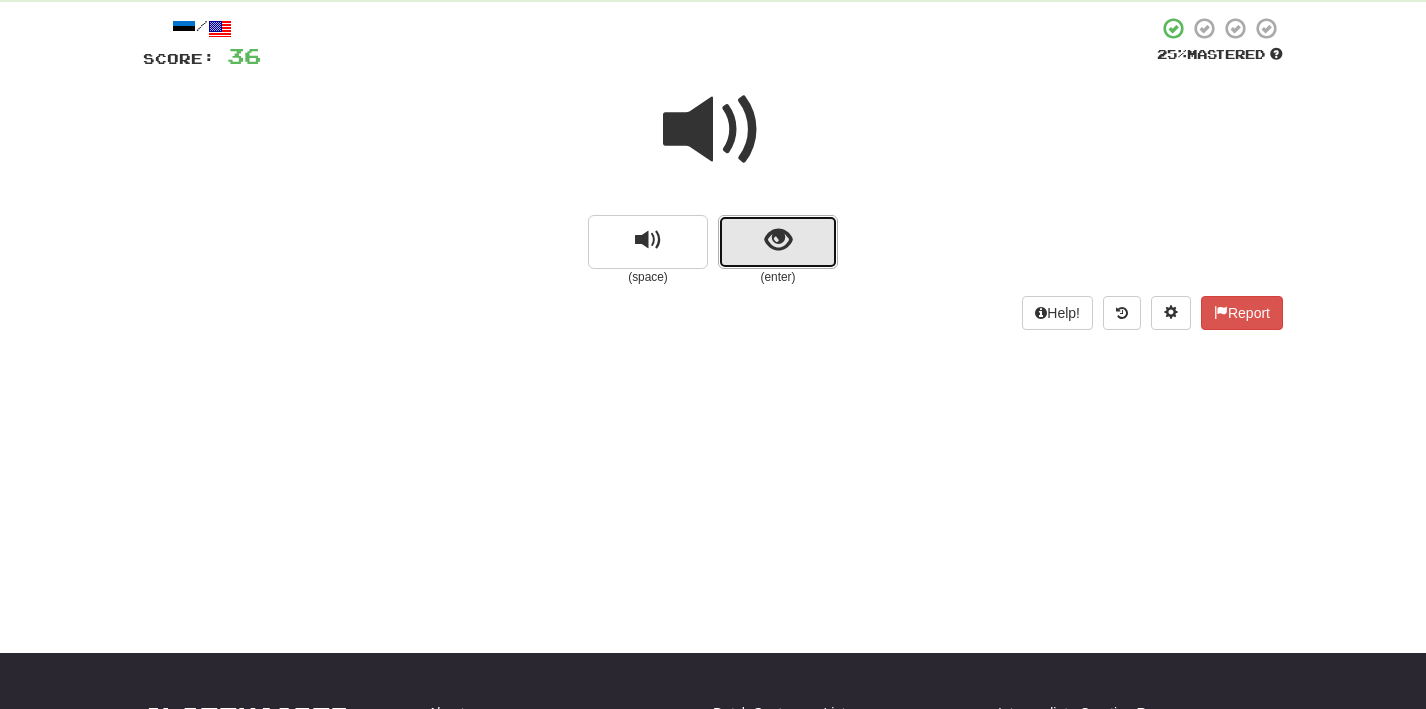 click at bounding box center (778, 240) 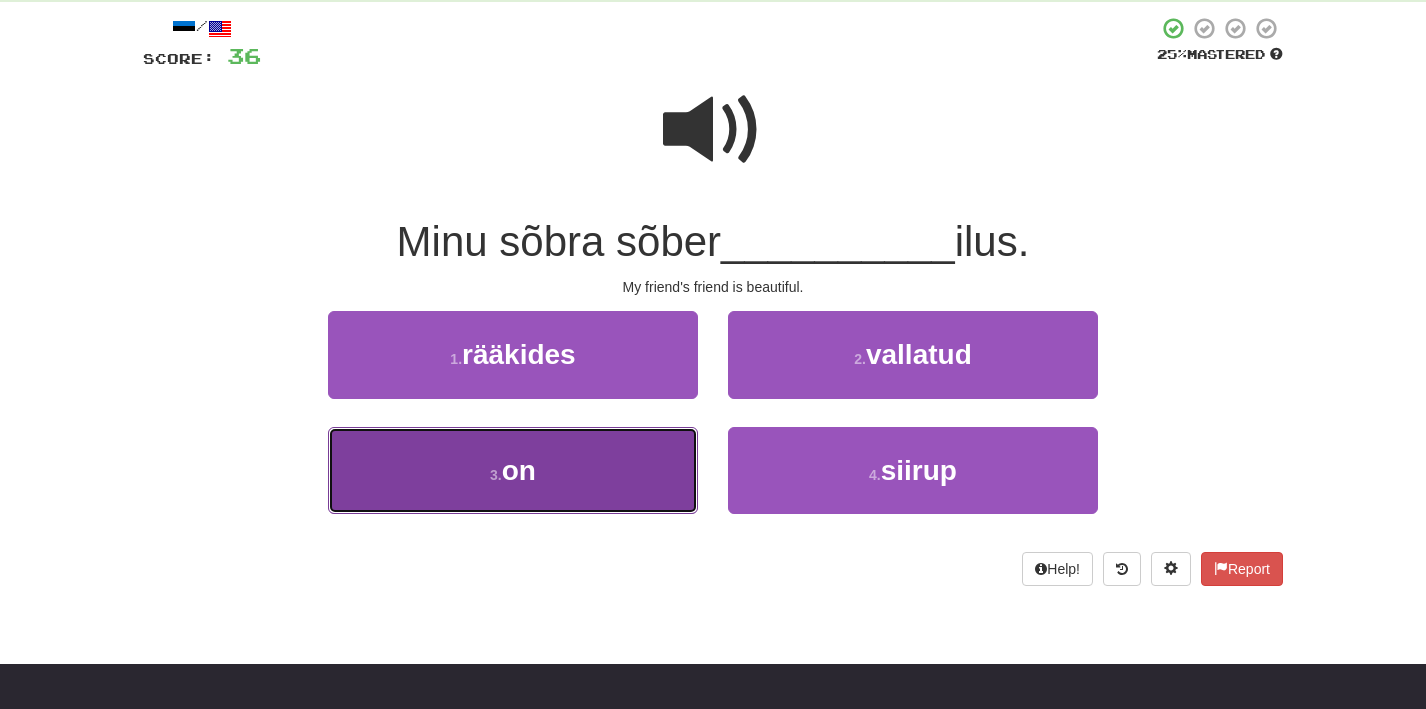 click on "3 .  on" at bounding box center [513, 470] 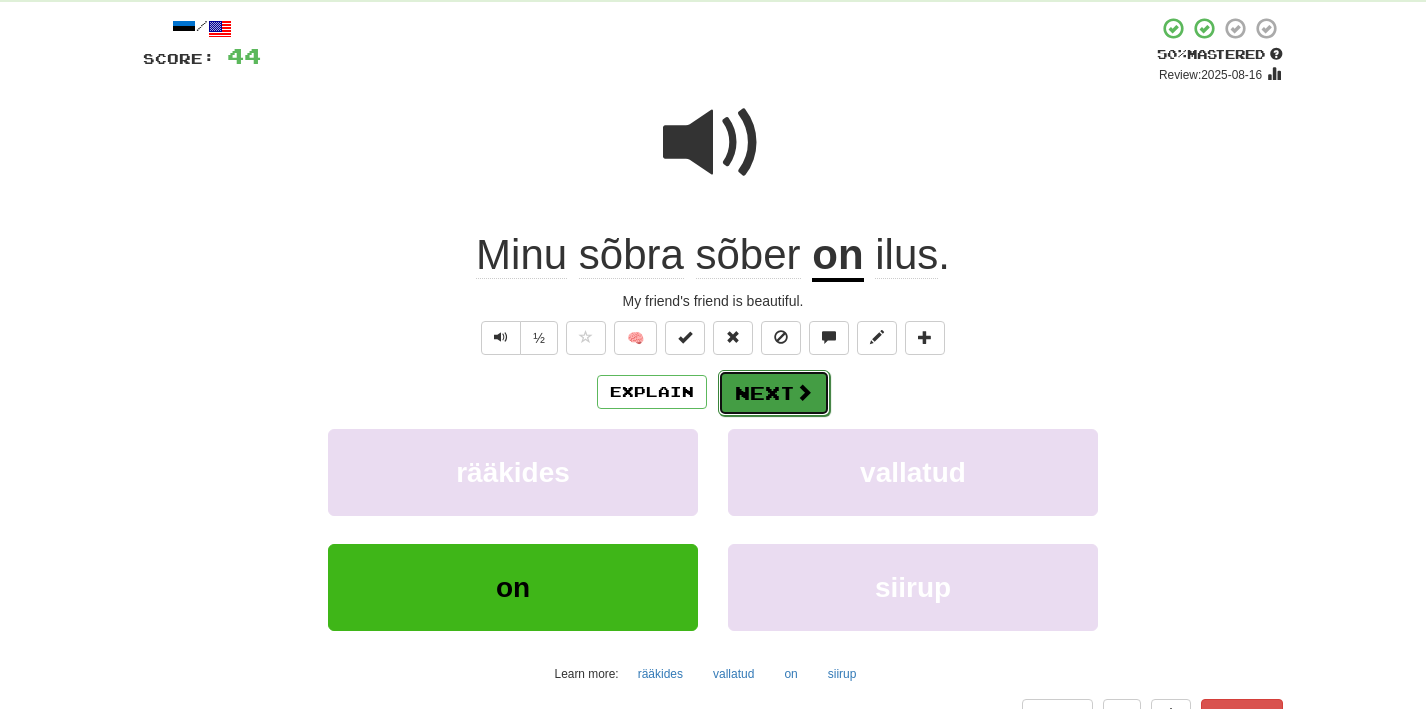 click on "Next" at bounding box center (774, 393) 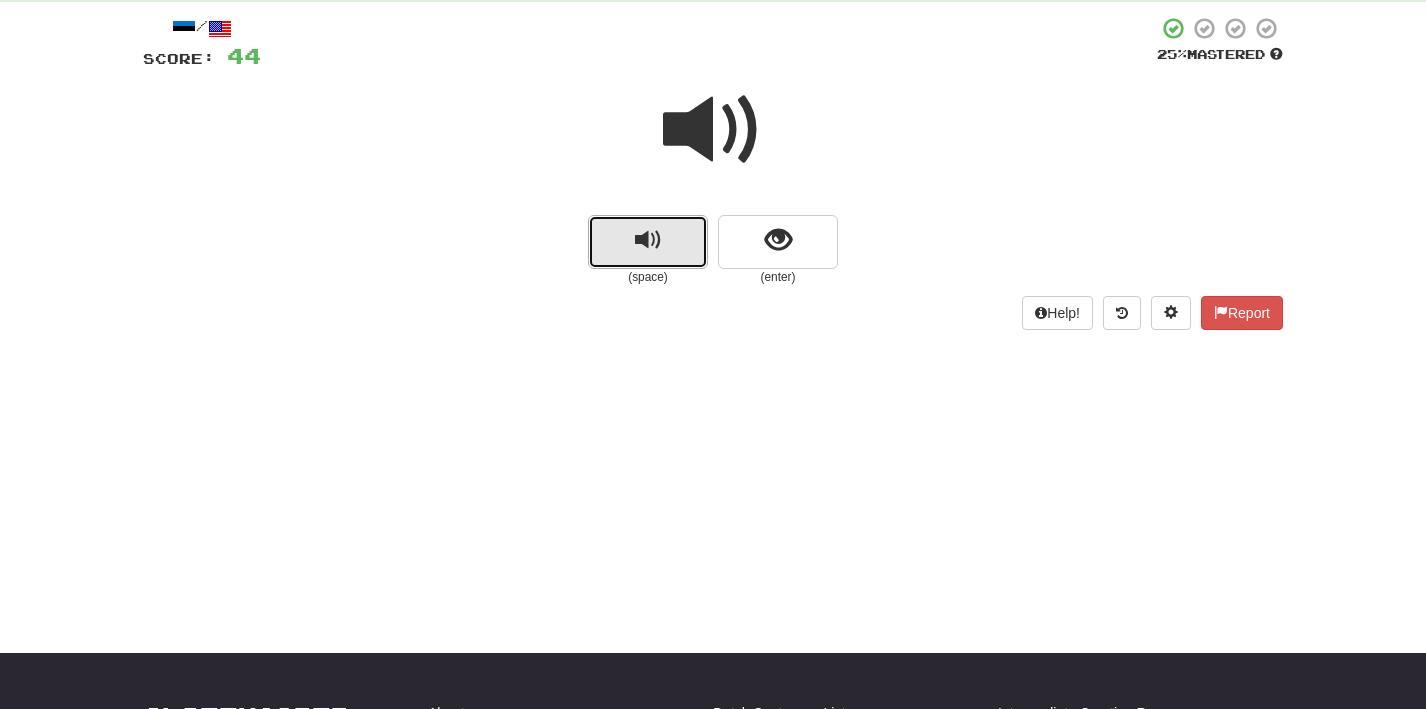 click at bounding box center [648, 242] 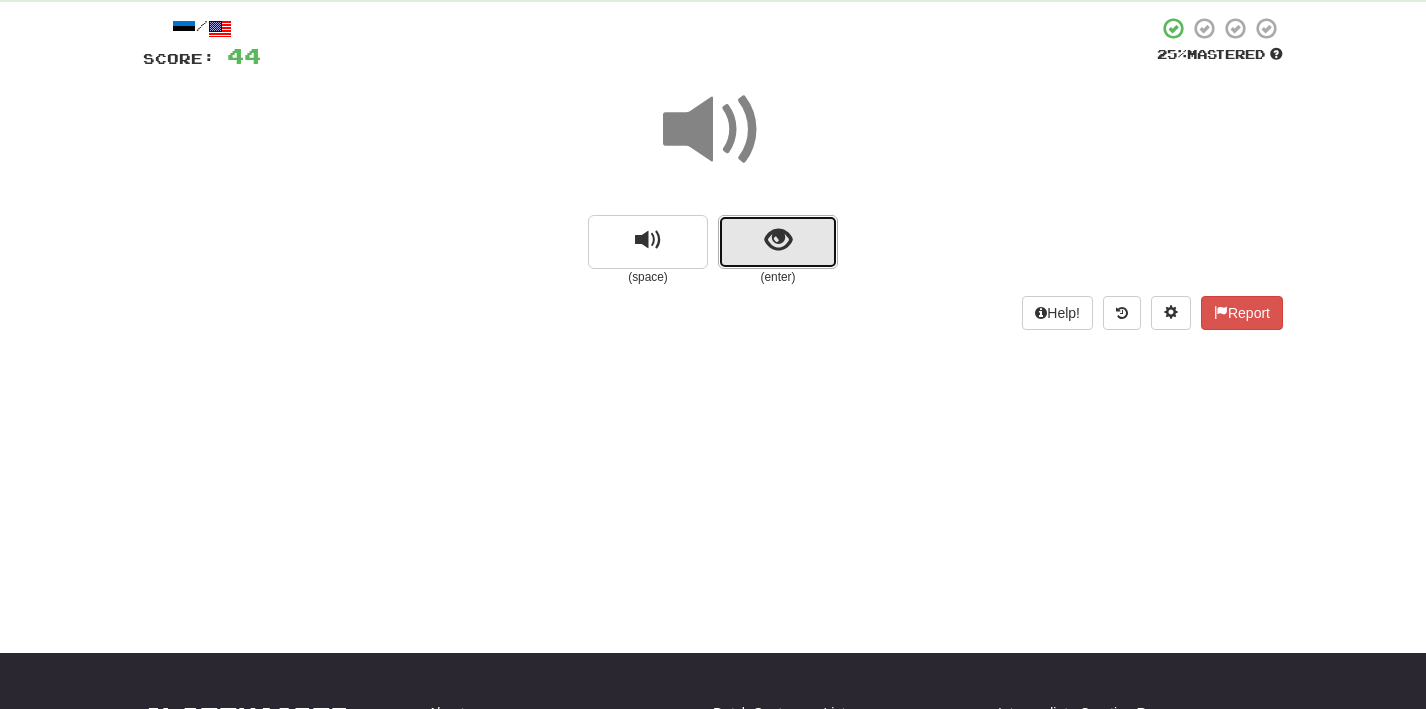 click at bounding box center (778, 242) 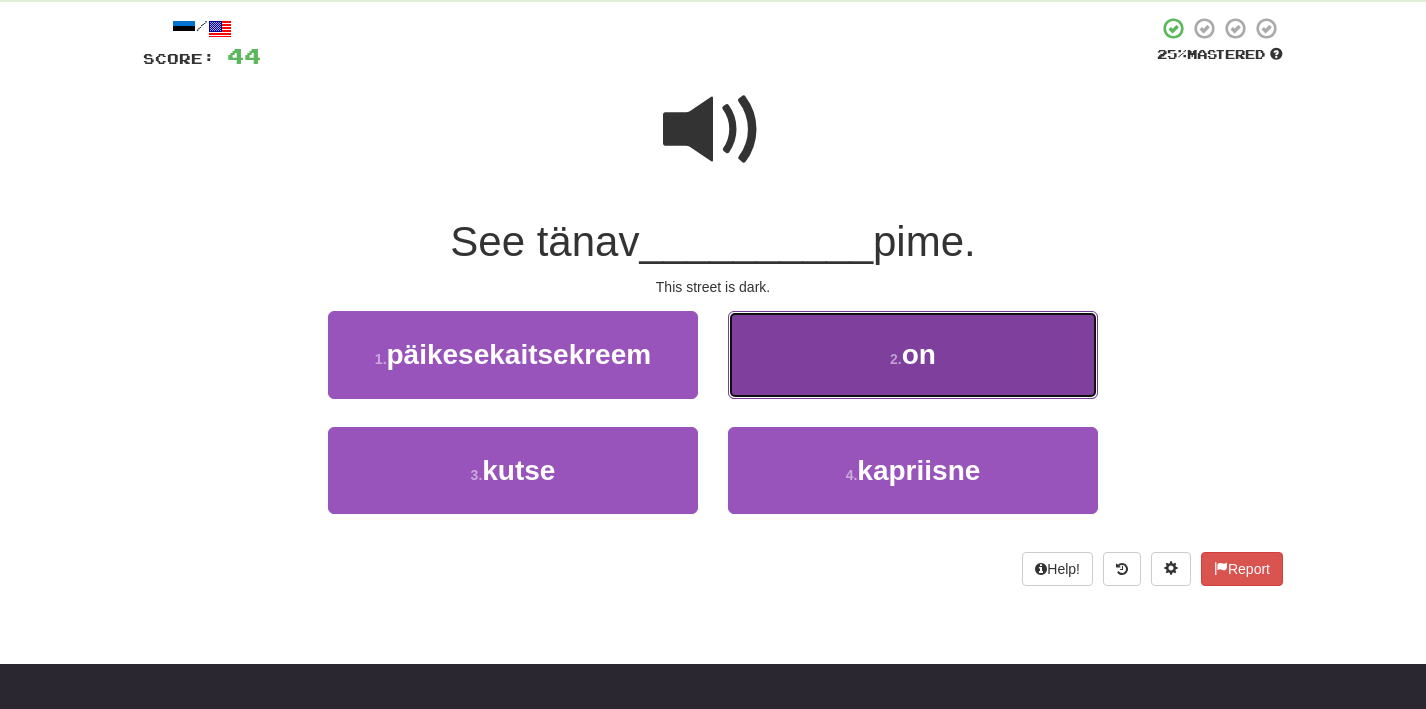 click on "2 .  on" at bounding box center (913, 354) 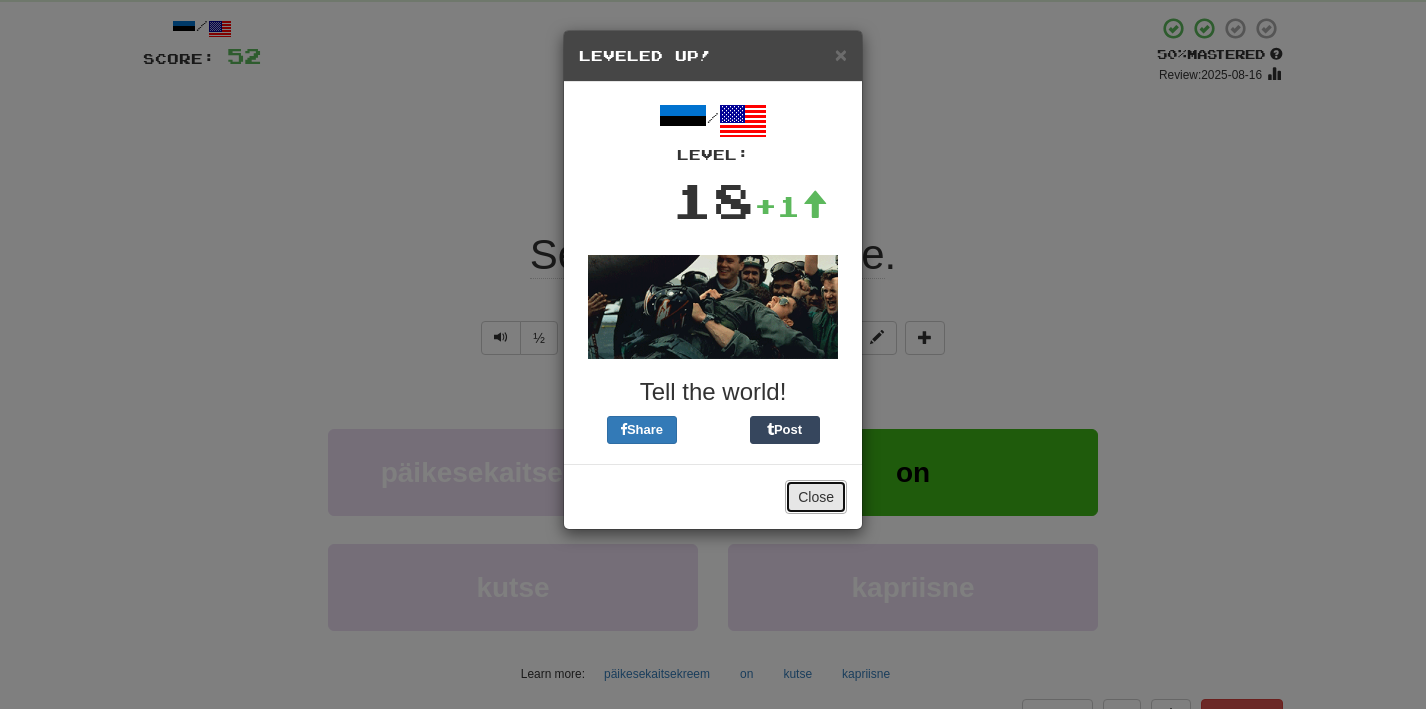 click on "Close" at bounding box center (816, 497) 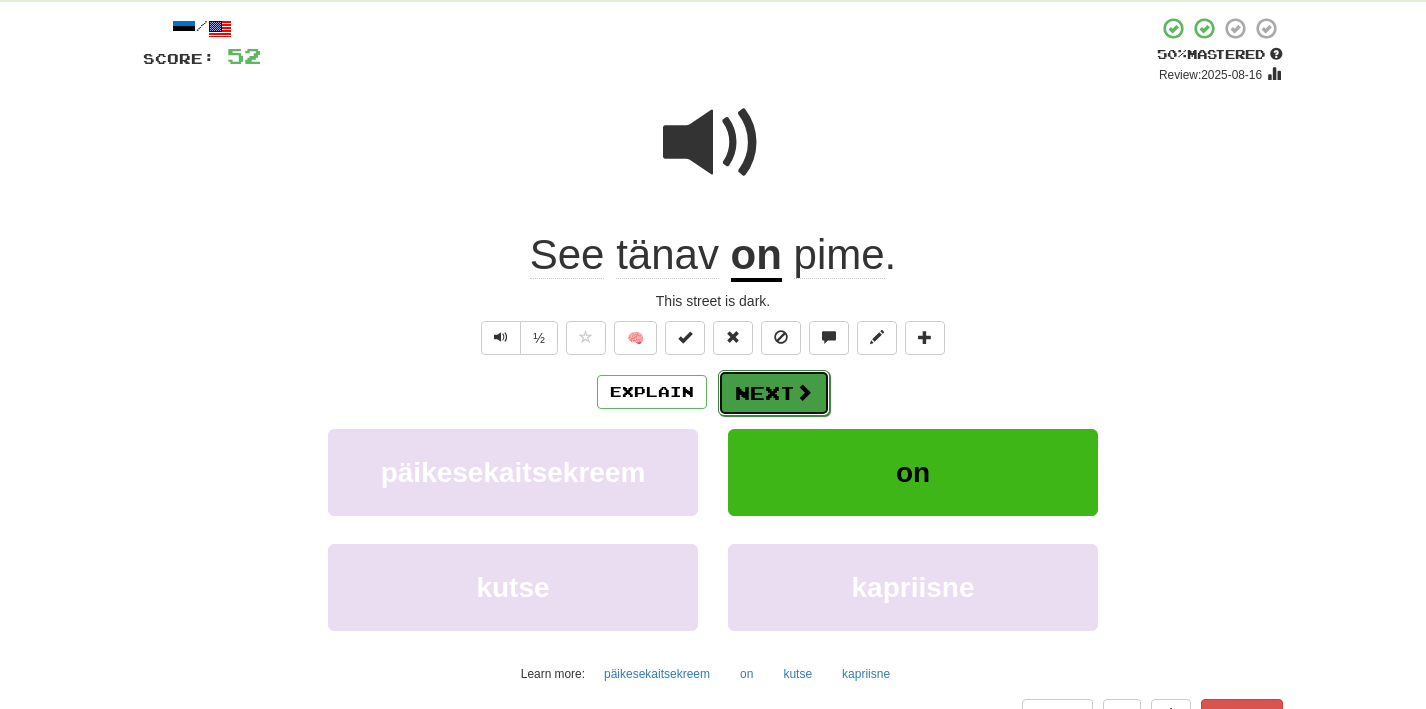 click on "Next" at bounding box center [774, 393] 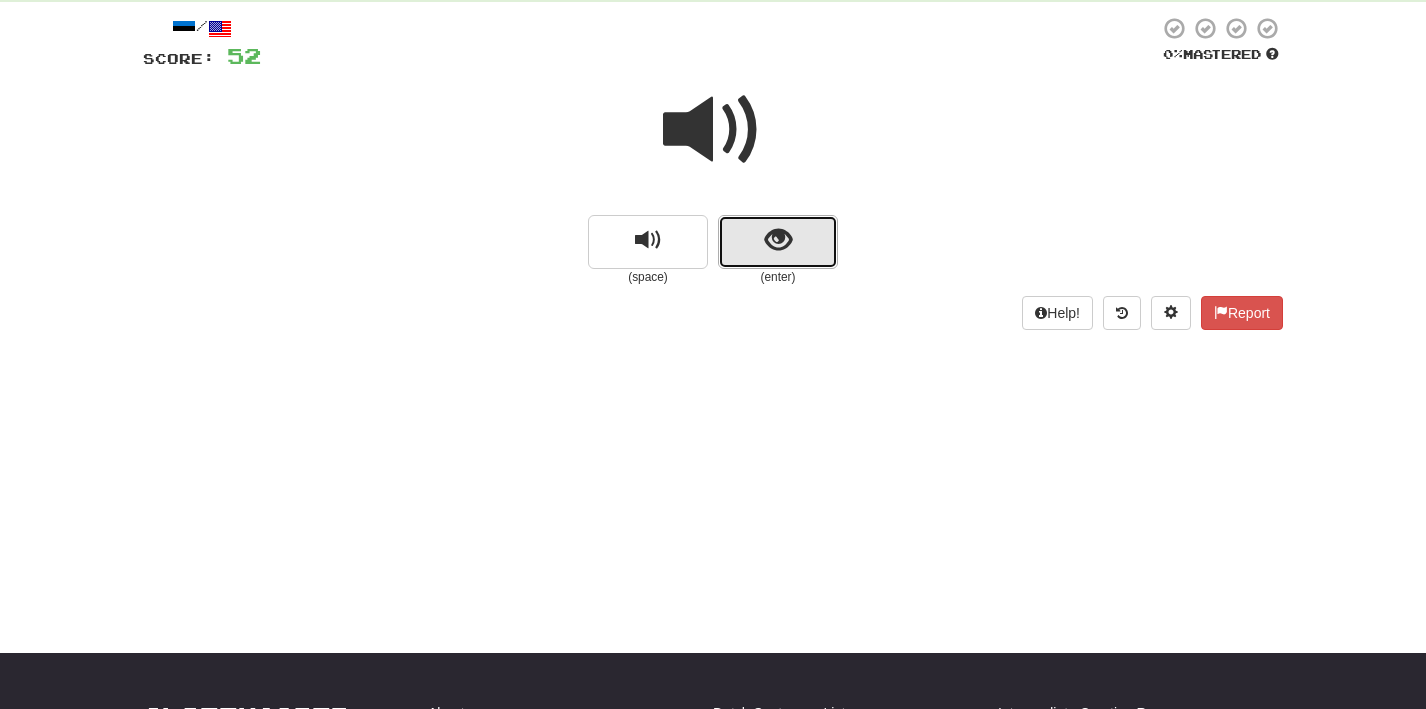 click at bounding box center [778, 240] 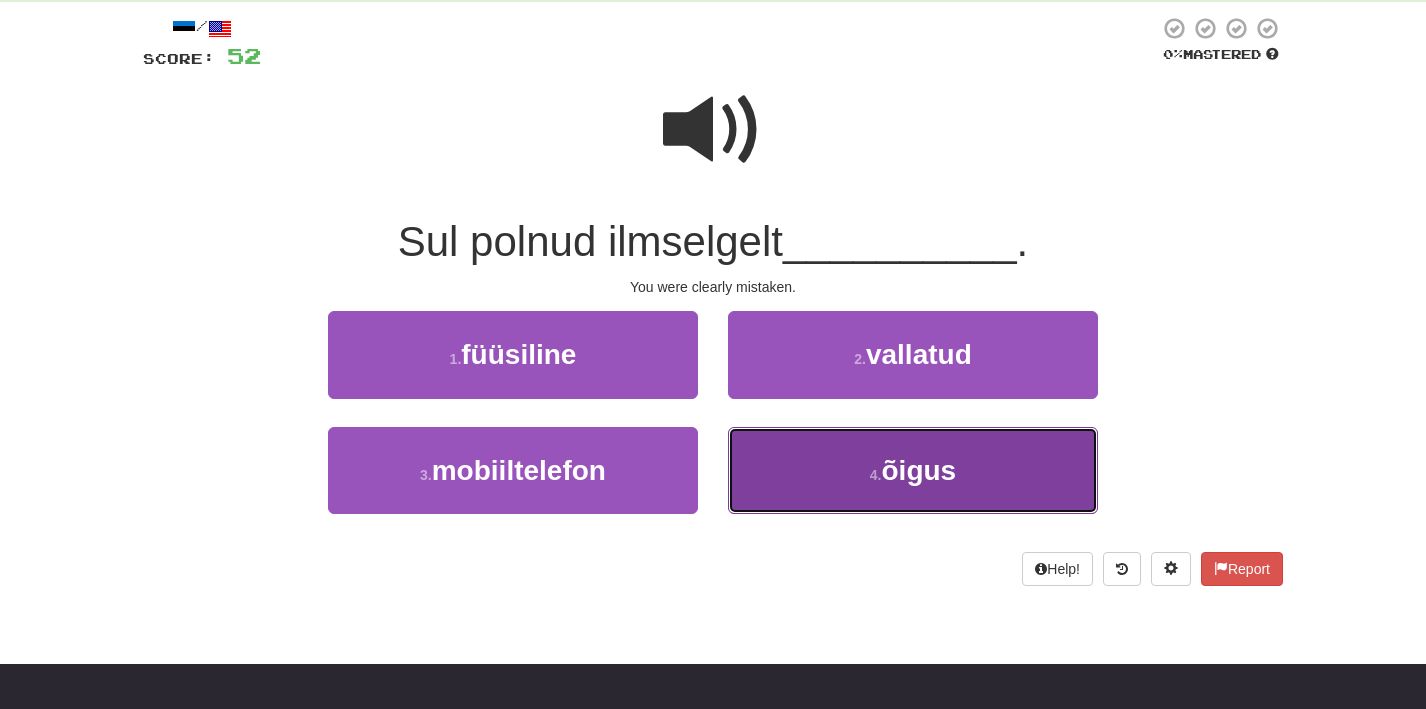 click on "4 .  õigus" at bounding box center [913, 470] 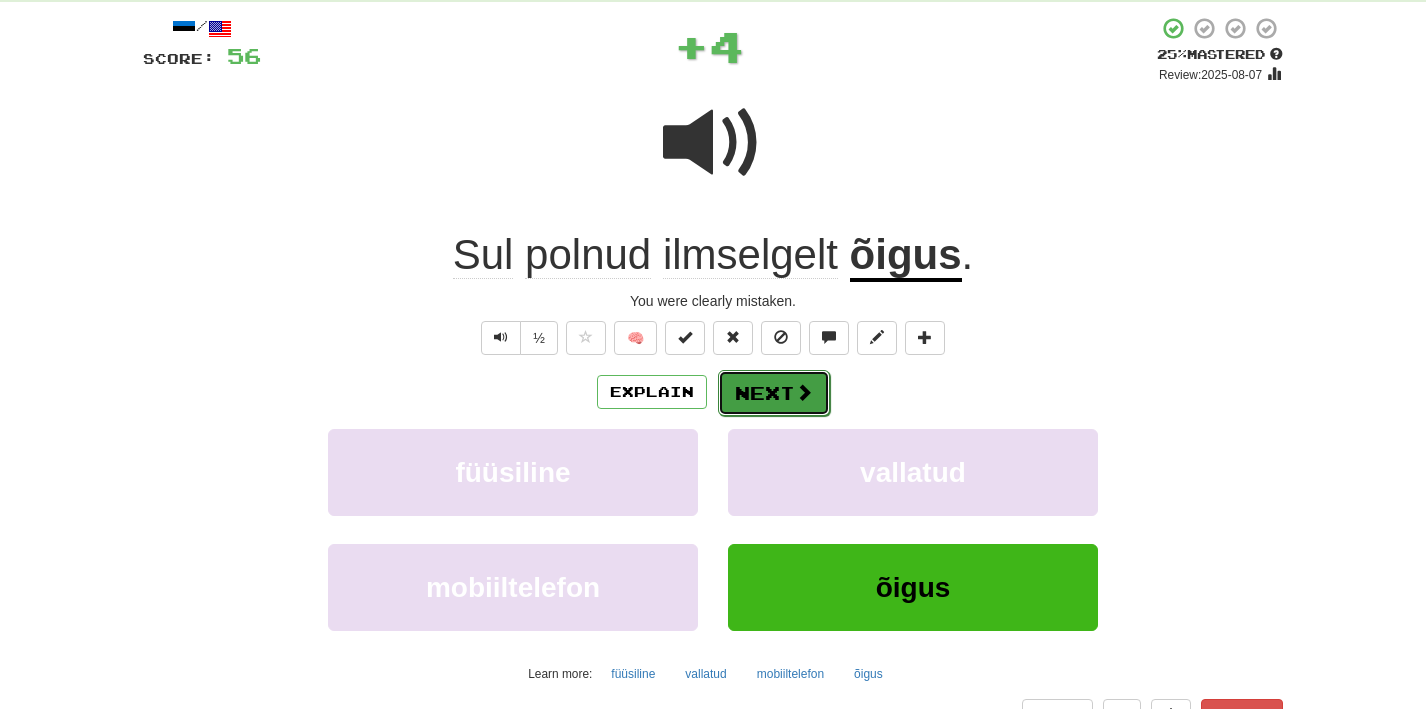 click on "Next" at bounding box center (774, 393) 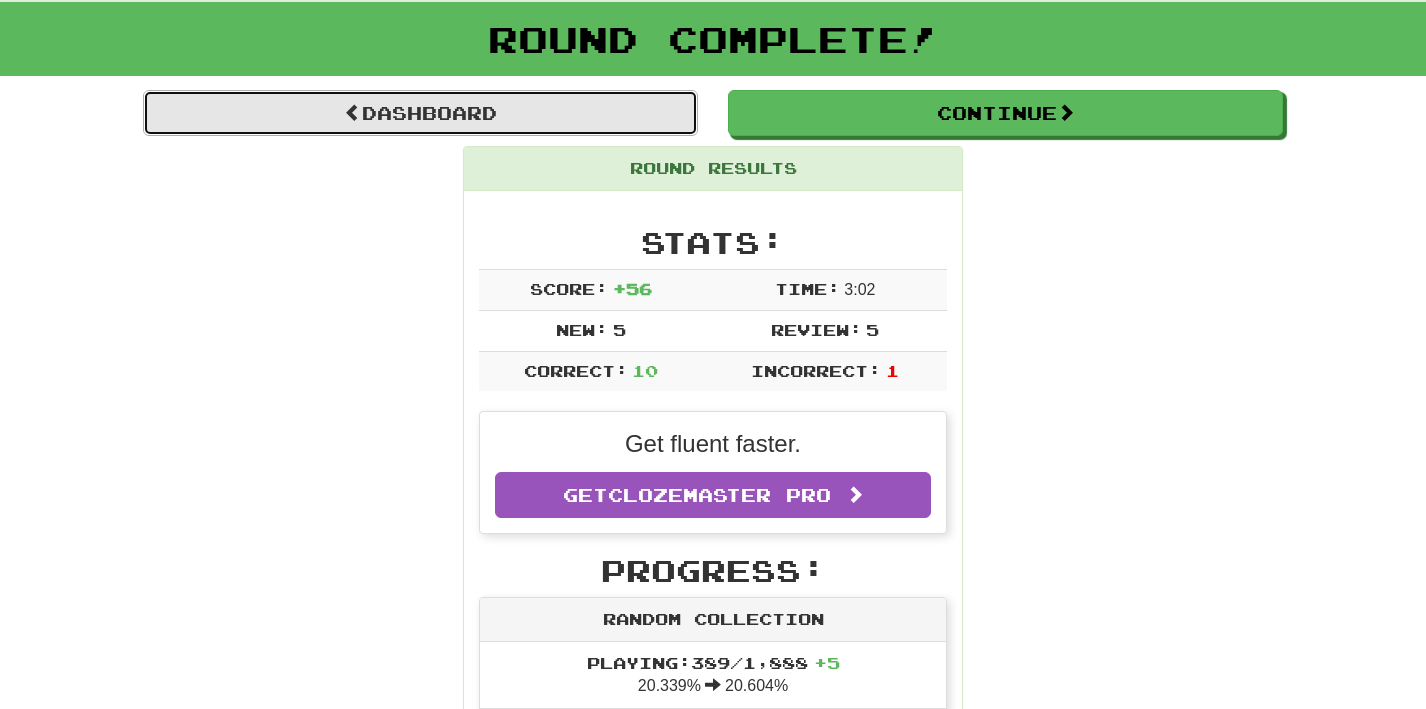 click on "Dashboard" at bounding box center [420, 113] 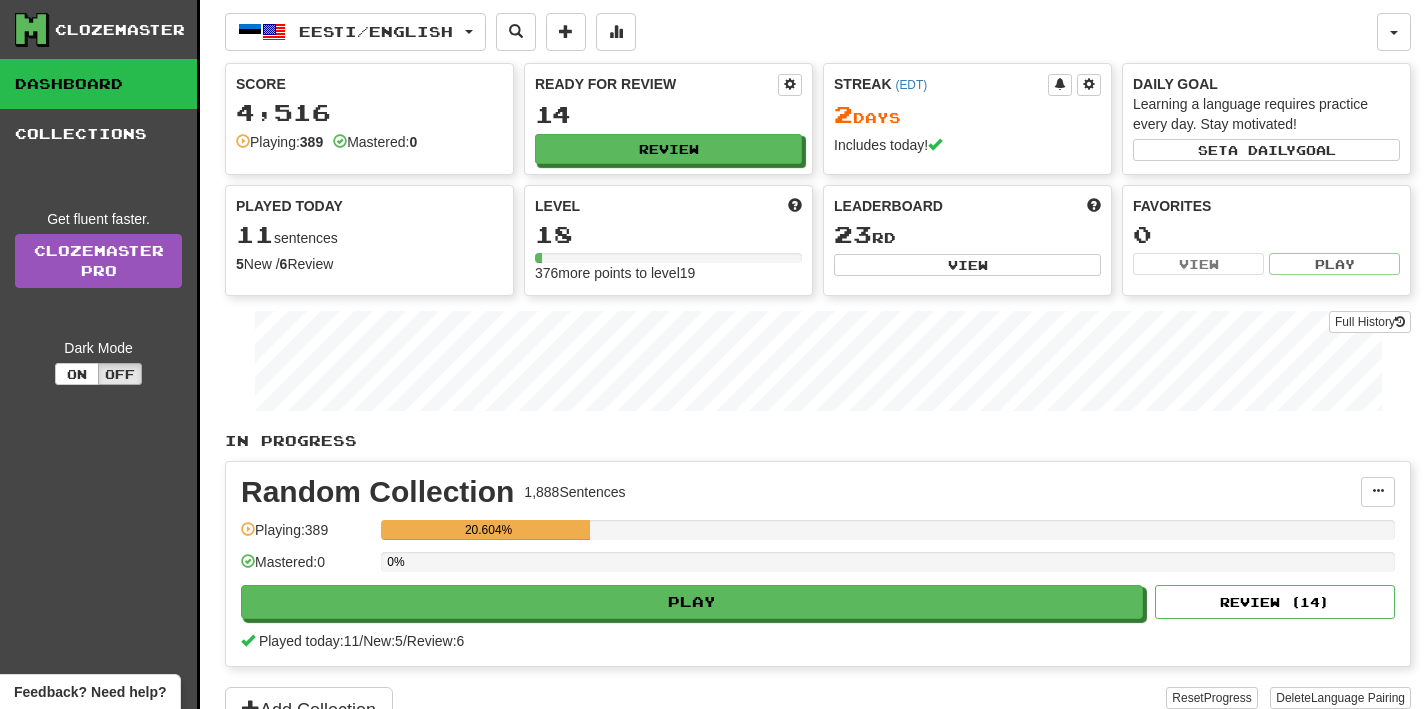 scroll, scrollTop: 0, scrollLeft: 0, axis: both 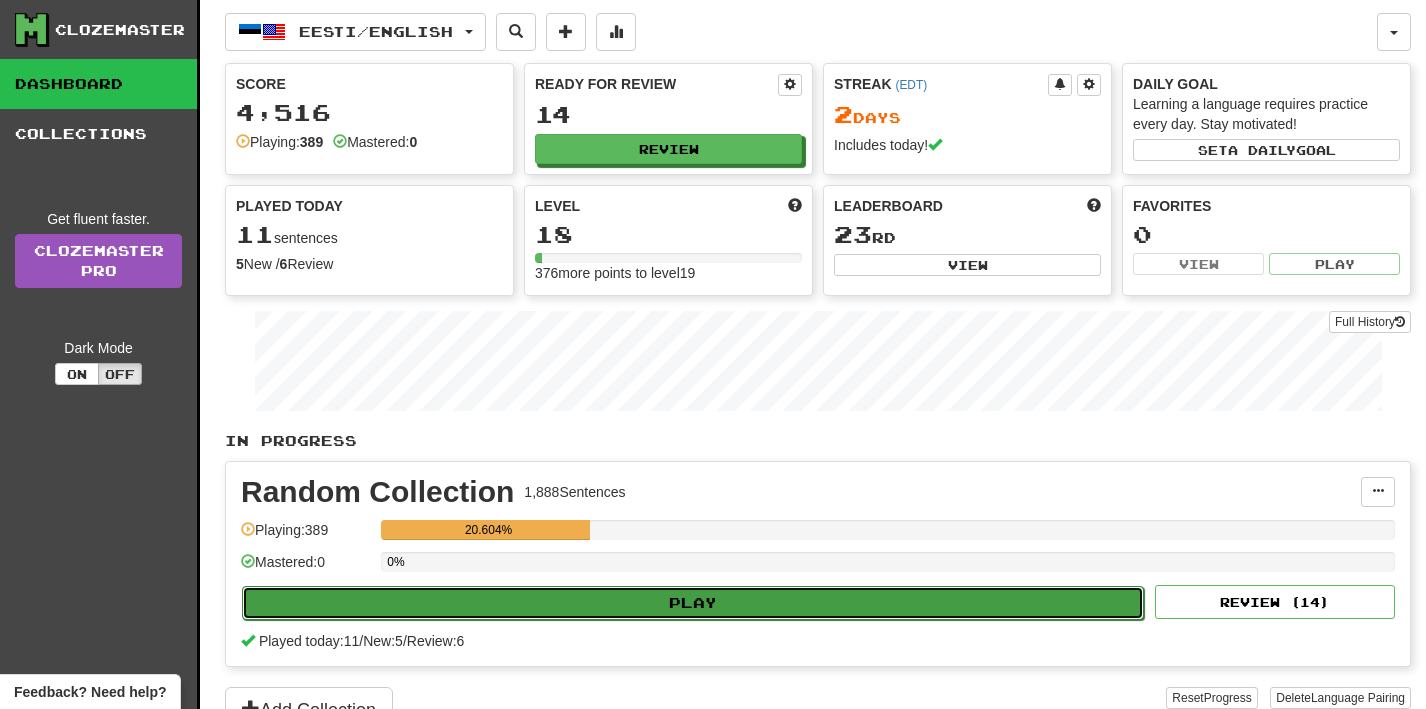 click on "Play" at bounding box center [693, 603] 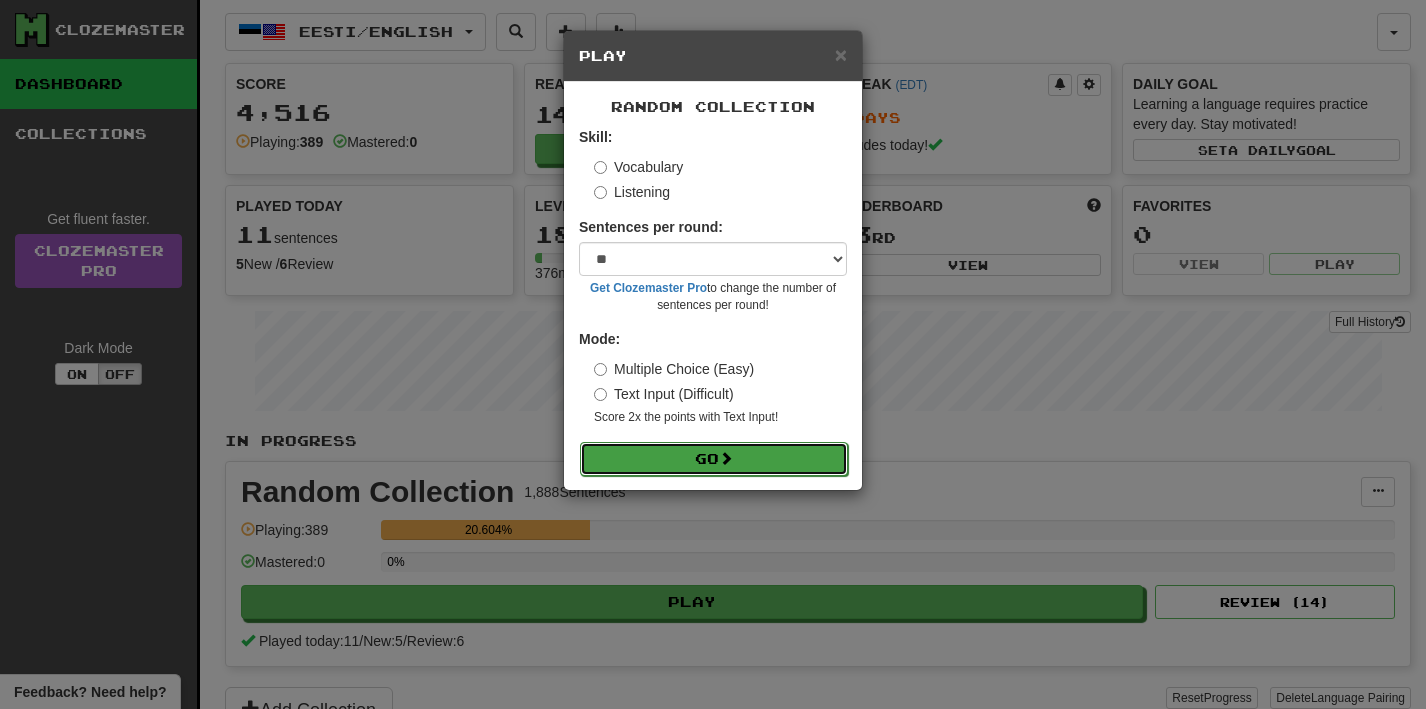 click on "Go" at bounding box center [714, 459] 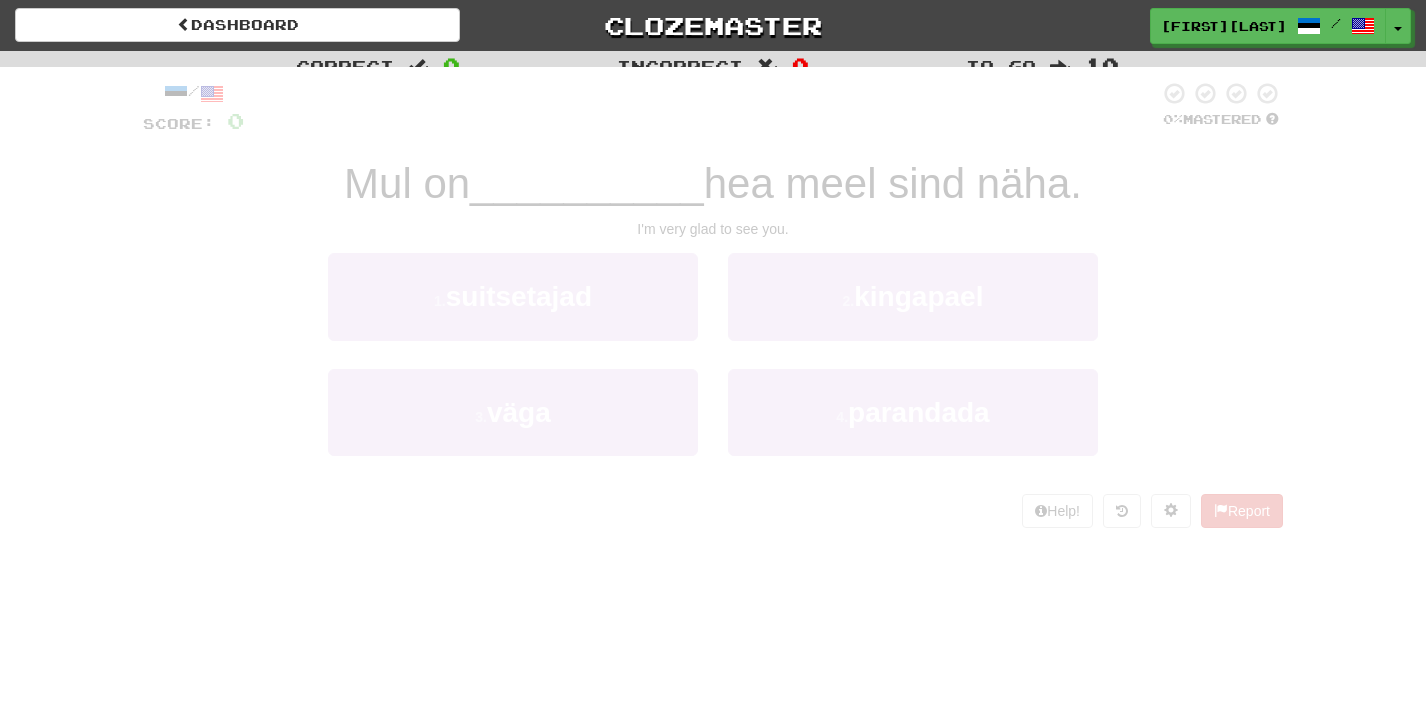 scroll, scrollTop: 0, scrollLeft: 0, axis: both 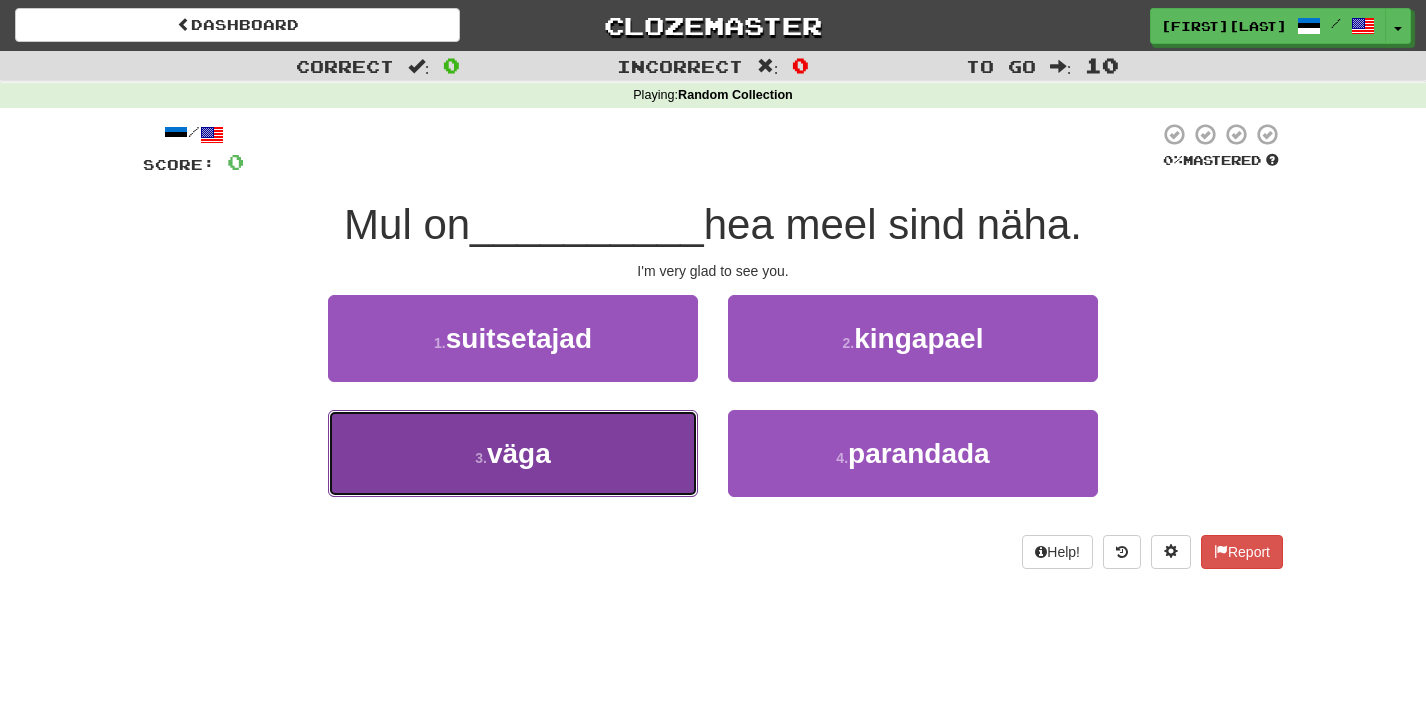 click on "3 .  väga" at bounding box center (513, 453) 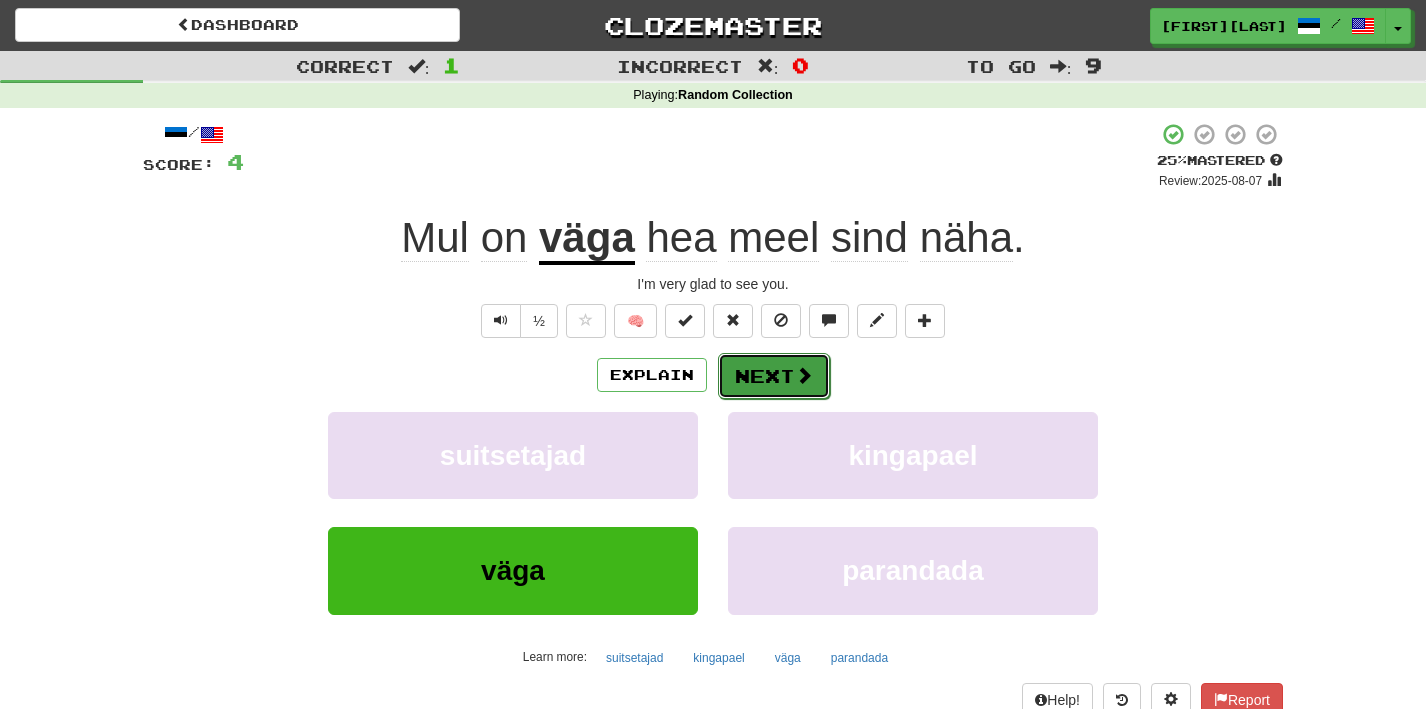 click on "Next" at bounding box center [774, 376] 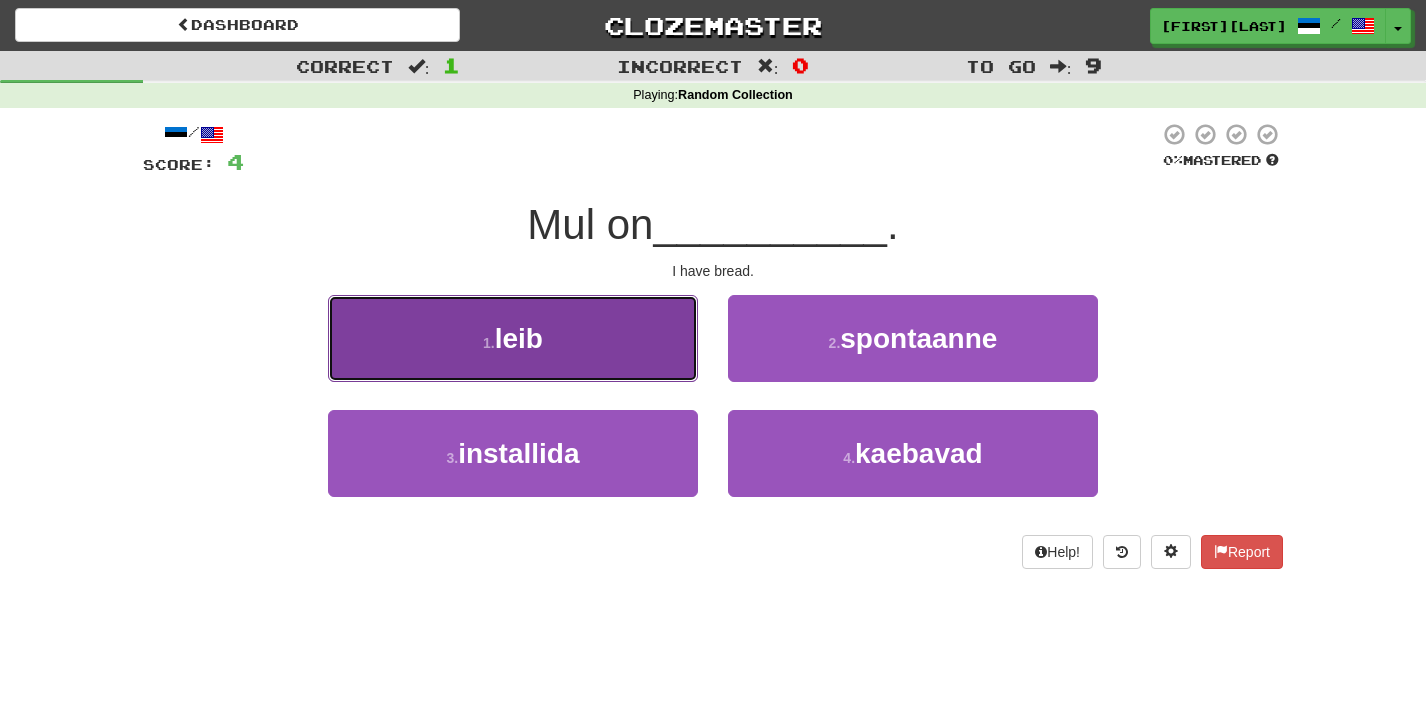 click on "1 .  leib" at bounding box center (513, 338) 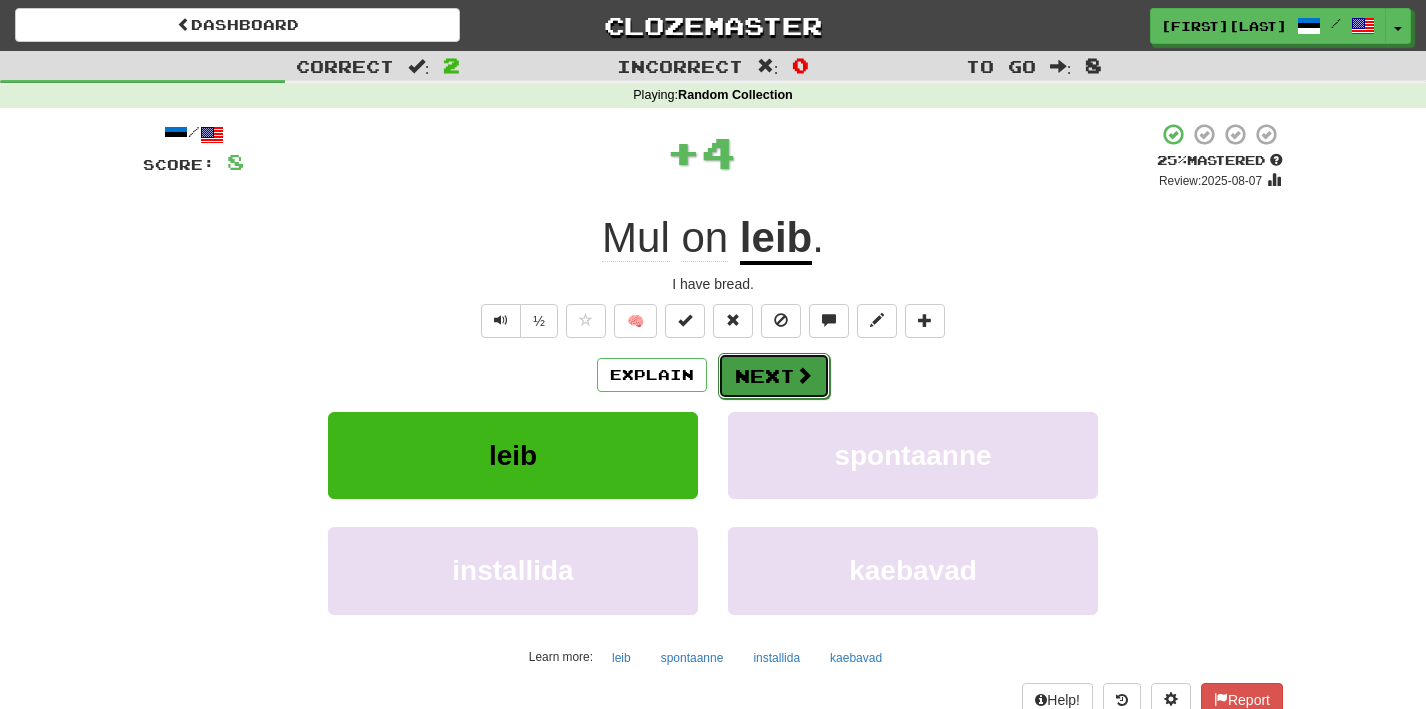 click at bounding box center (804, 375) 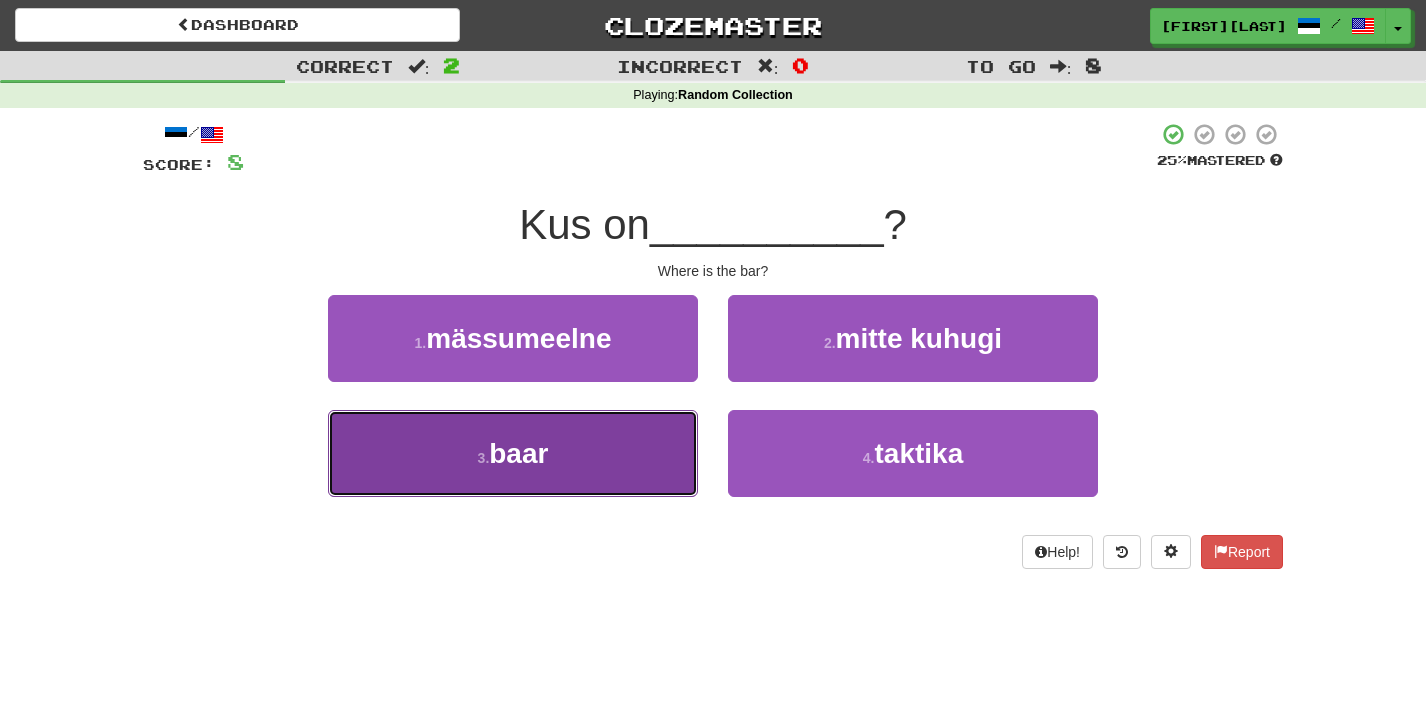 click on "3 .  baar" at bounding box center (513, 453) 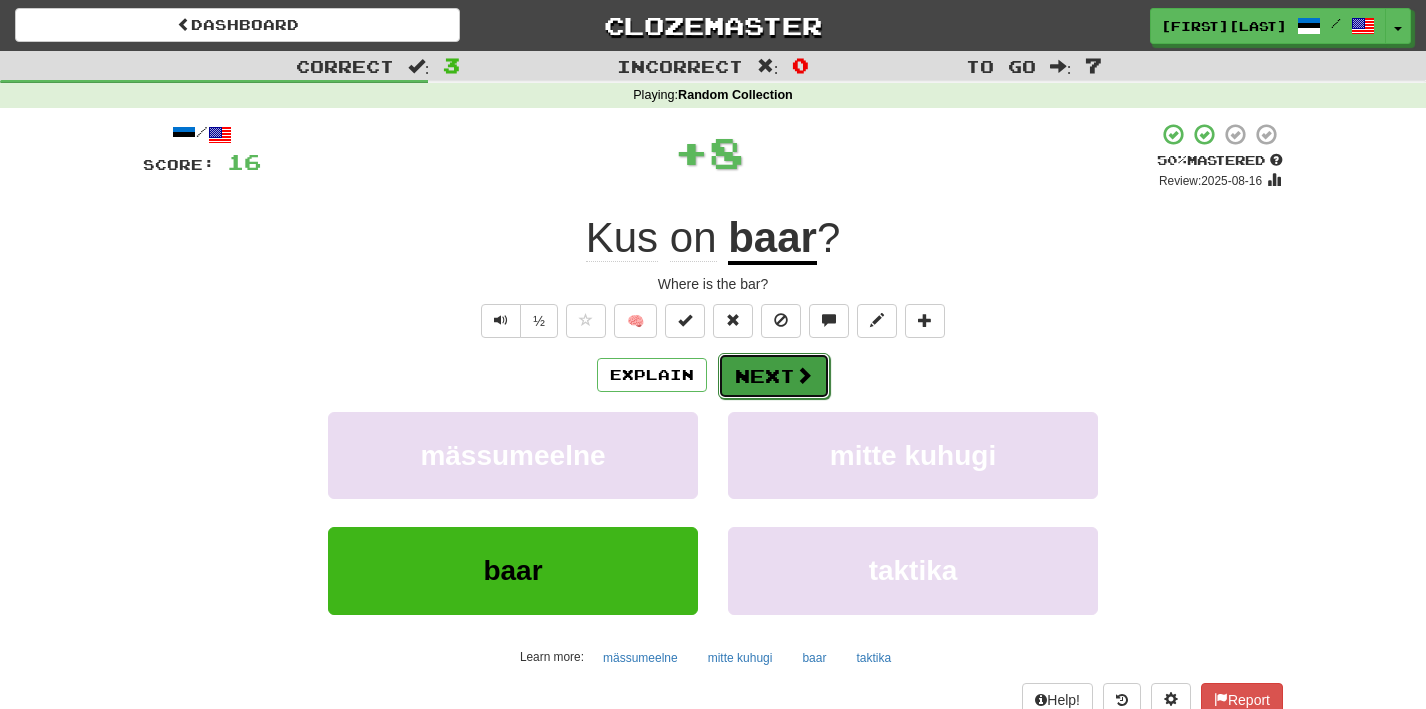 click on "Next" at bounding box center [774, 376] 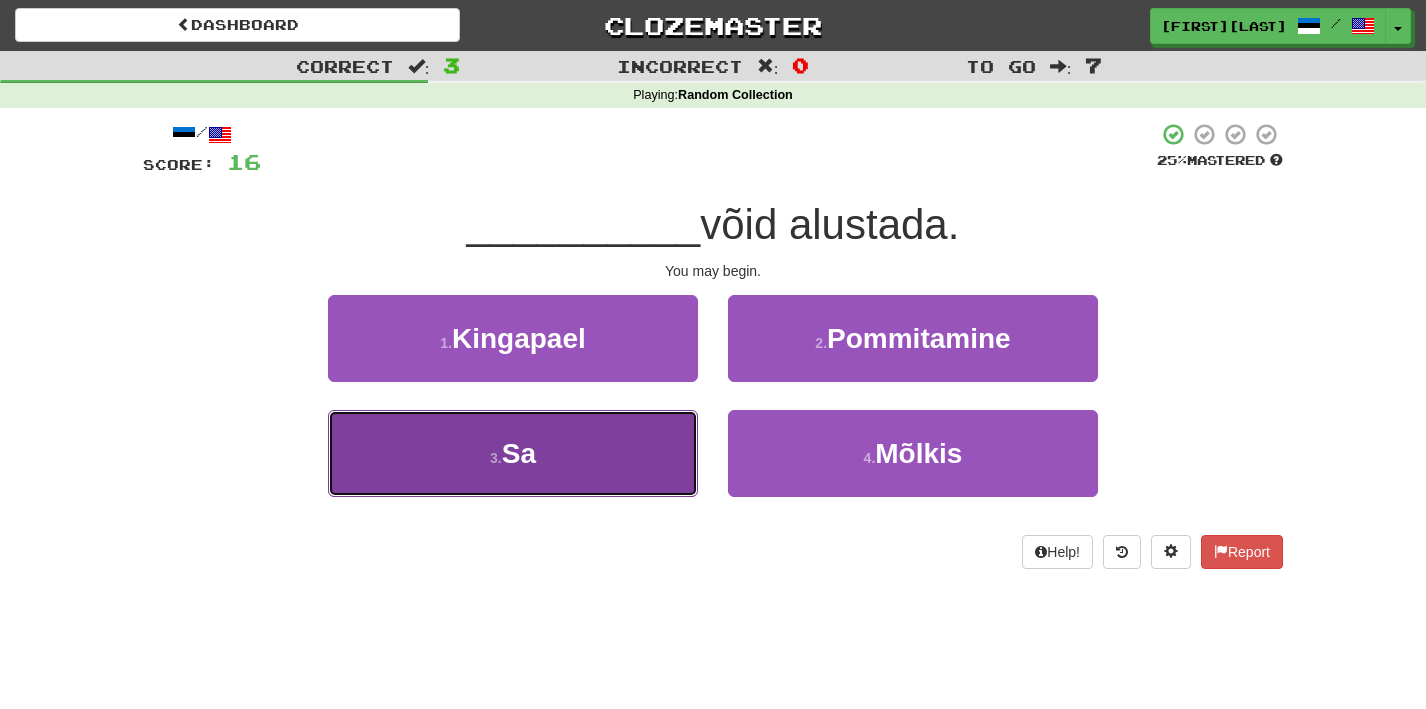click on "3 .  Sa" at bounding box center (513, 453) 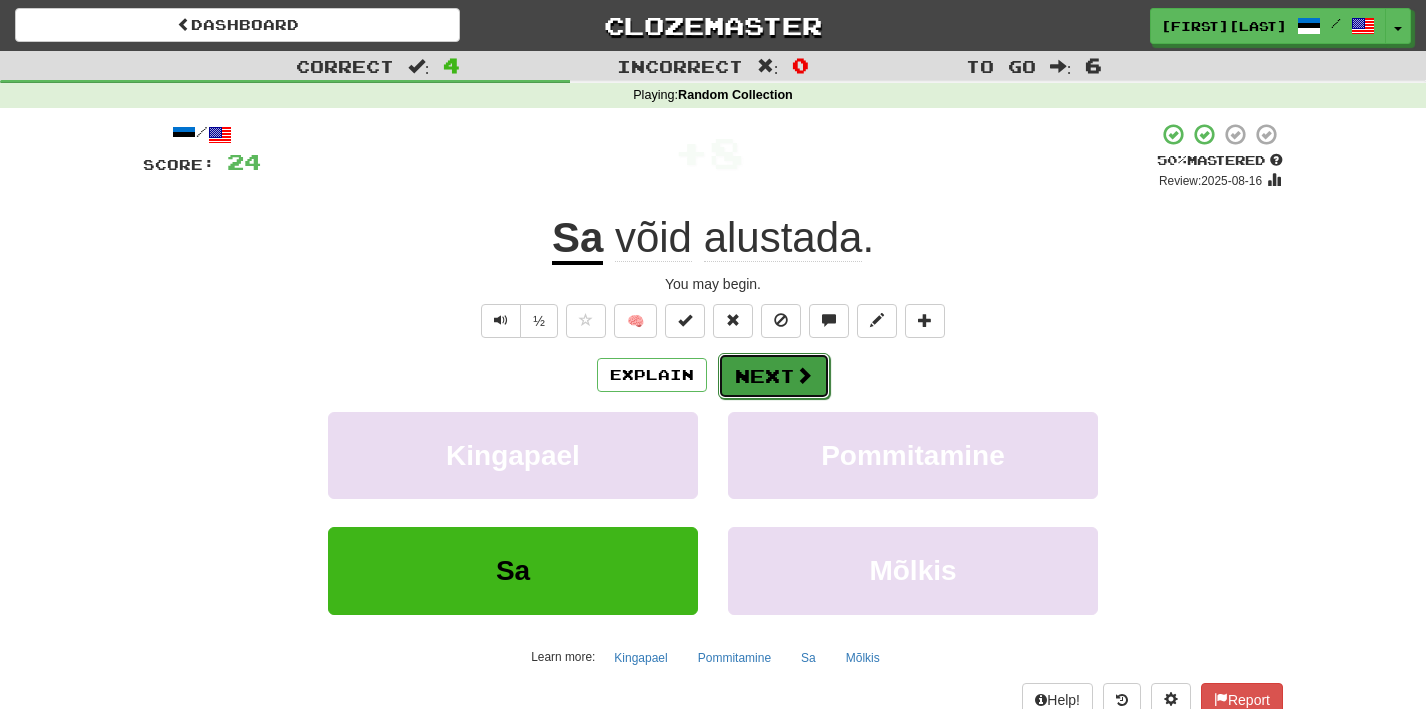 click at bounding box center [804, 375] 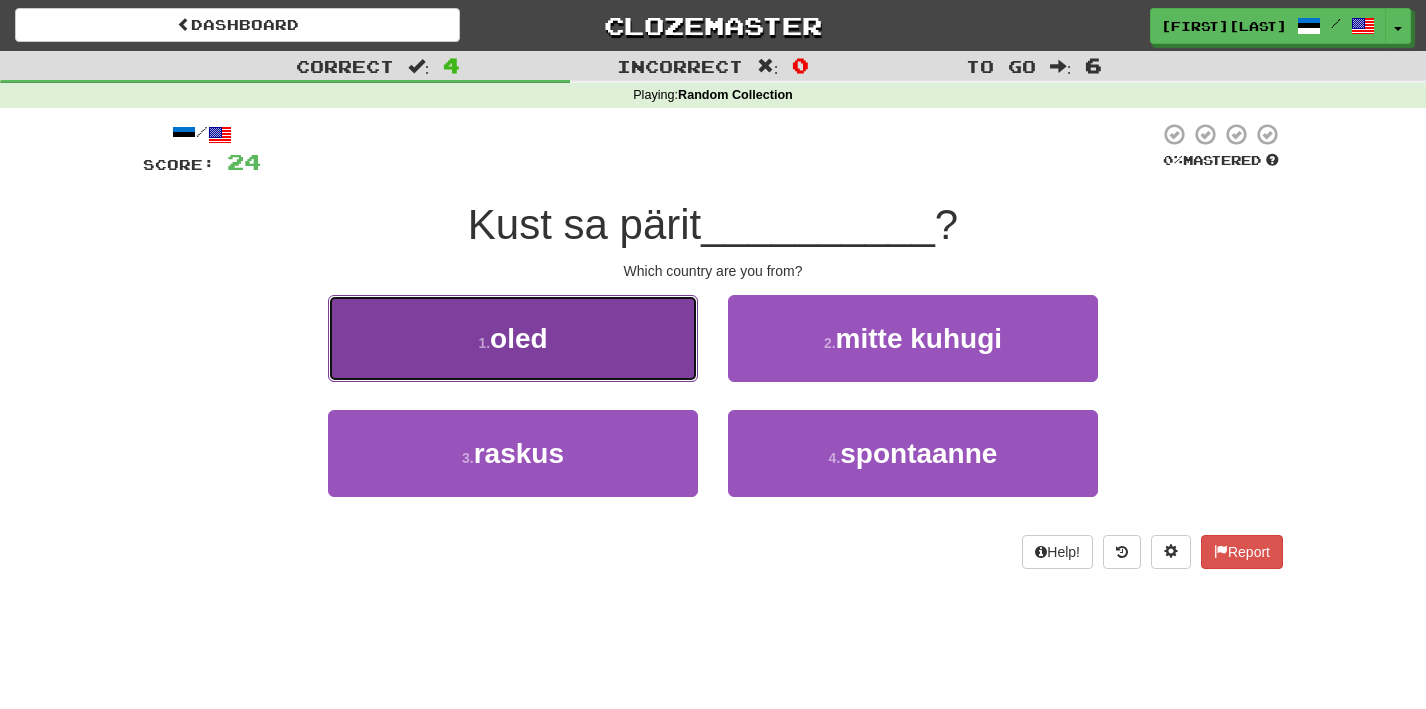 click on "1 .  oled" at bounding box center [513, 338] 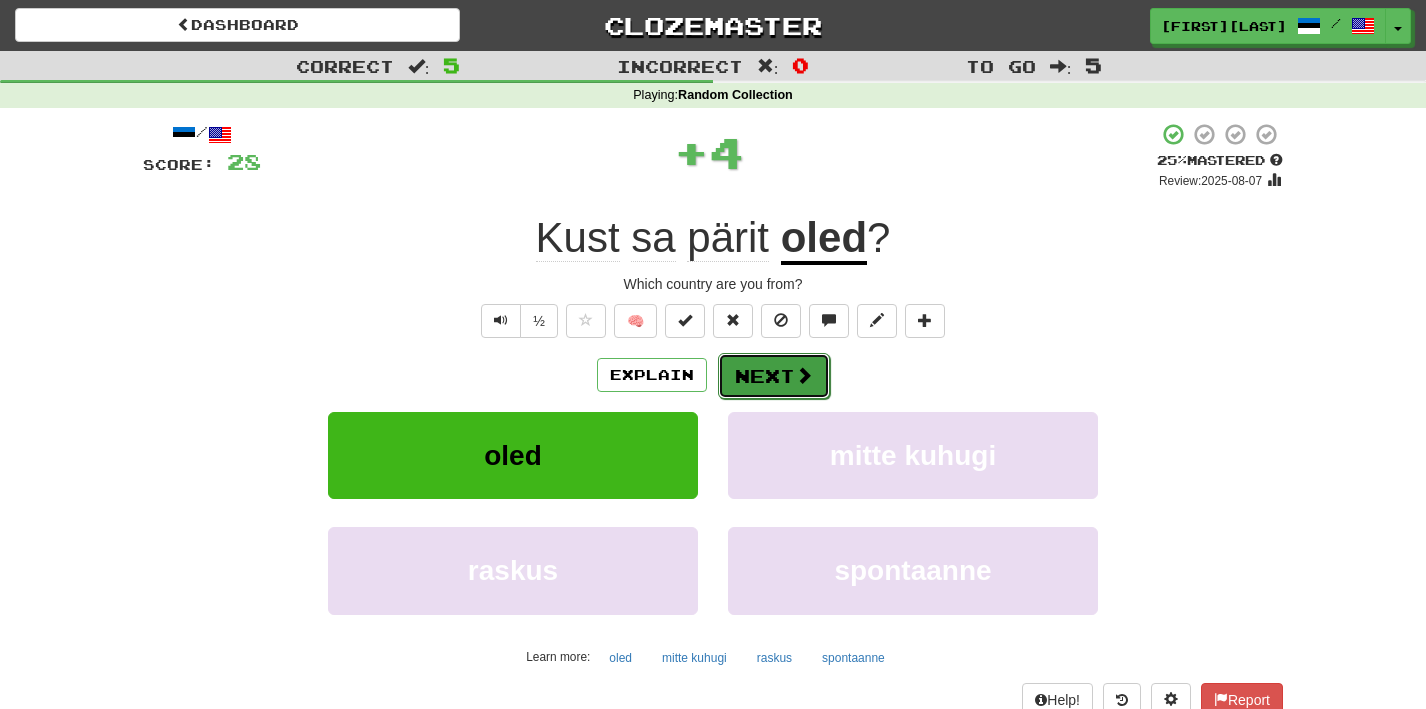 click at bounding box center (804, 375) 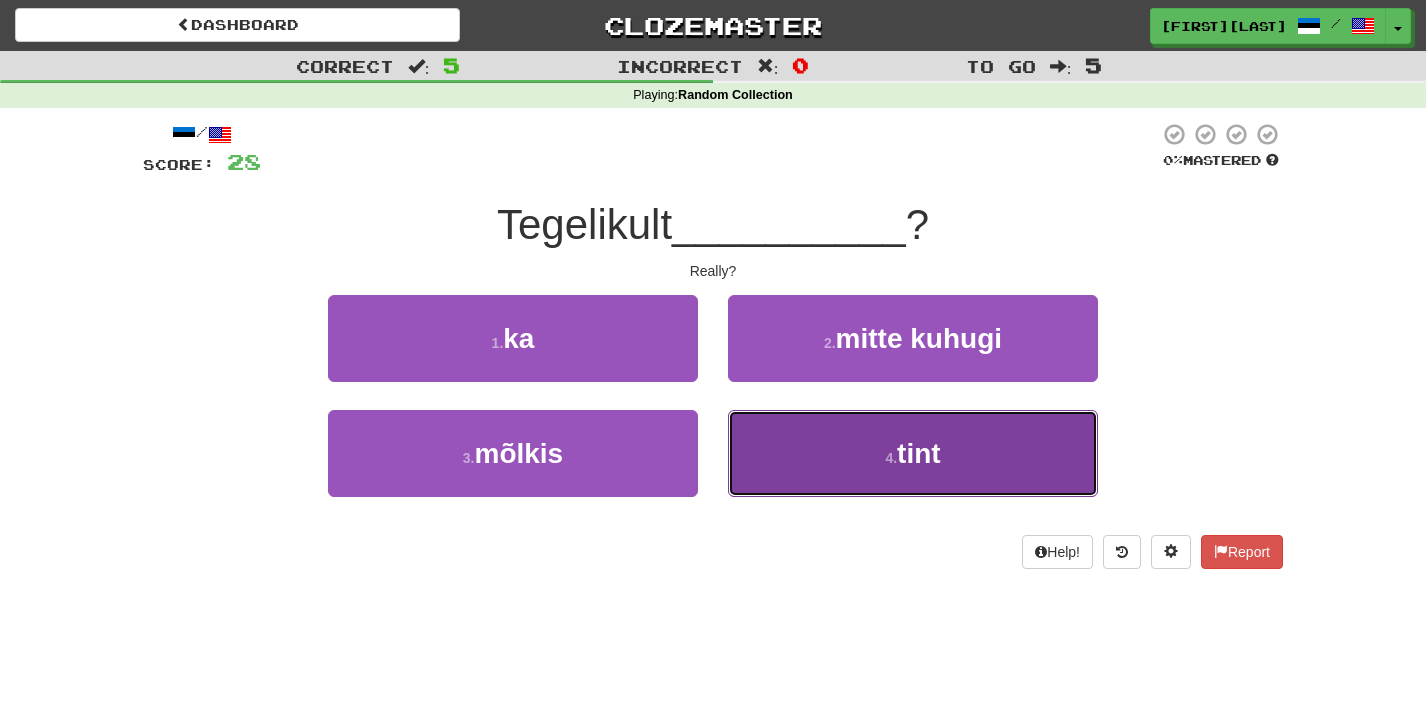 click on "4 .  tint" at bounding box center [913, 453] 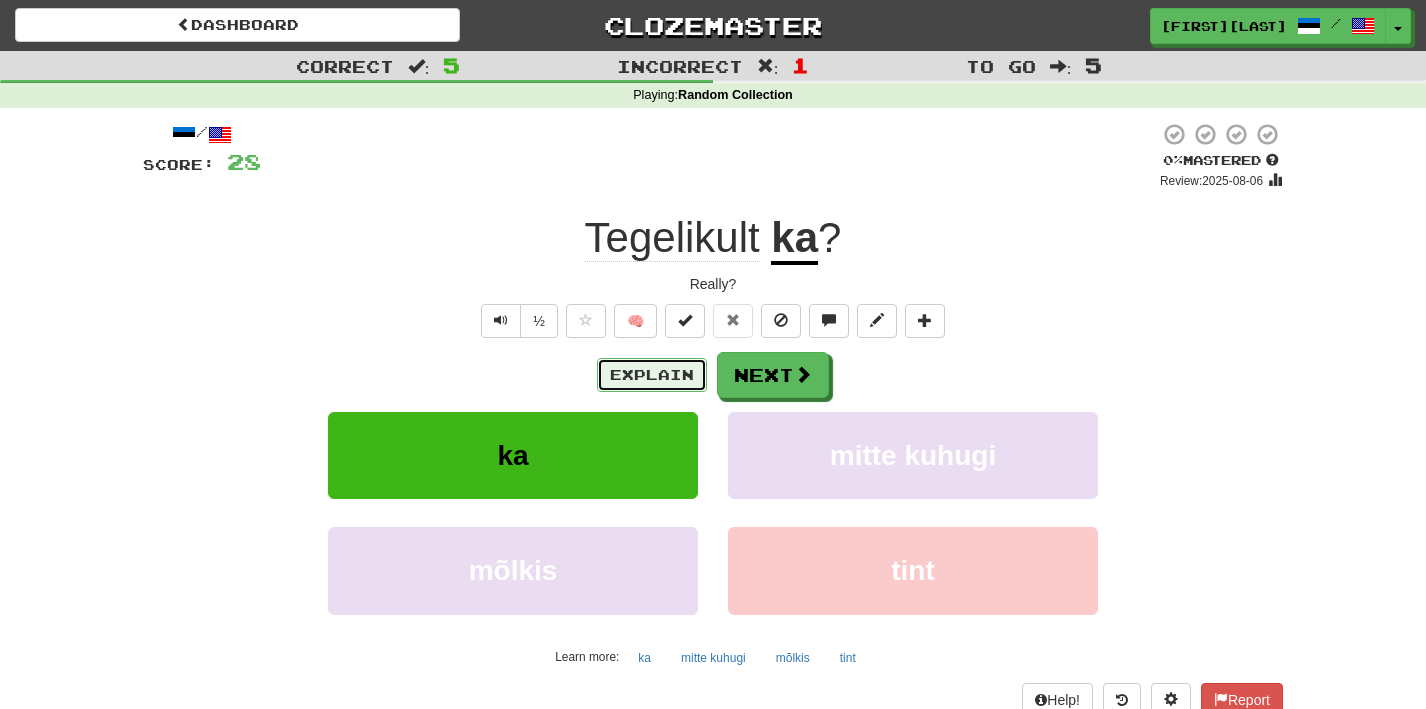 click on "Explain" at bounding box center (652, 375) 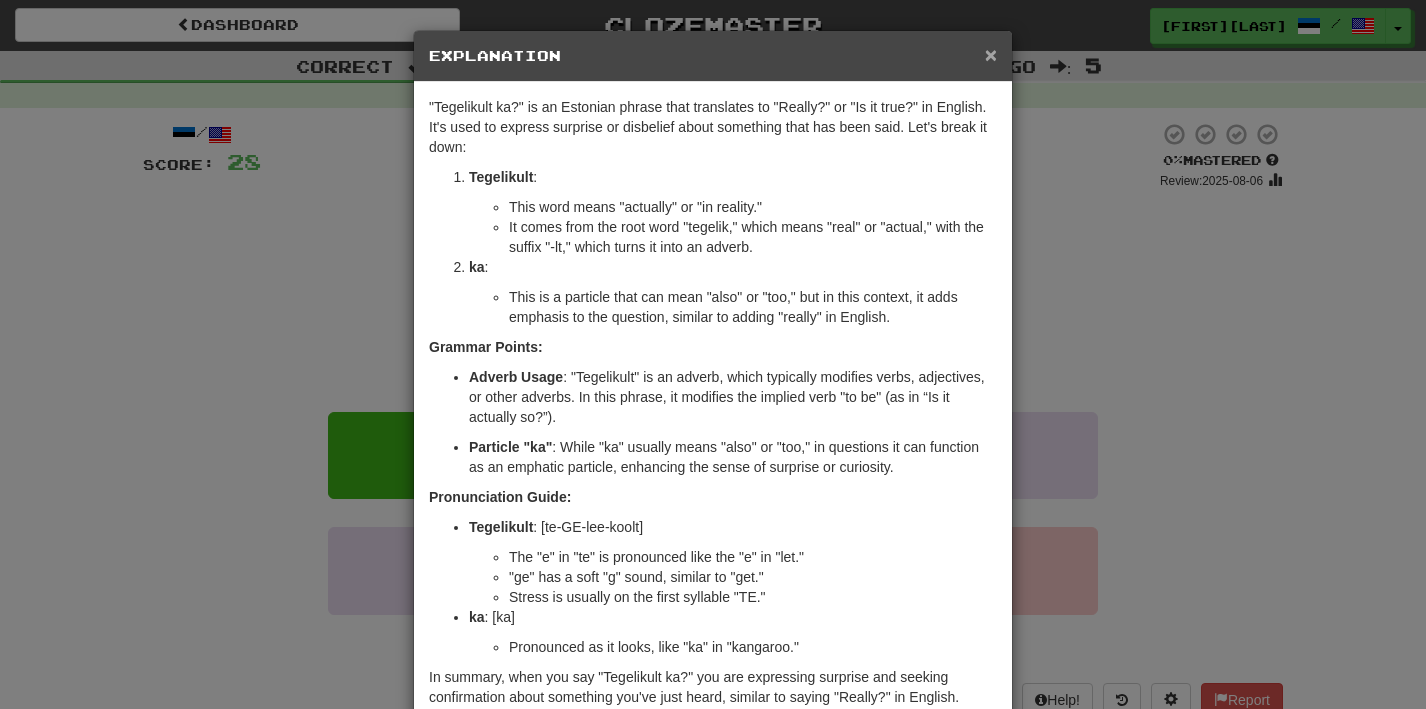 click on "×" at bounding box center [991, 54] 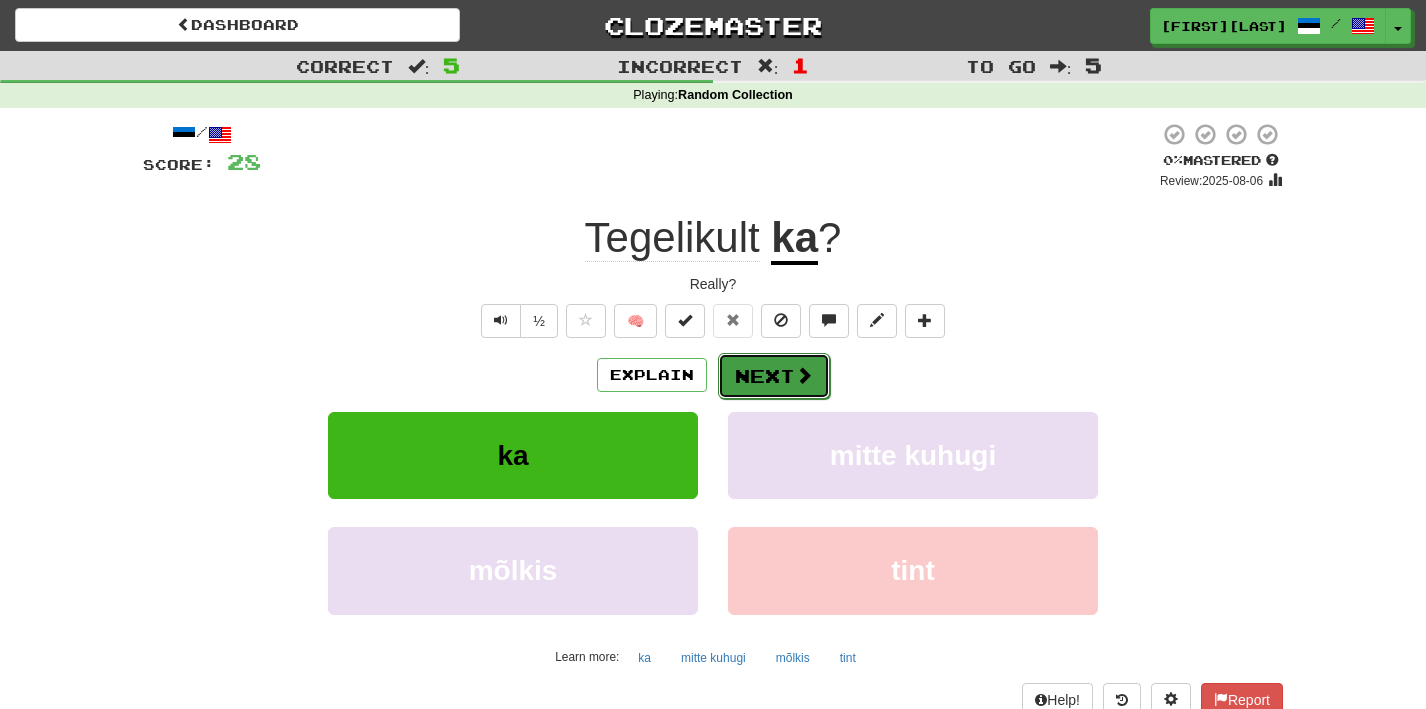 click on "Next" at bounding box center (774, 376) 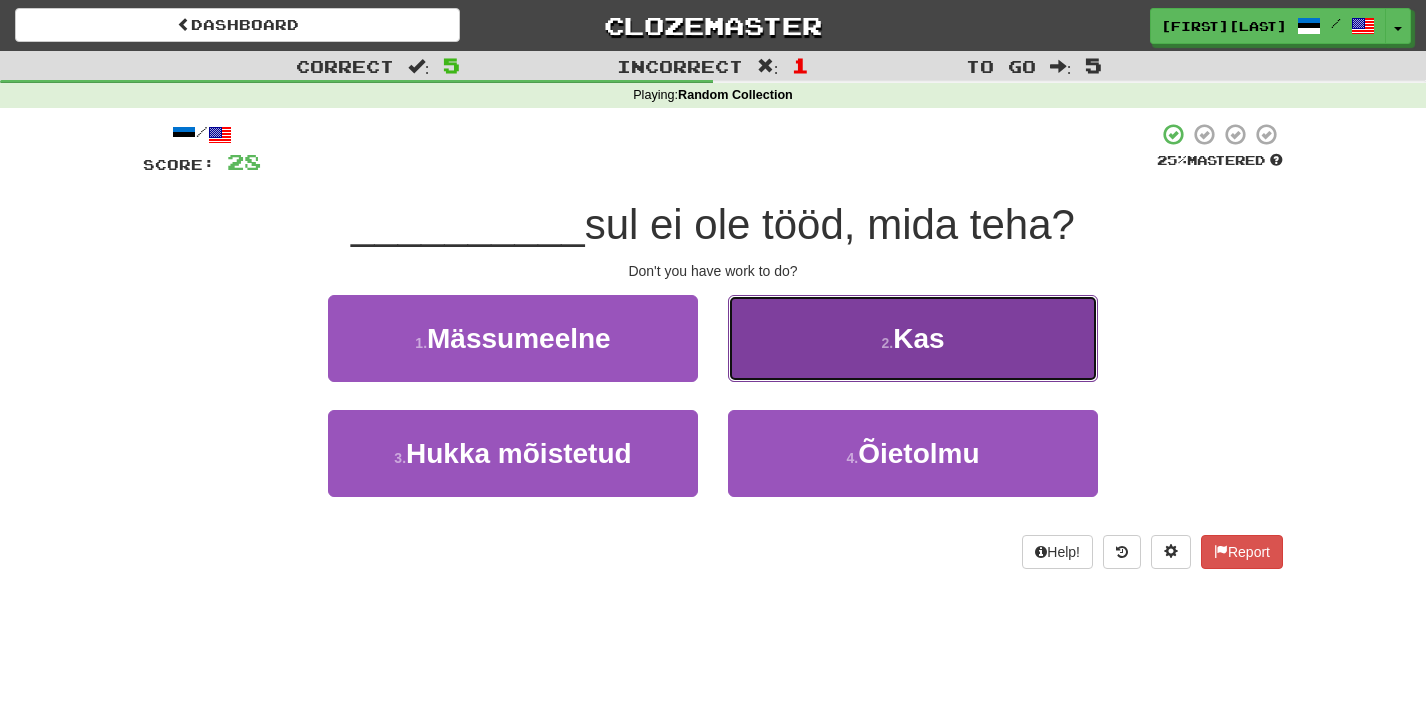 click on "2 .  Kas" at bounding box center (913, 338) 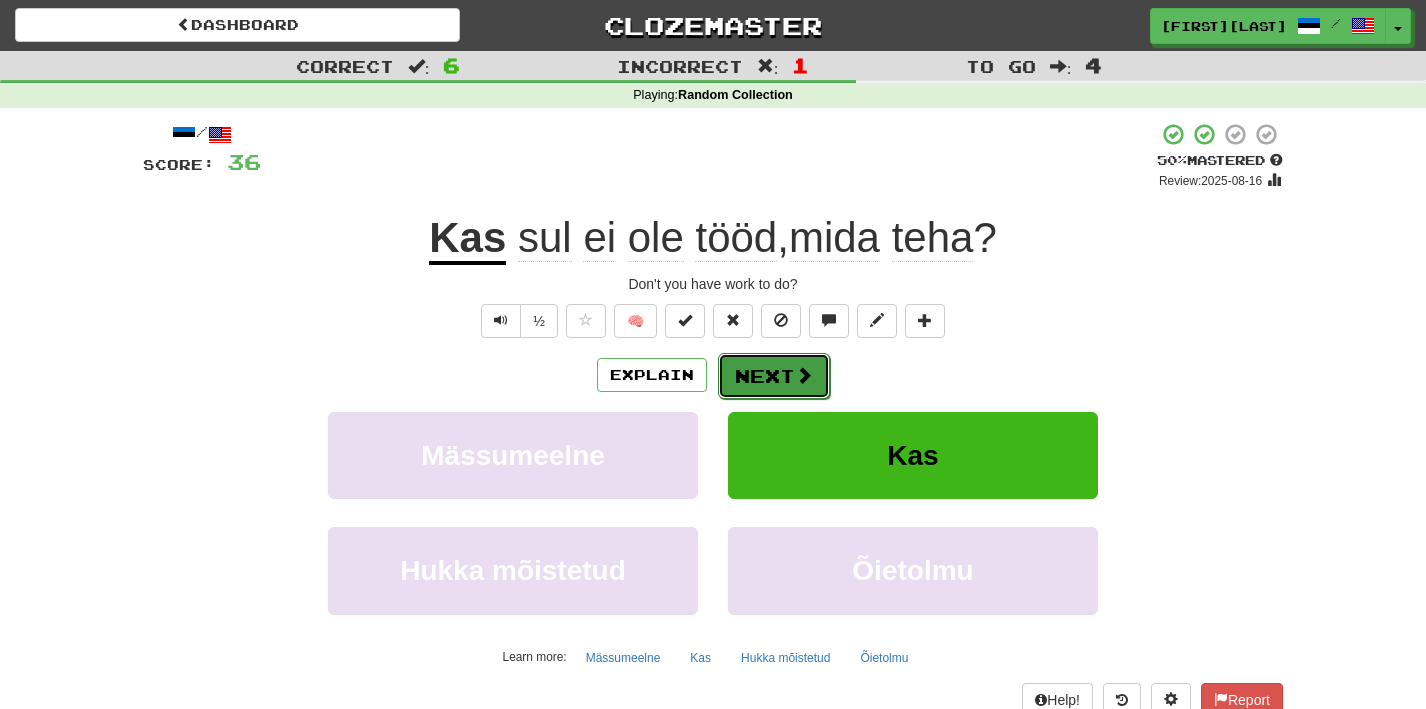 click on "Next" at bounding box center (774, 376) 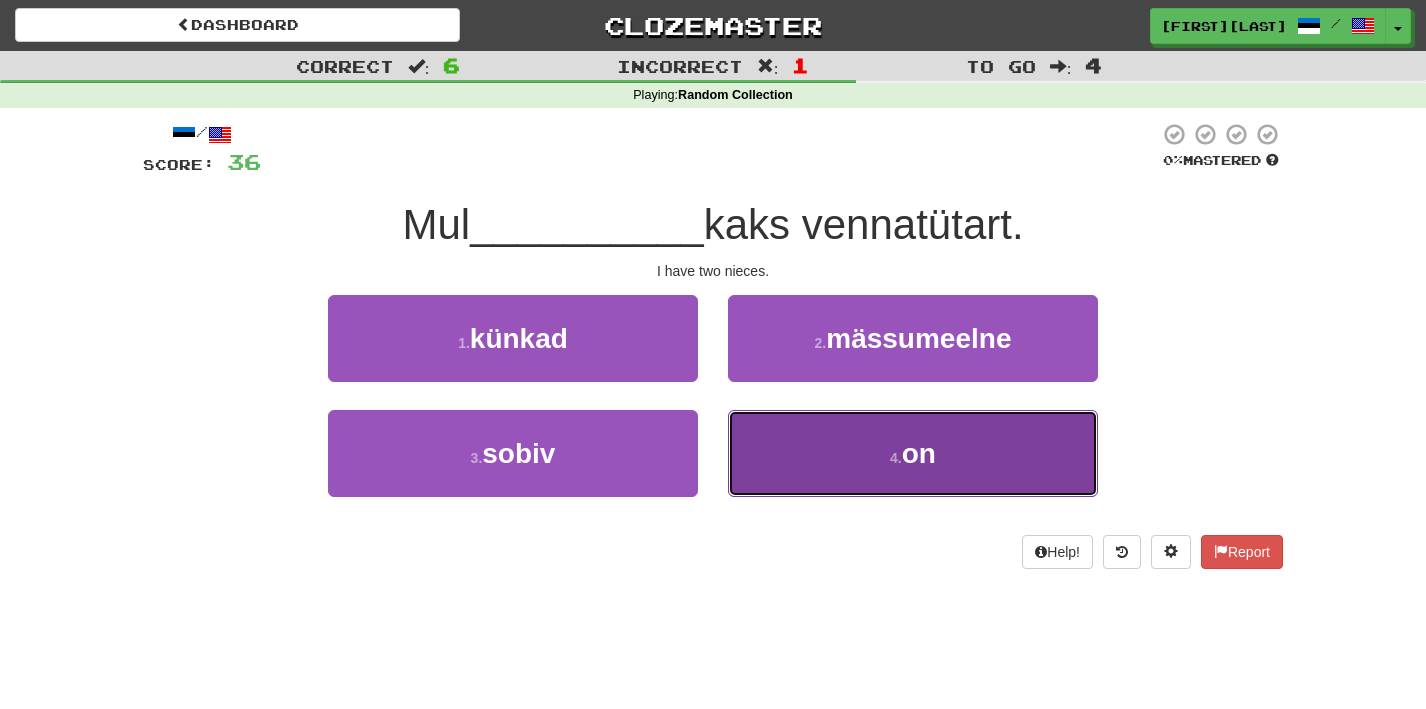 click on "4 .  on" at bounding box center [913, 453] 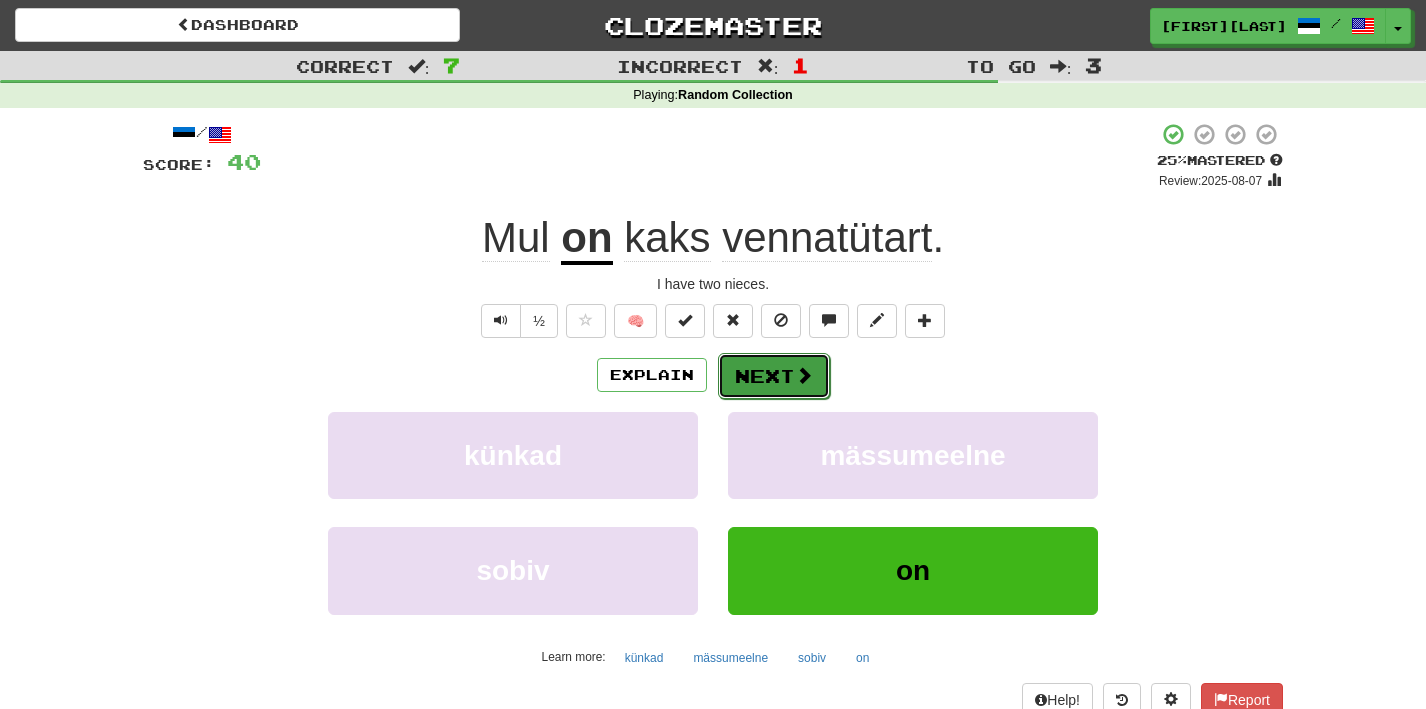 click on "Next" at bounding box center [774, 376] 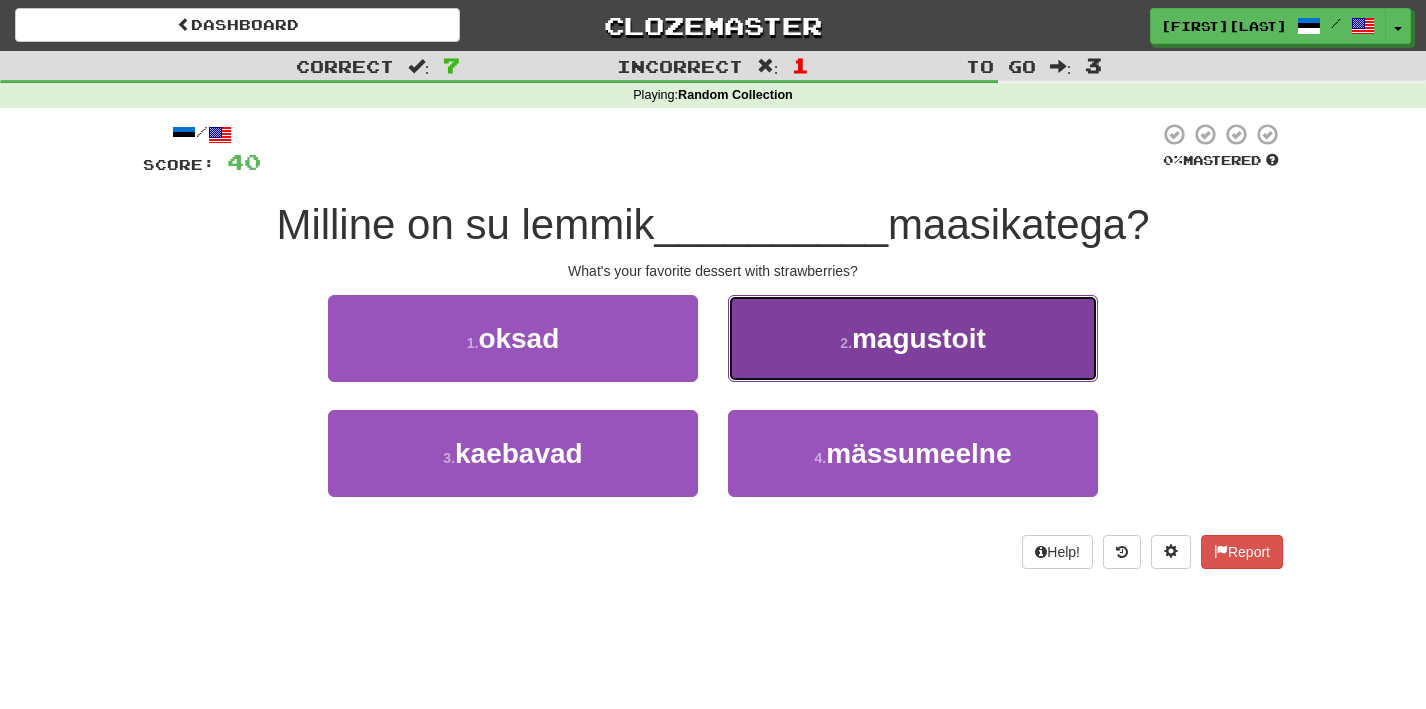 click on "magustoit" at bounding box center [919, 338] 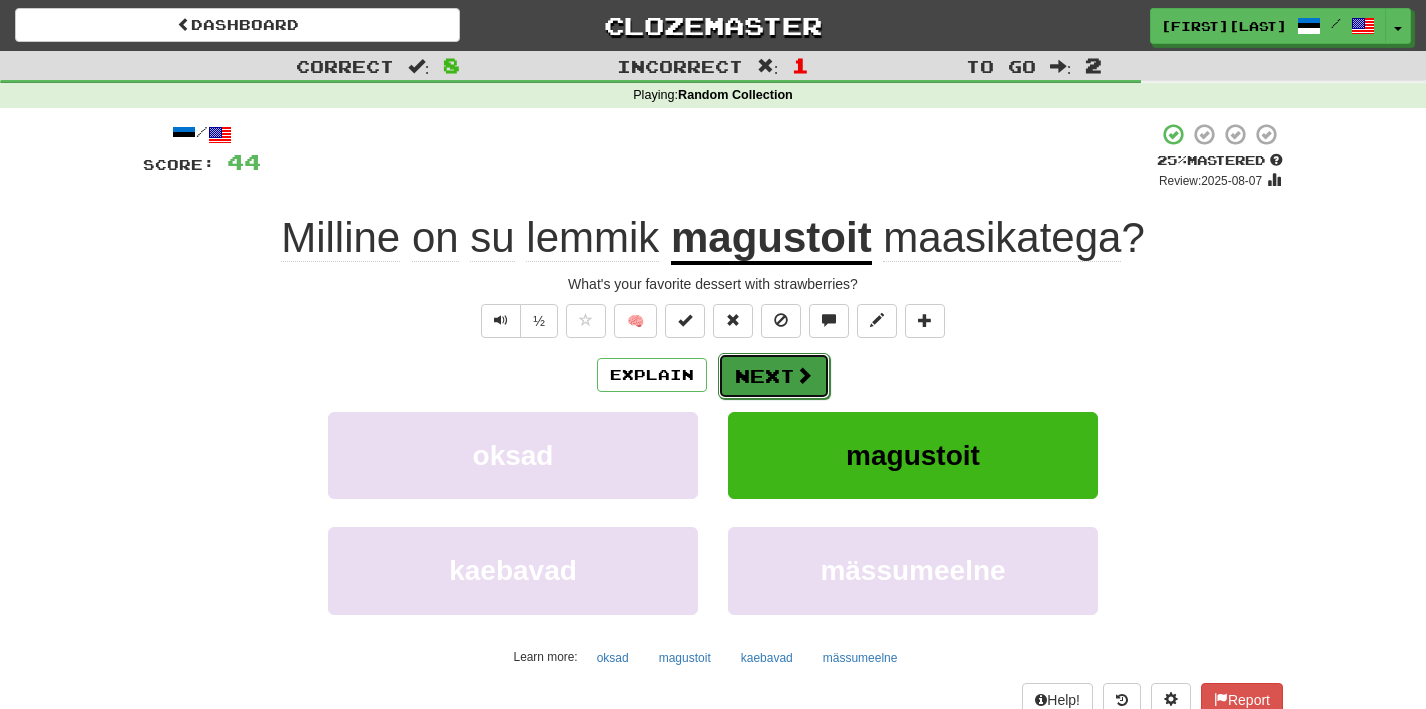click at bounding box center [804, 375] 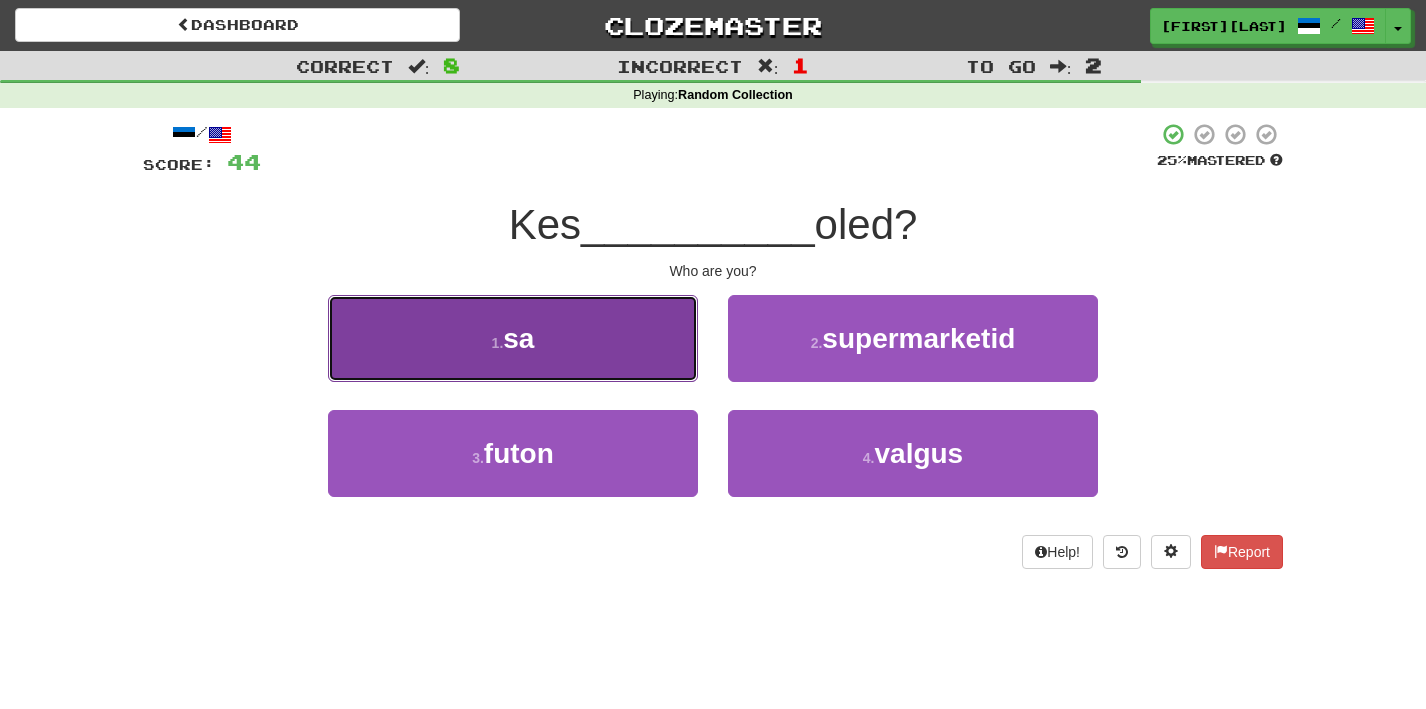 click on "1 .  sa" at bounding box center (513, 338) 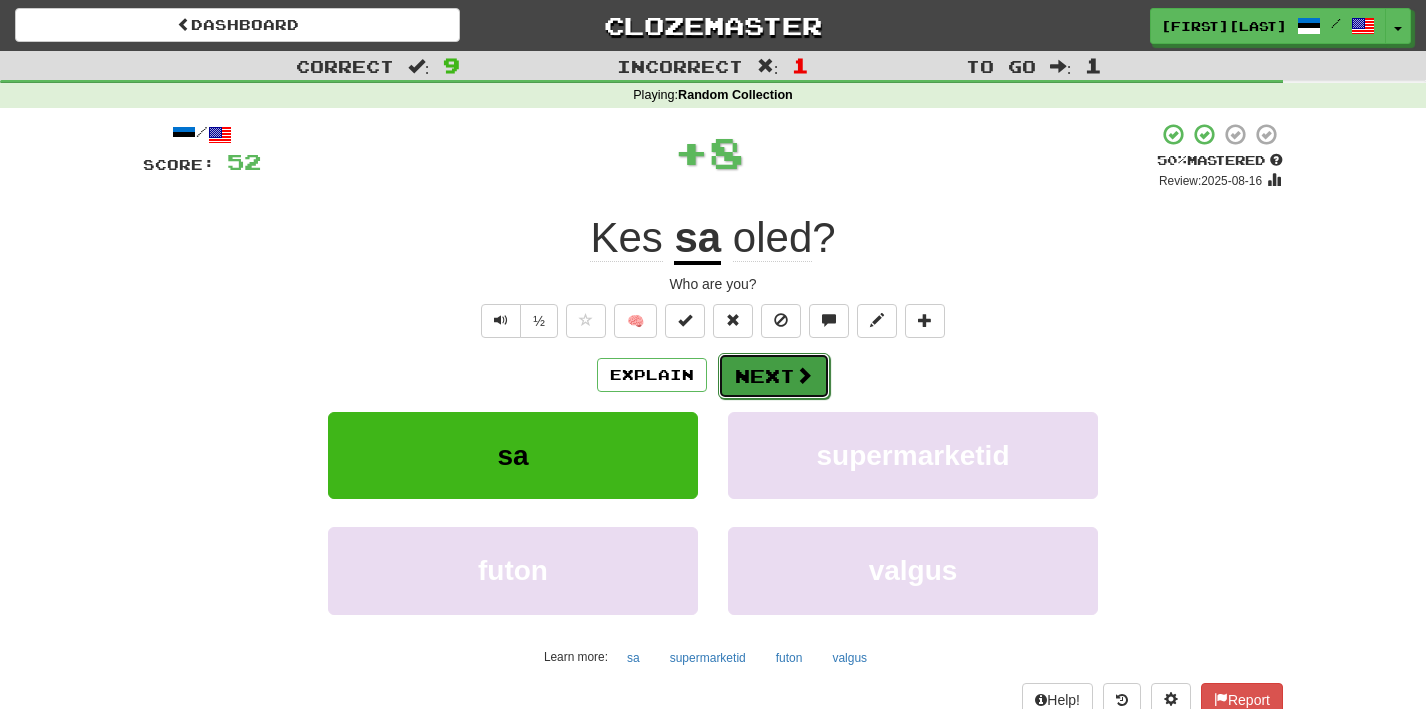 click on "Next" at bounding box center [774, 376] 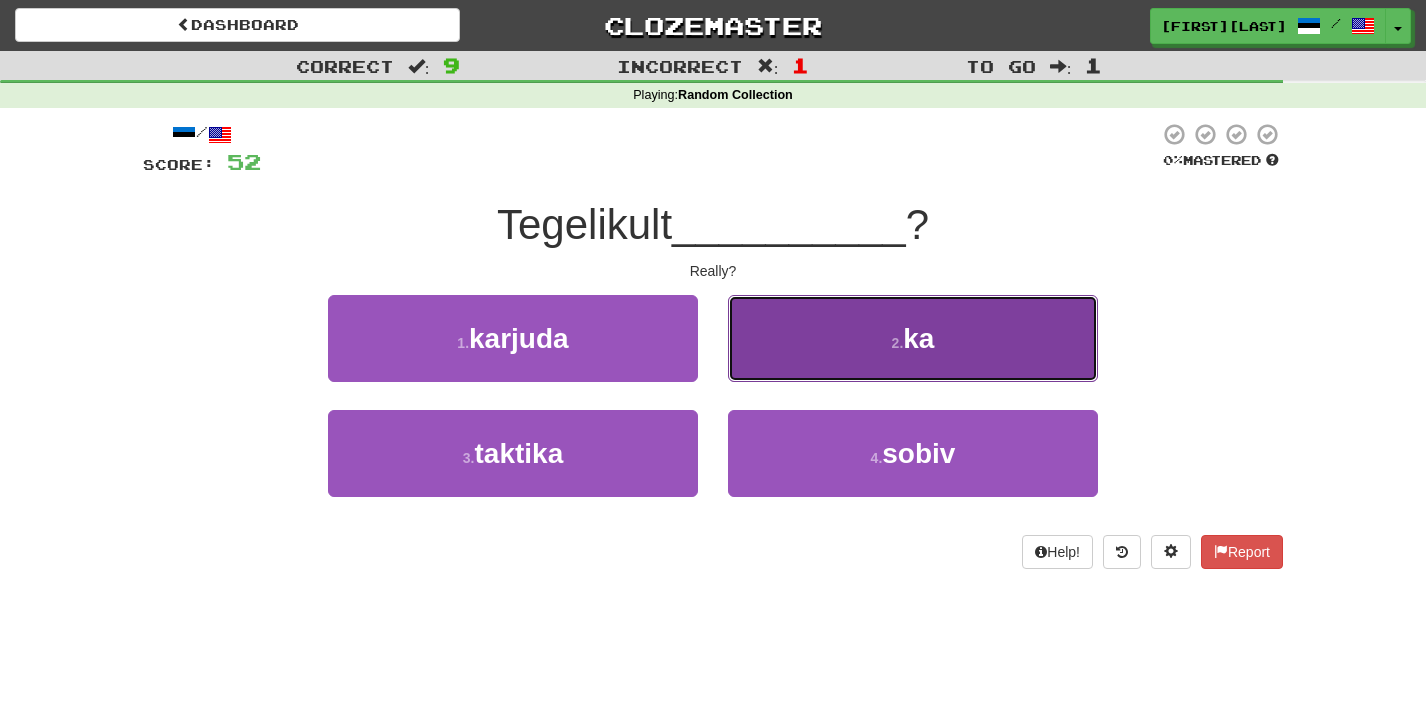click on "2 .  ka" at bounding box center [913, 338] 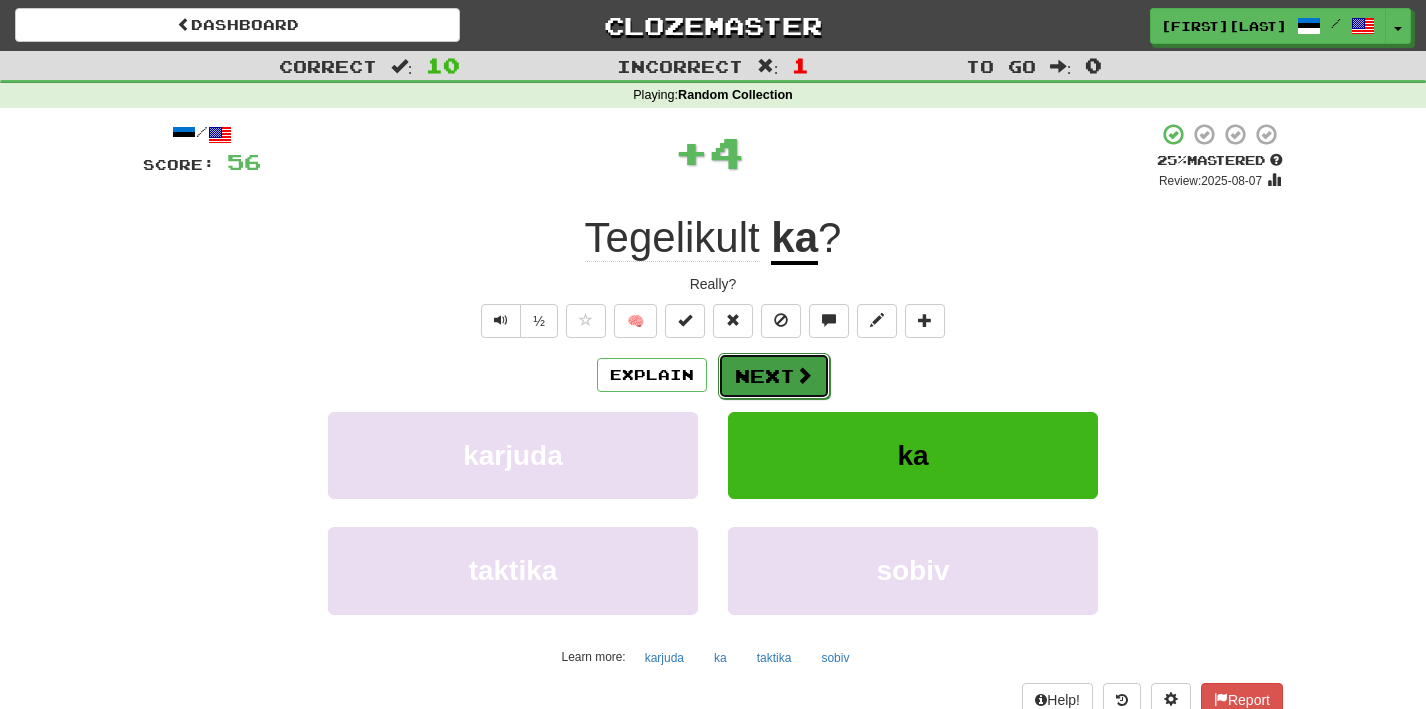 click on "Next" at bounding box center (774, 376) 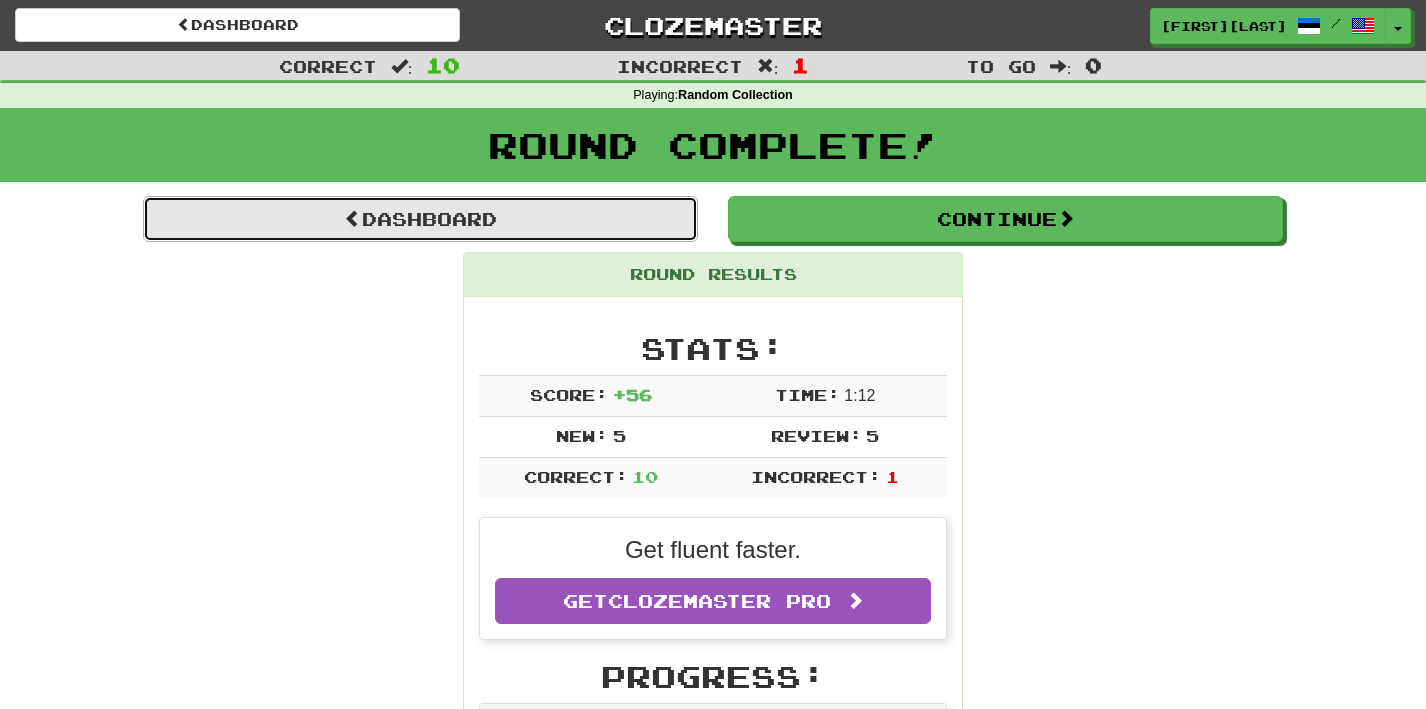 click on "Dashboard" at bounding box center (420, 219) 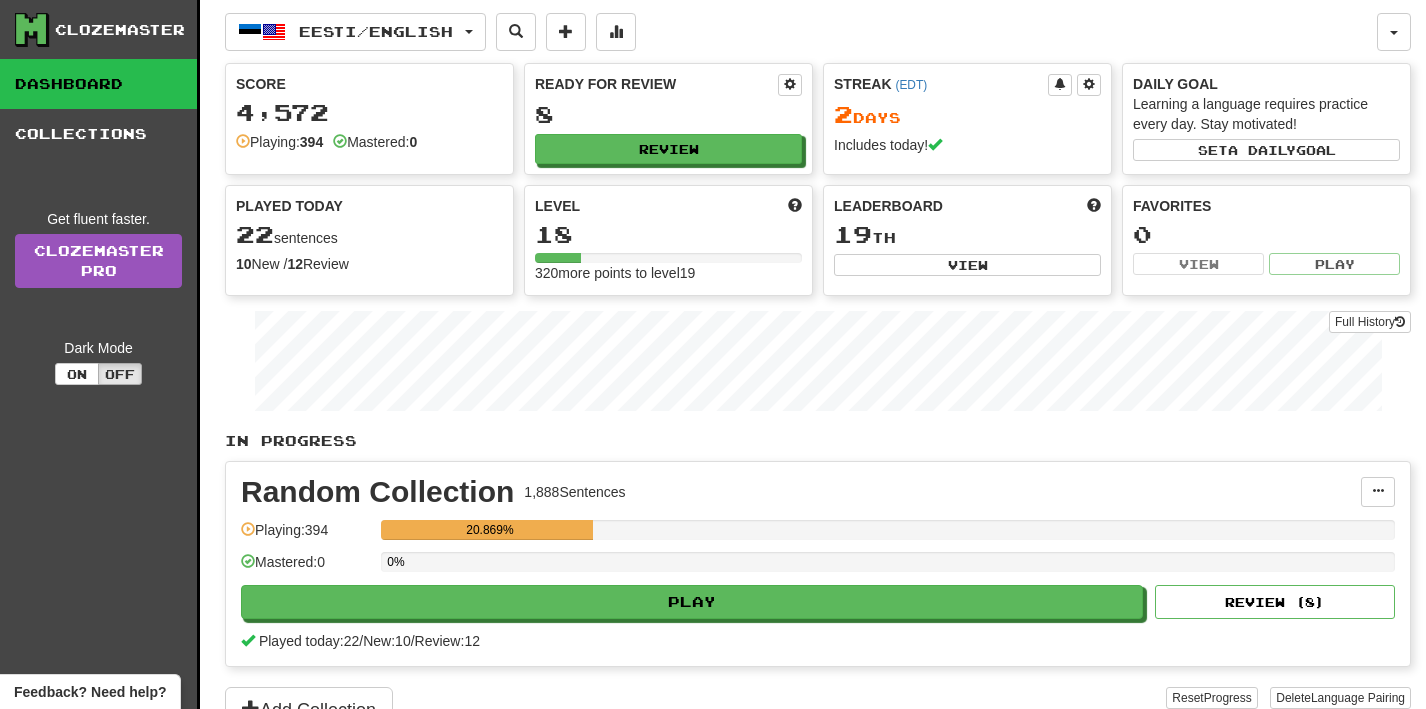 scroll, scrollTop: 0, scrollLeft: 0, axis: both 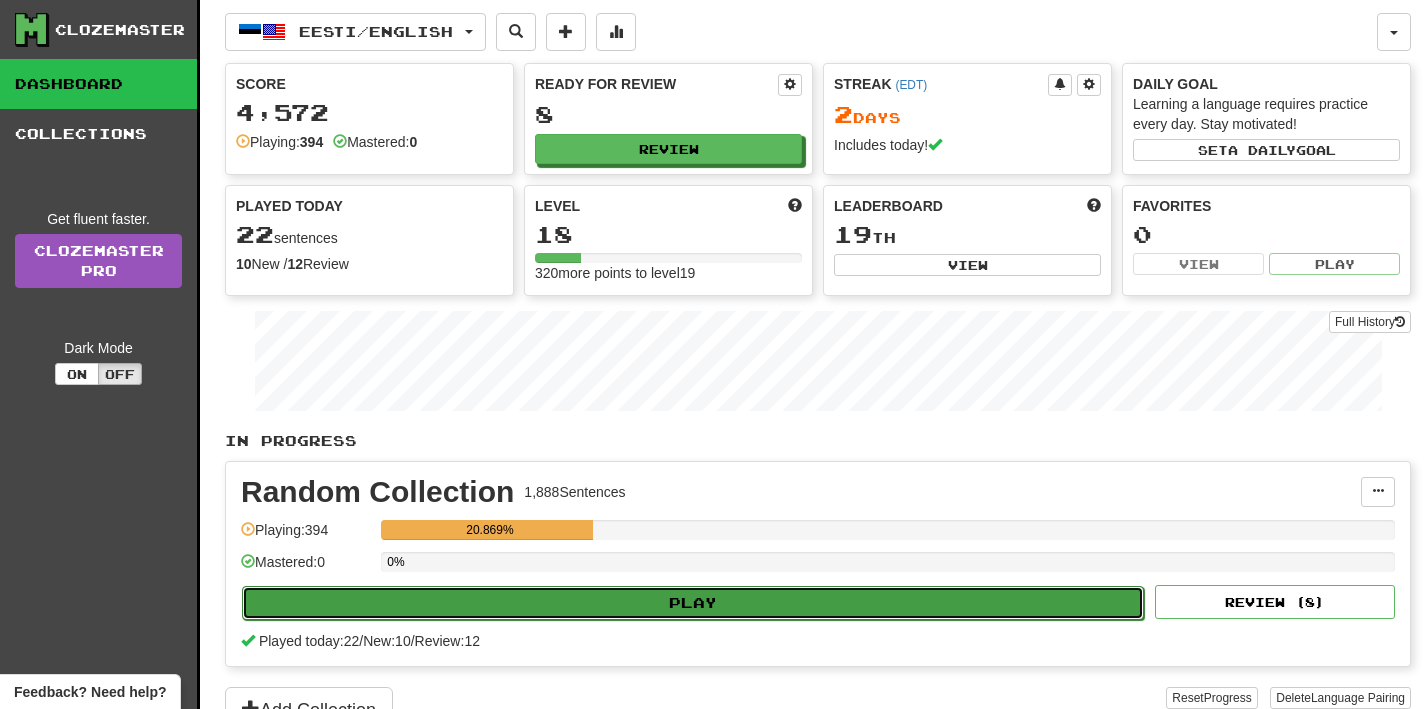 click on "Play" at bounding box center (693, 603) 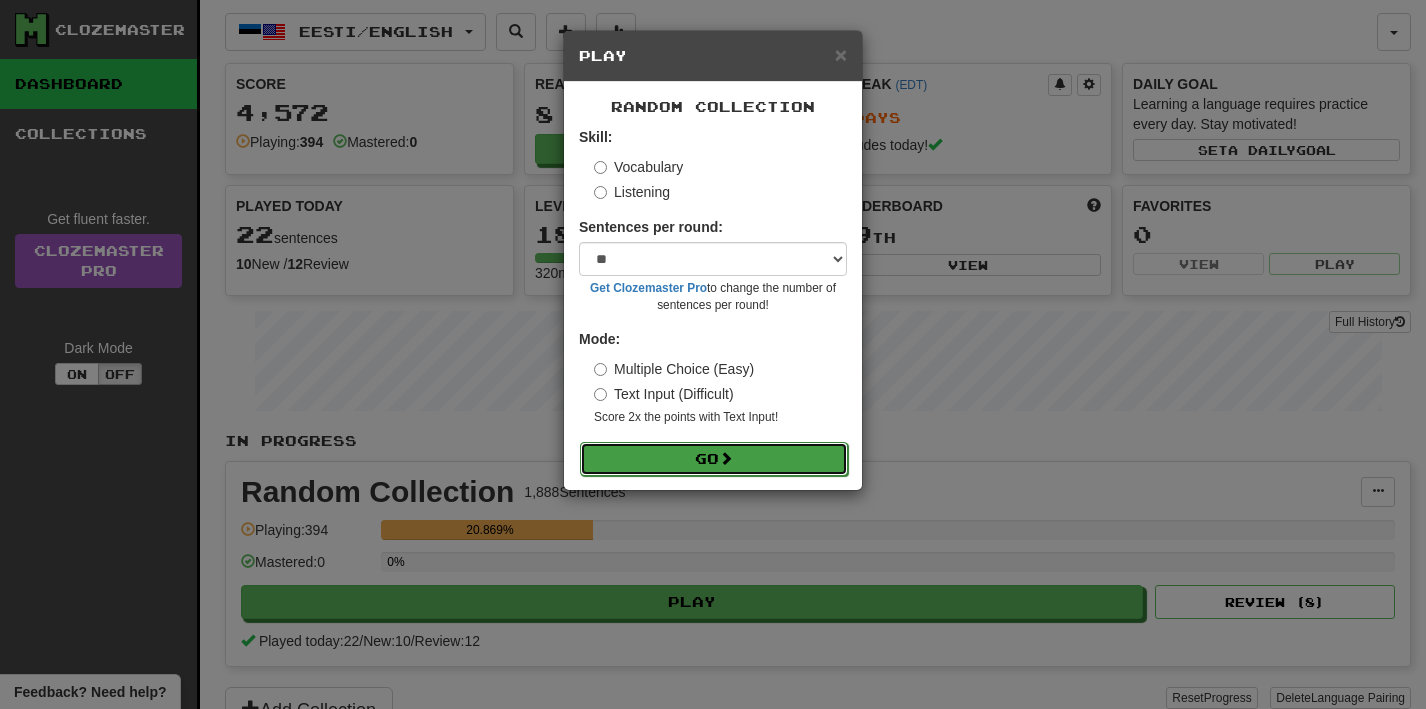 click on "Go" at bounding box center [714, 459] 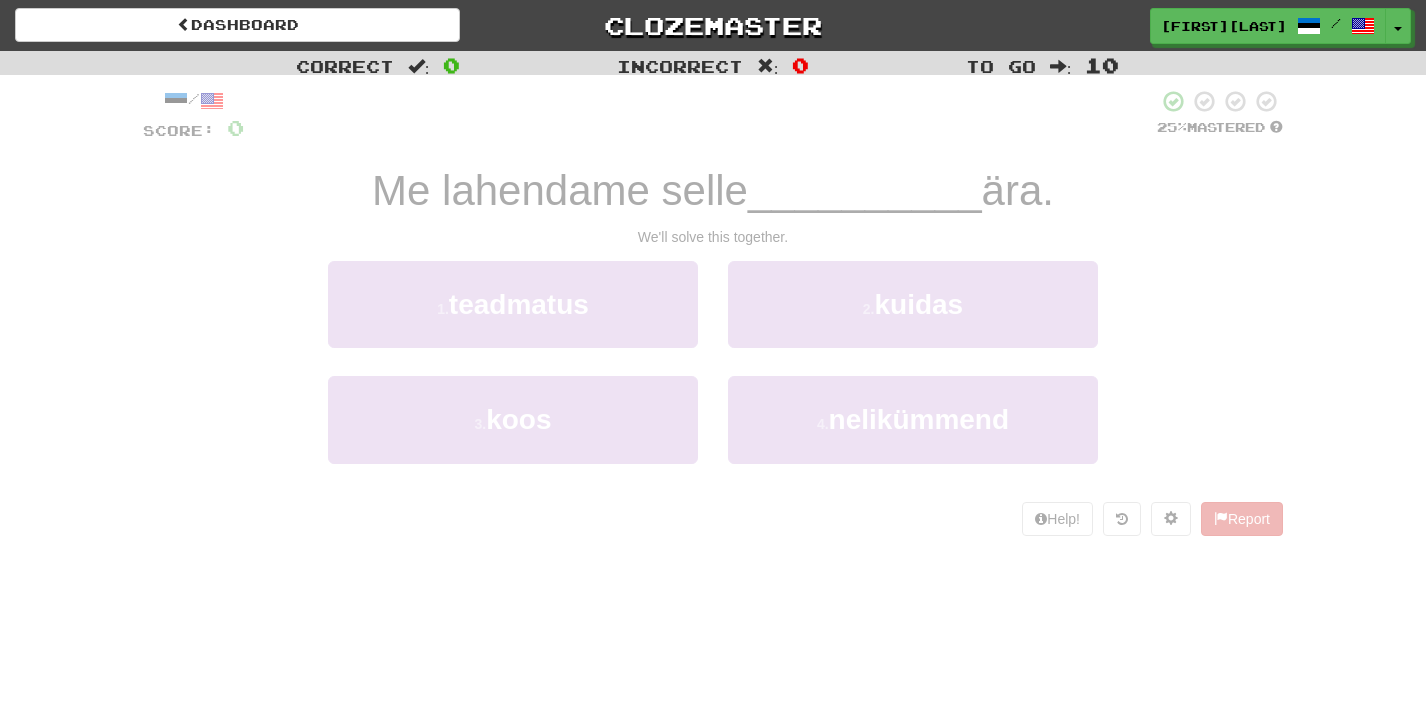 scroll, scrollTop: 0, scrollLeft: 0, axis: both 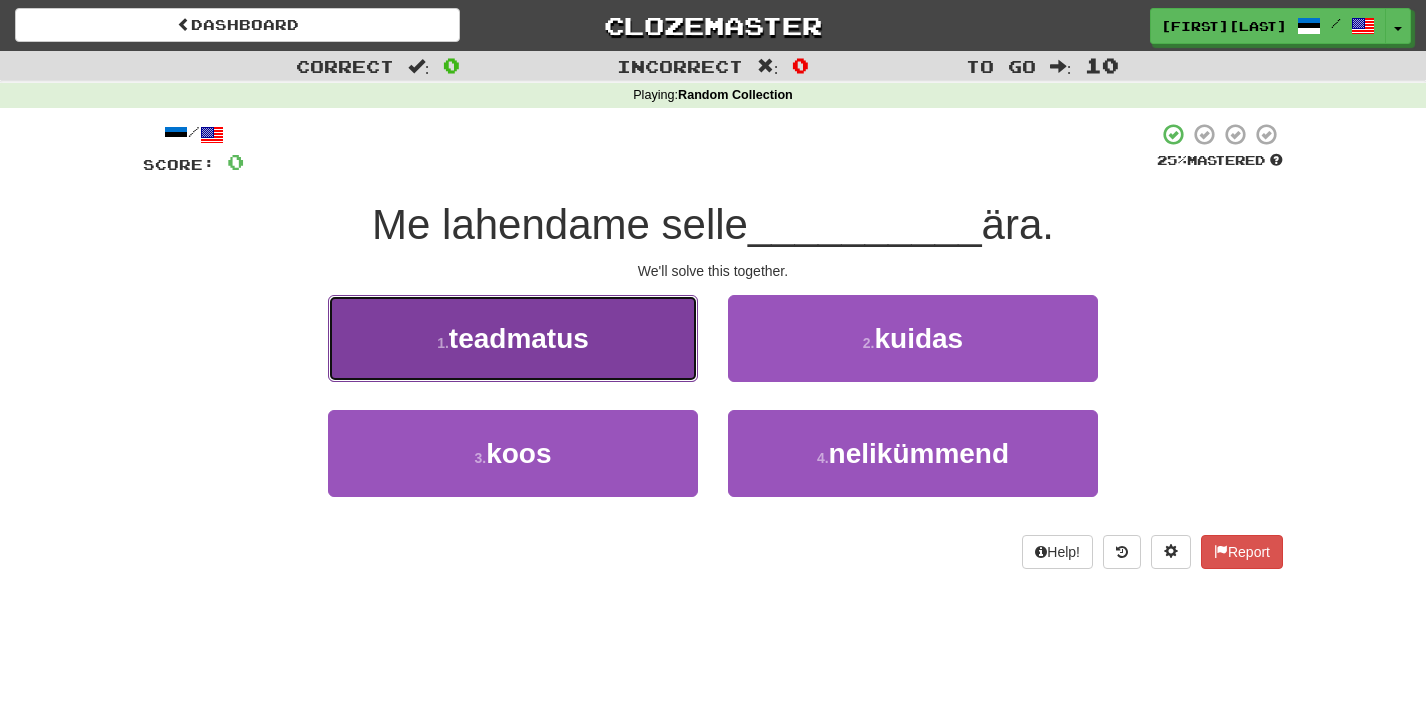 click on "1 .  teadmatus" at bounding box center (513, 338) 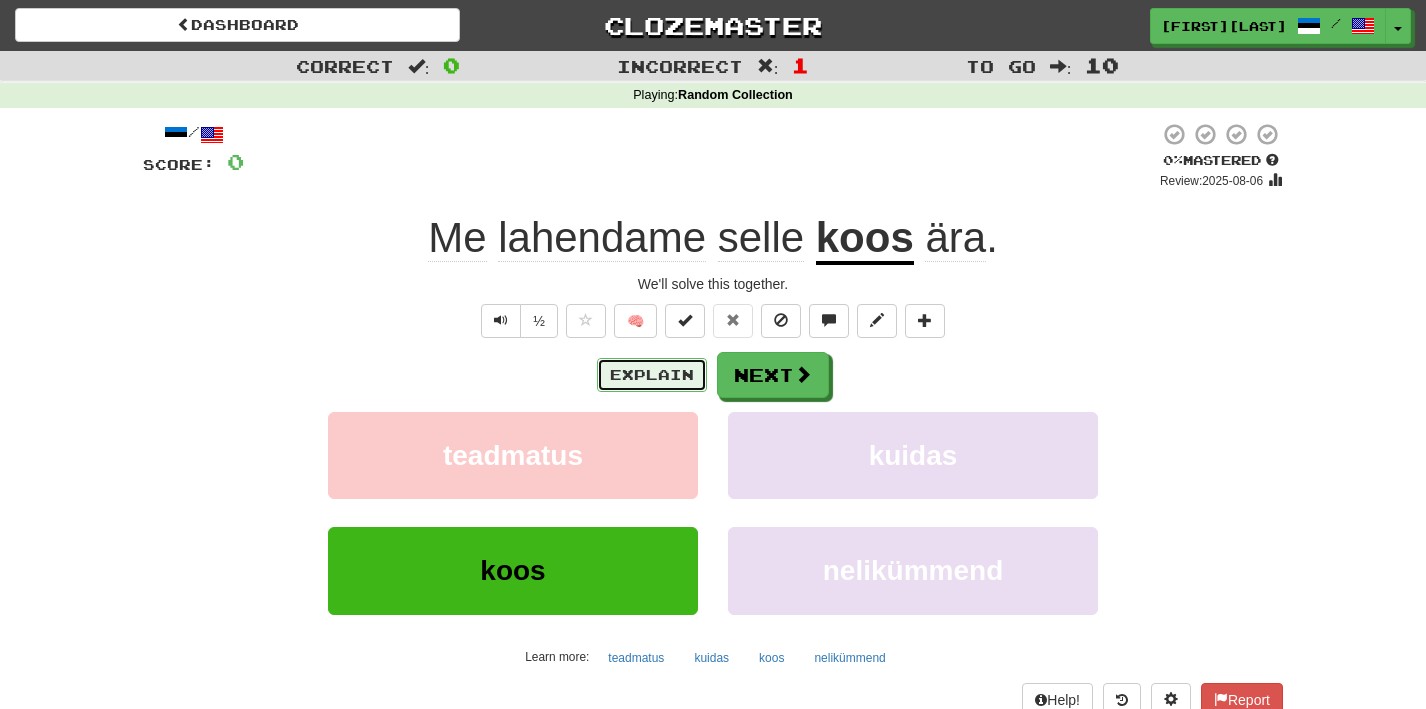 click on "Explain" at bounding box center [652, 375] 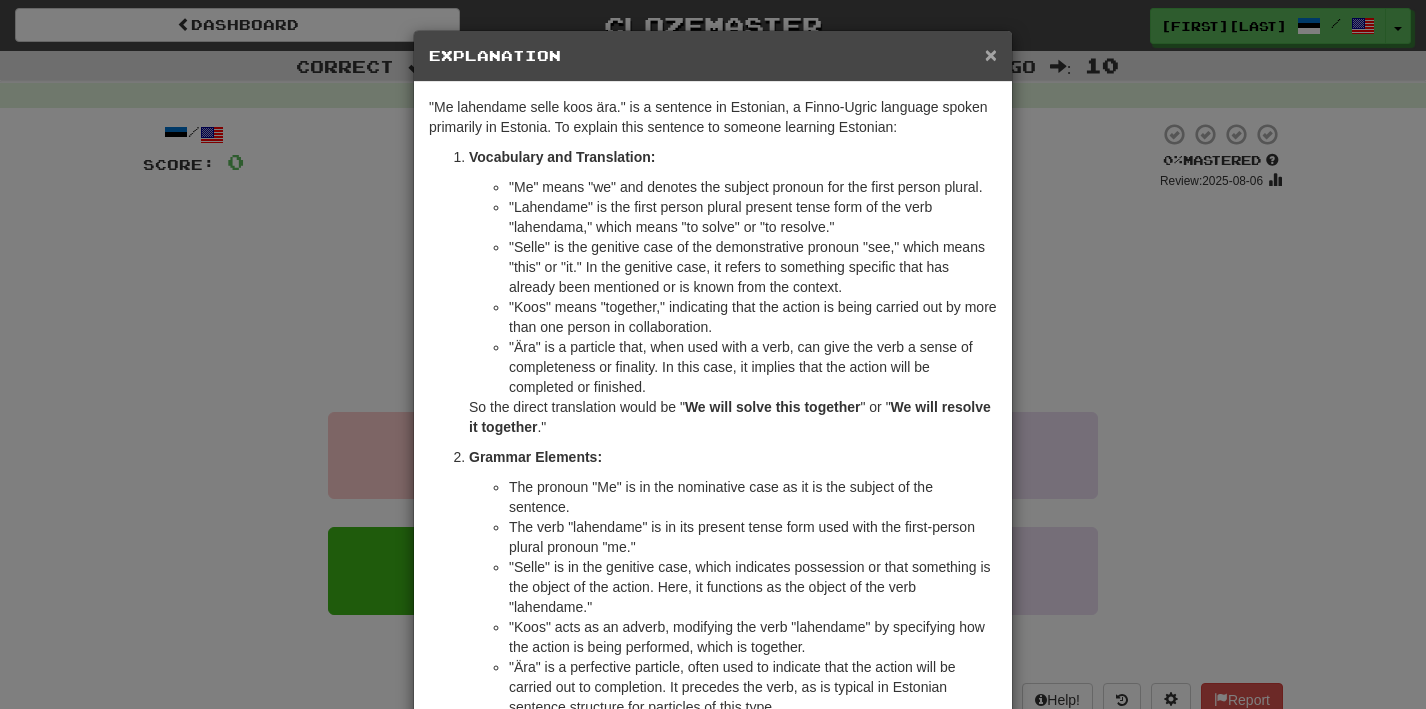 click on "×" at bounding box center [991, 54] 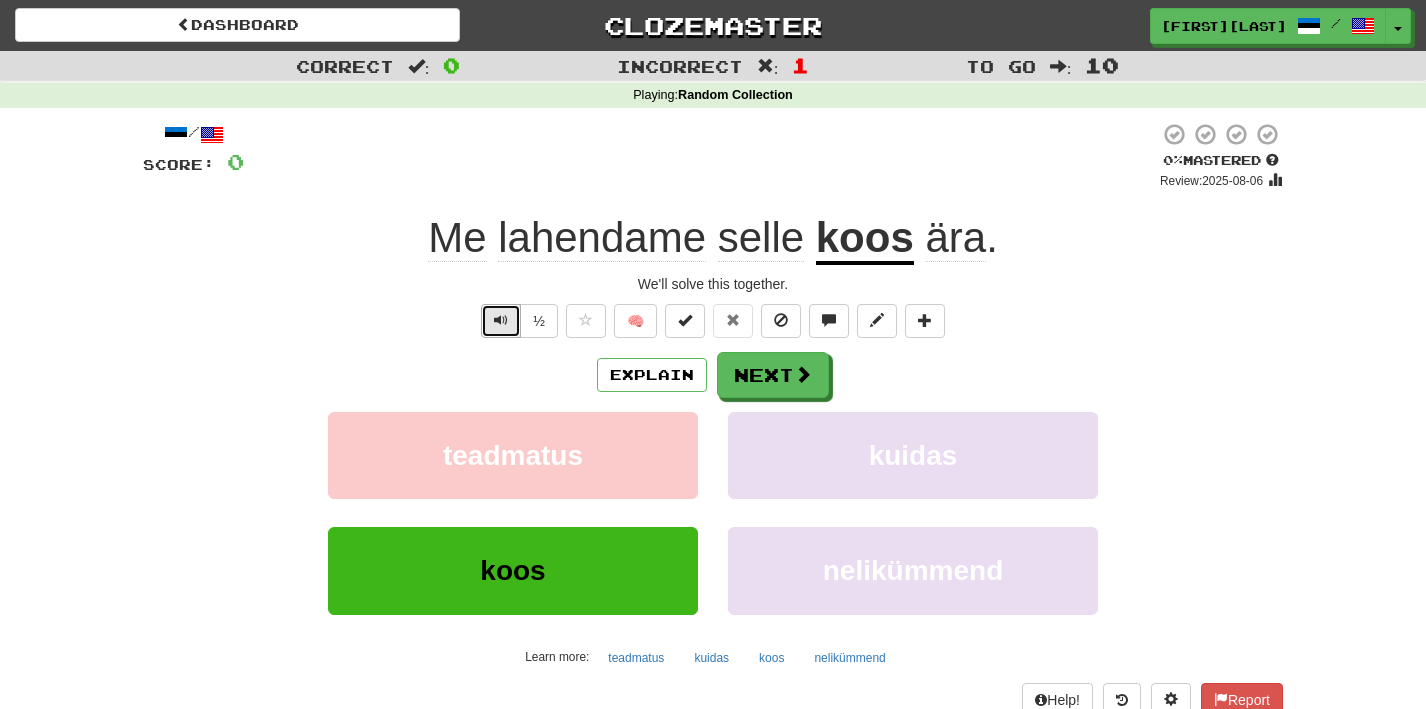 click at bounding box center (501, 320) 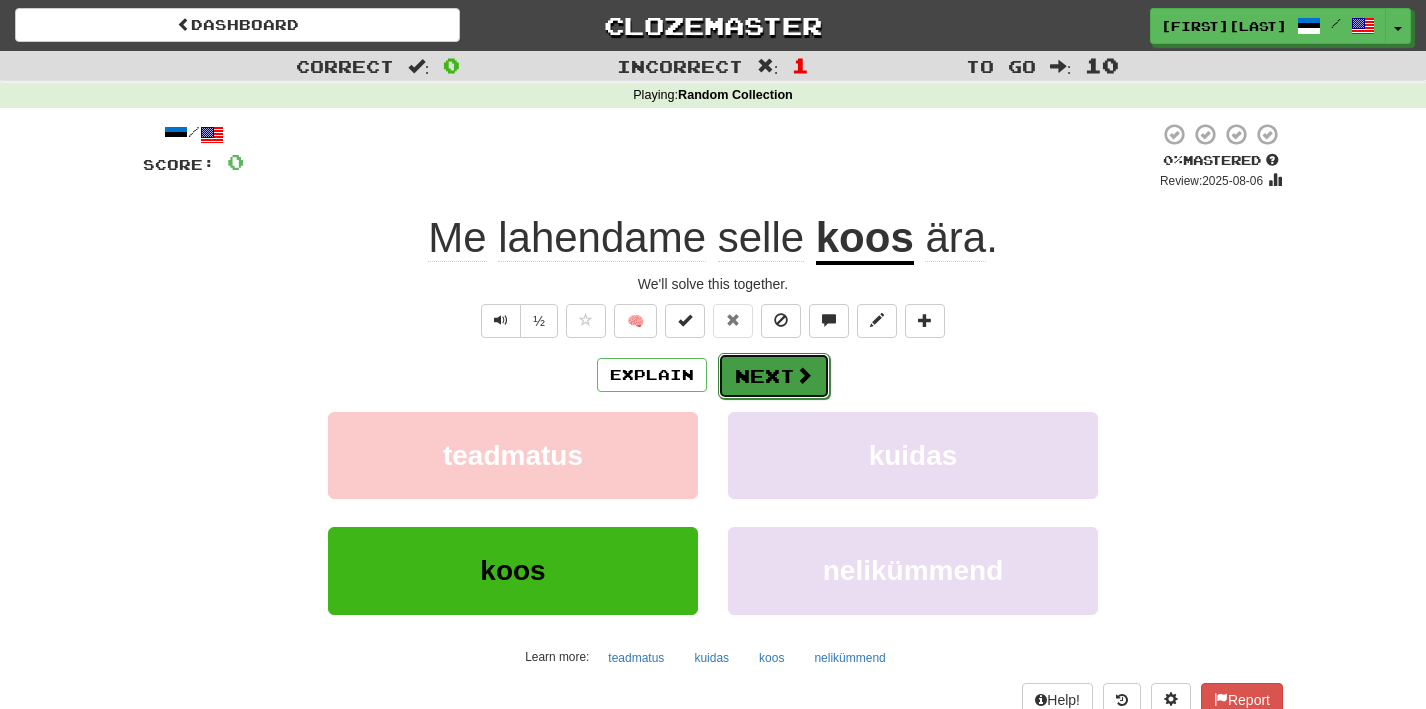click on "Next" at bounding box center [774, 376] 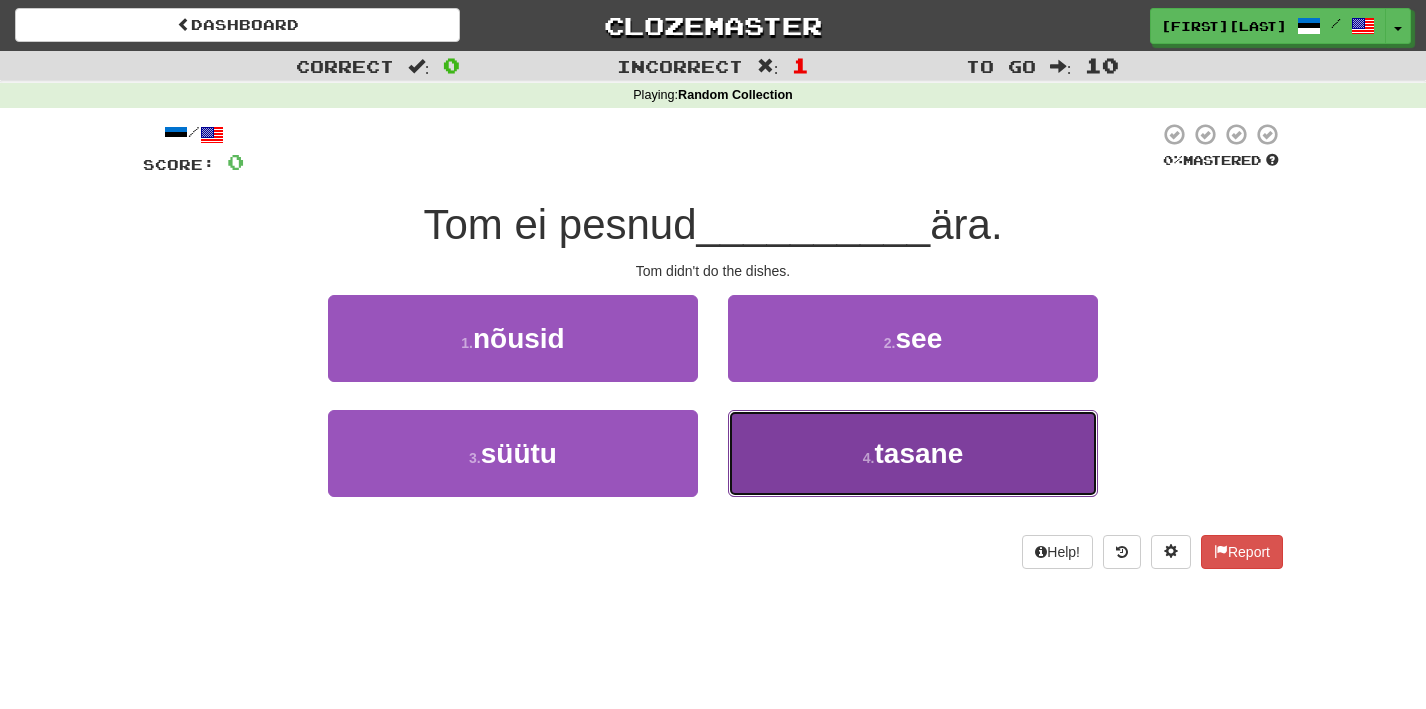 click on "4 .  tasane" at bounding box center (913, 453) 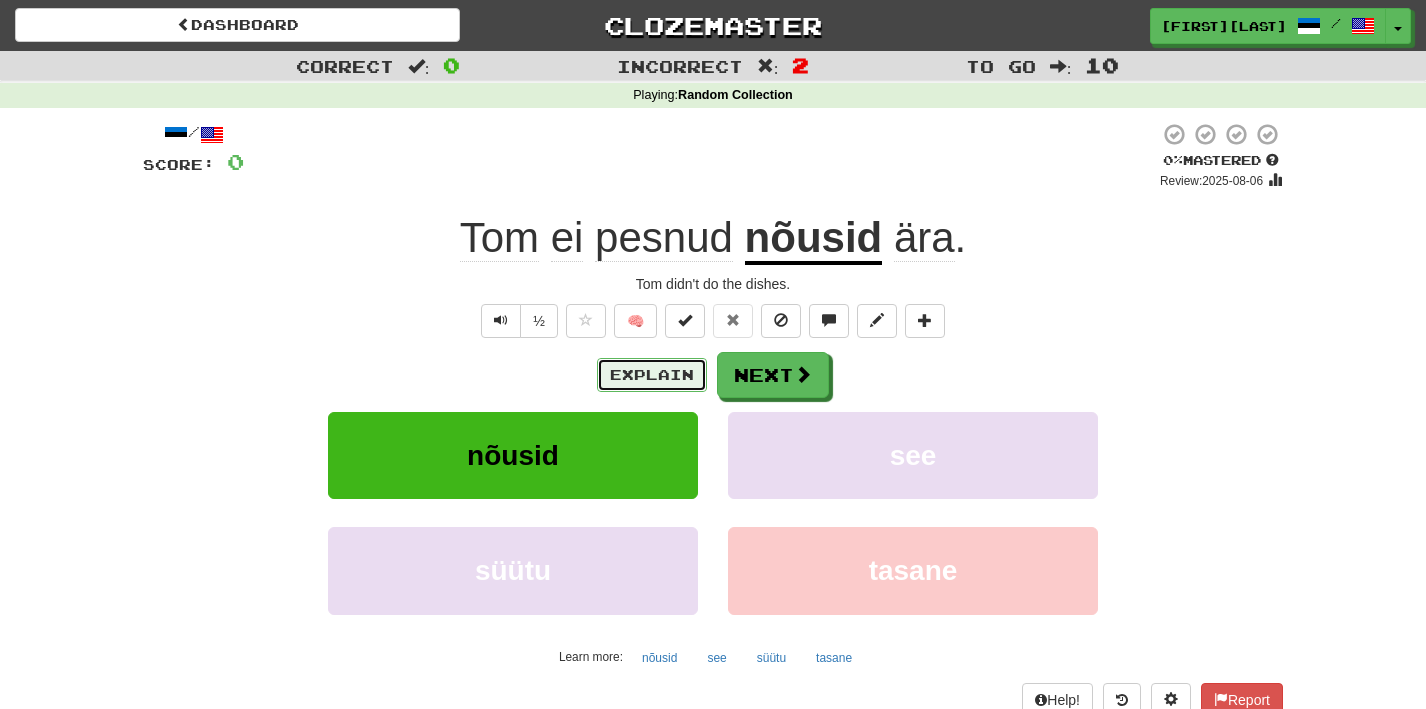 click on "Explain" at bounding box center [652, 375] 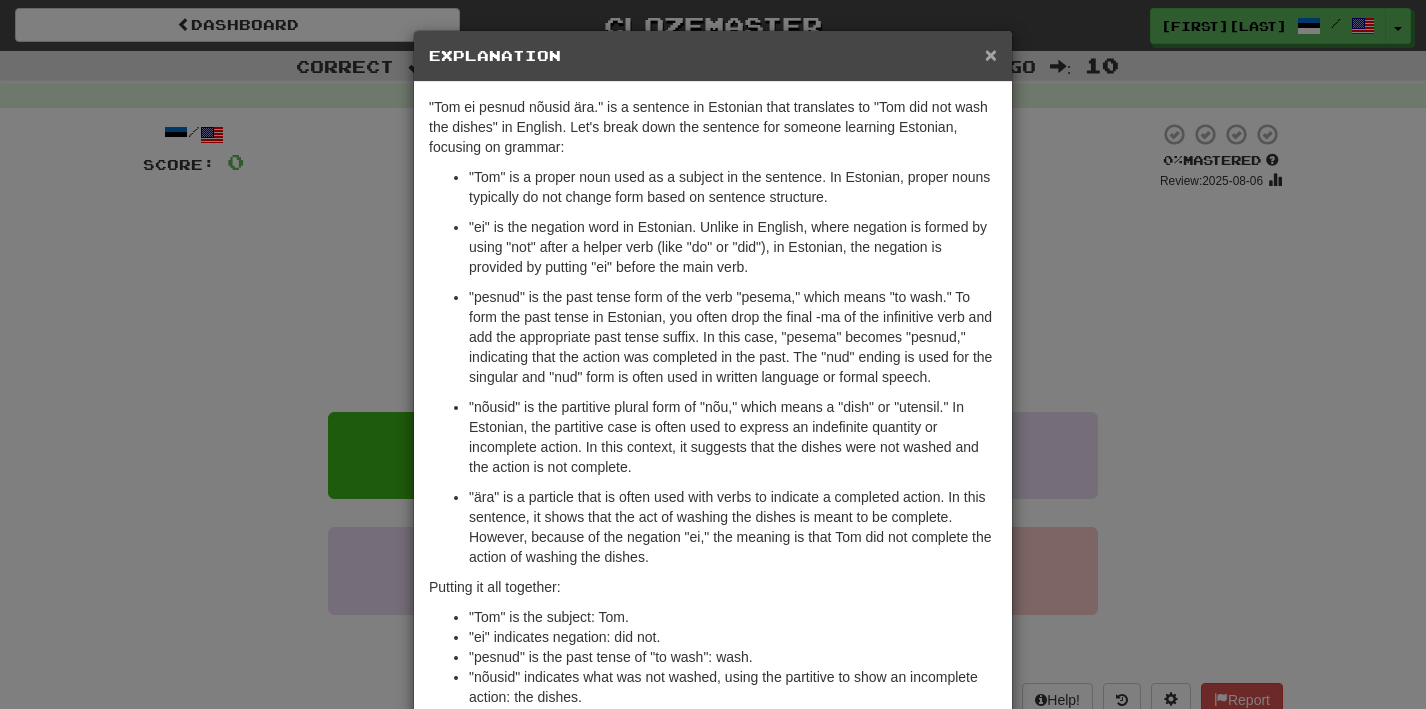 click on "×" at bounding box center [991, 54] 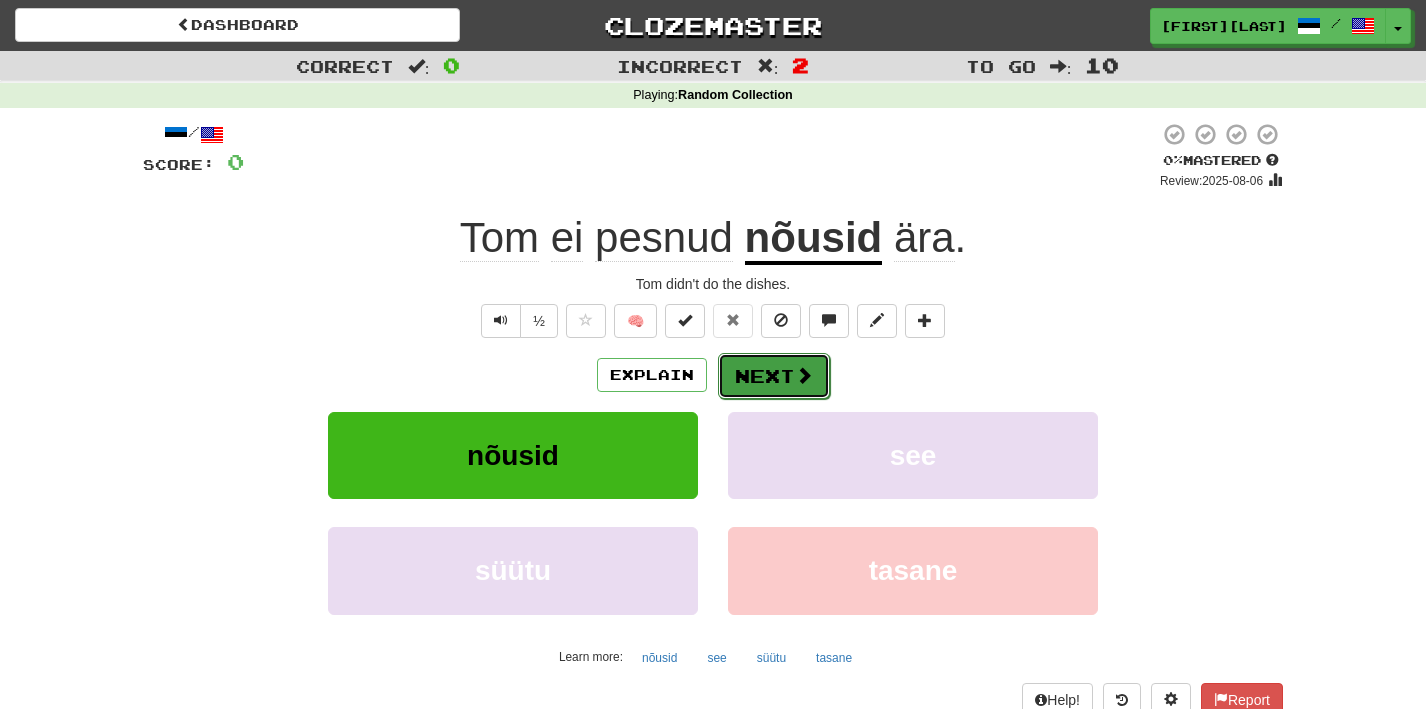 click on "Next" at bounding box center [774, 376] 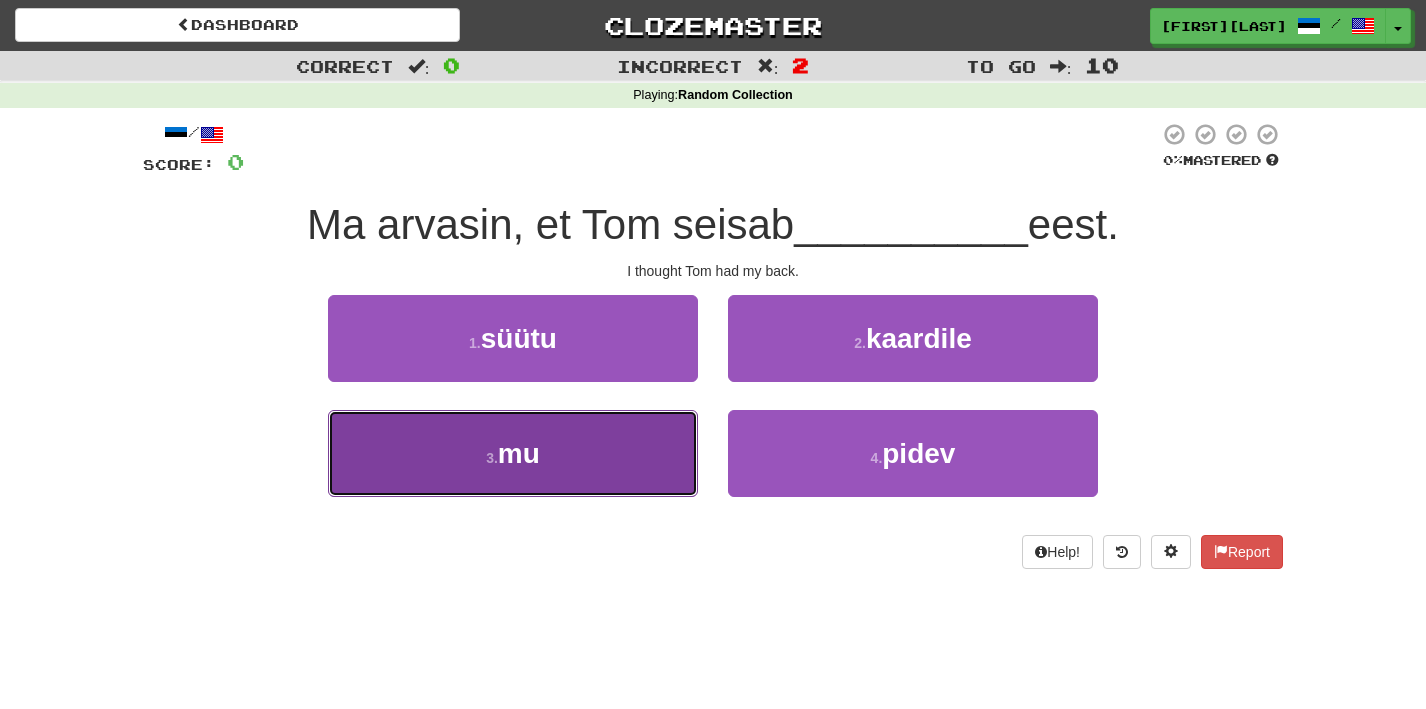 click on "3 .  mu" at bounding box center (513, 453) 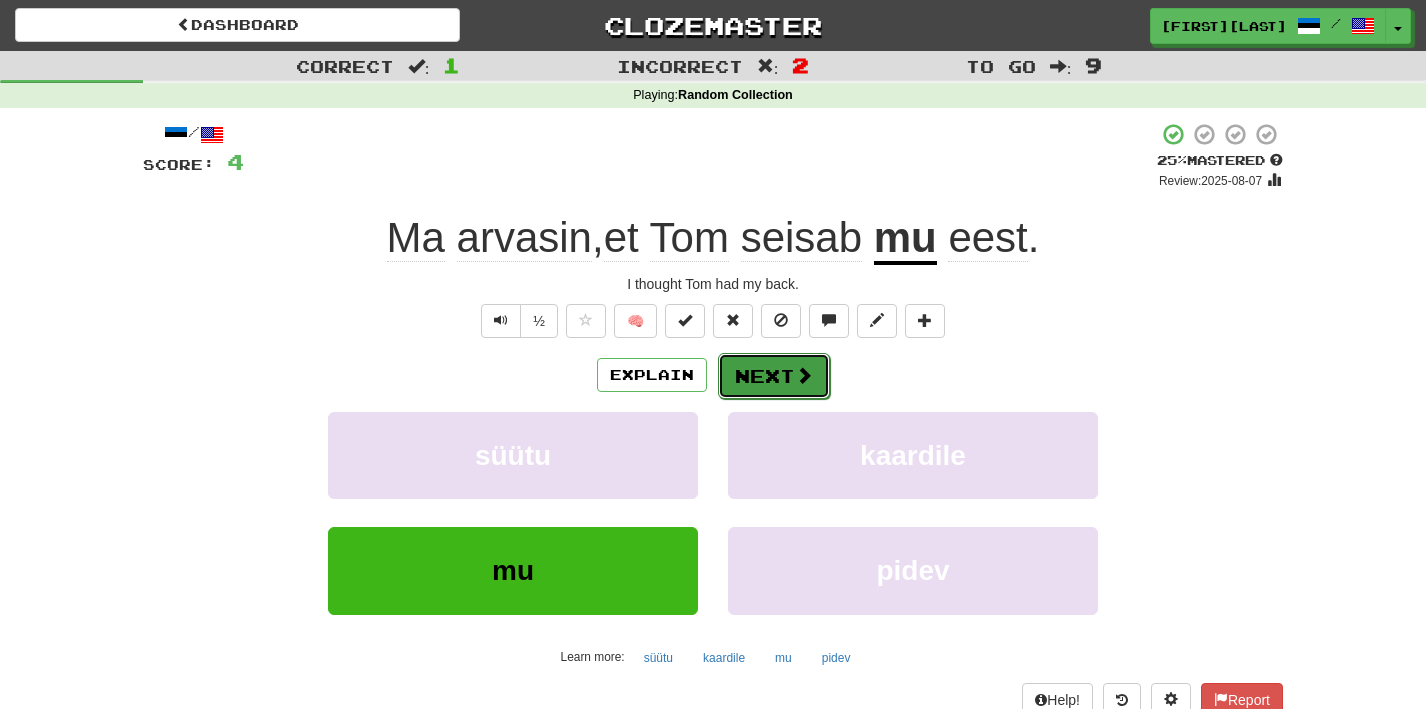 click on "Next" at bounding box center [774, 376] 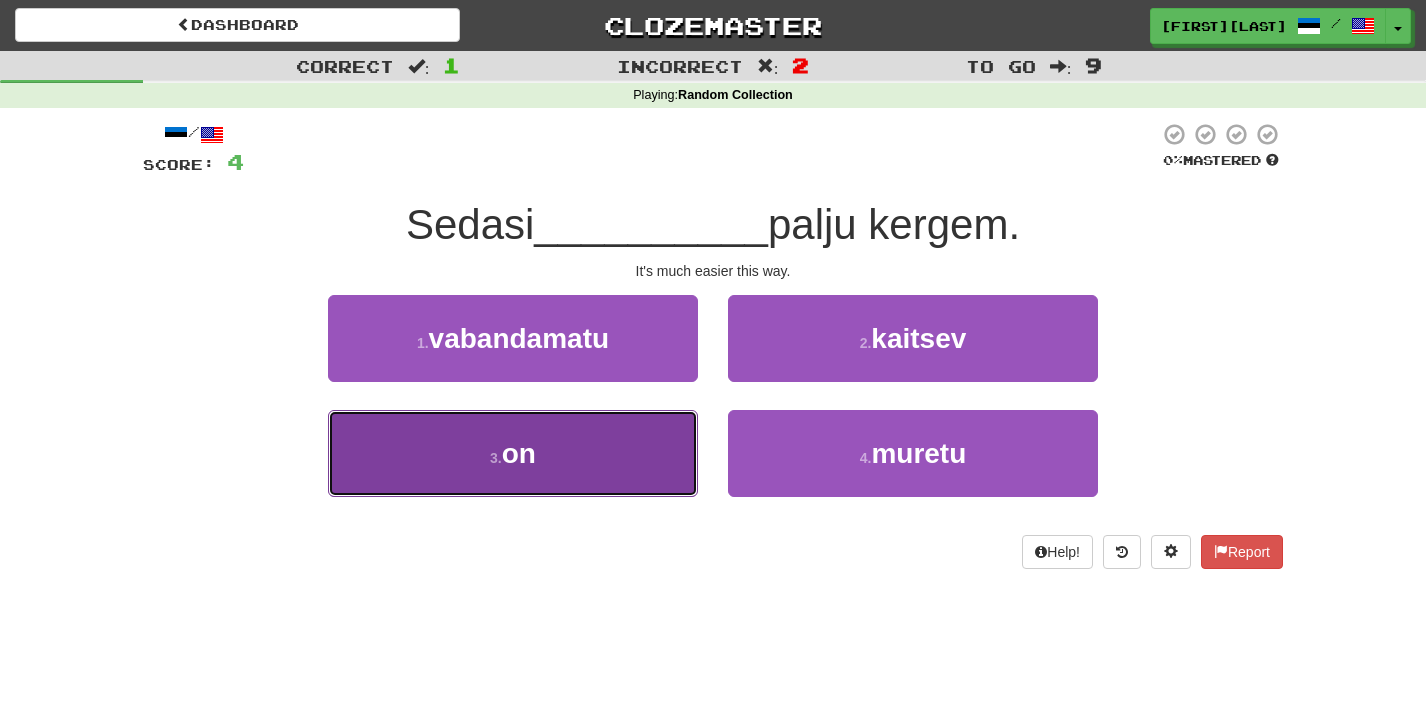 click on "3 .  on" at bounding box center [513, 453] 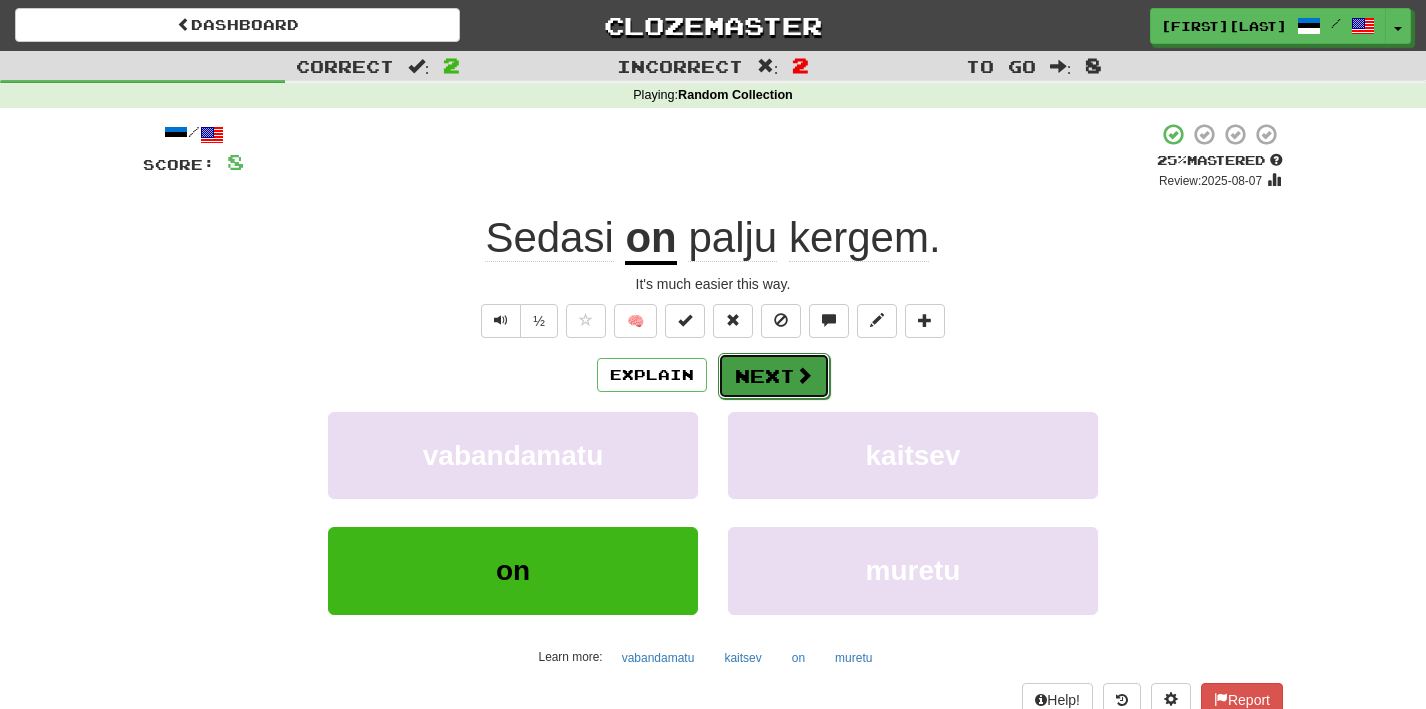 click on "Next" at bounding box center [774, 376] 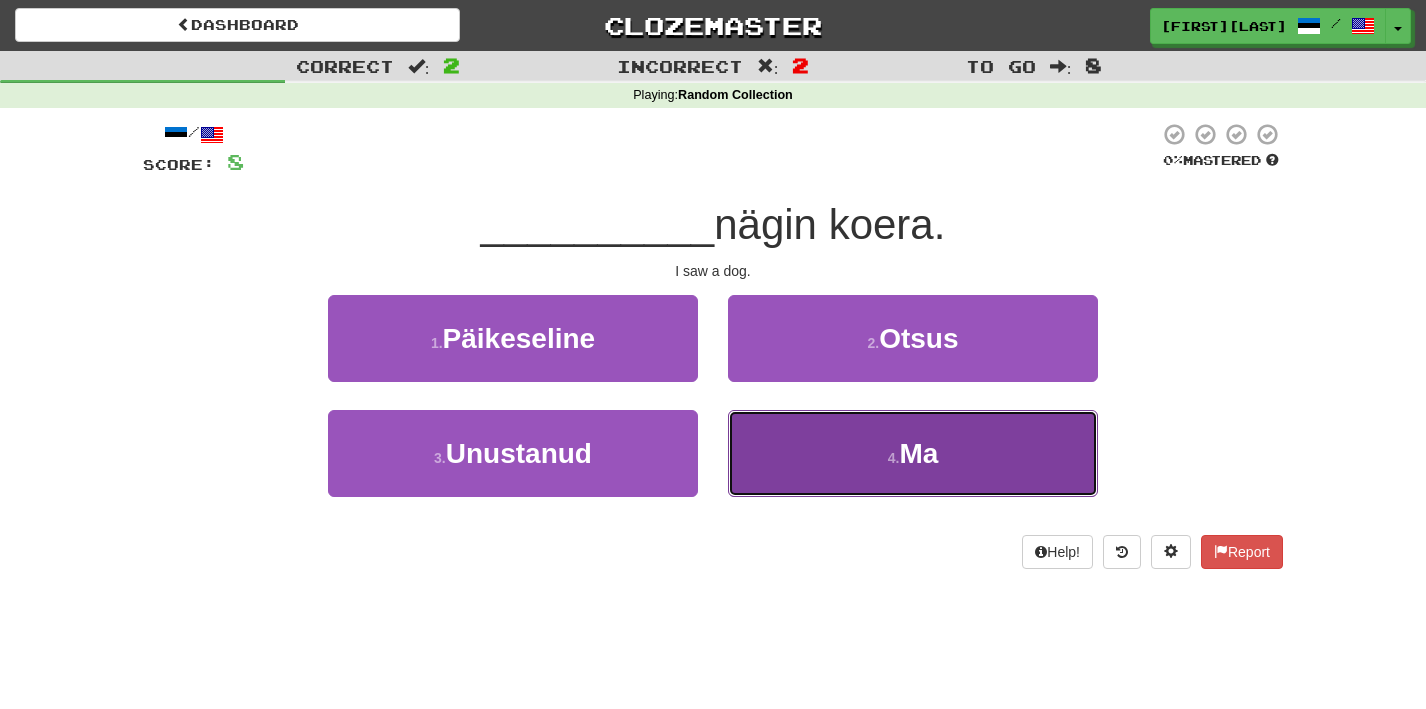 click on "4 .  Ma" at bounding box center (913, 453) 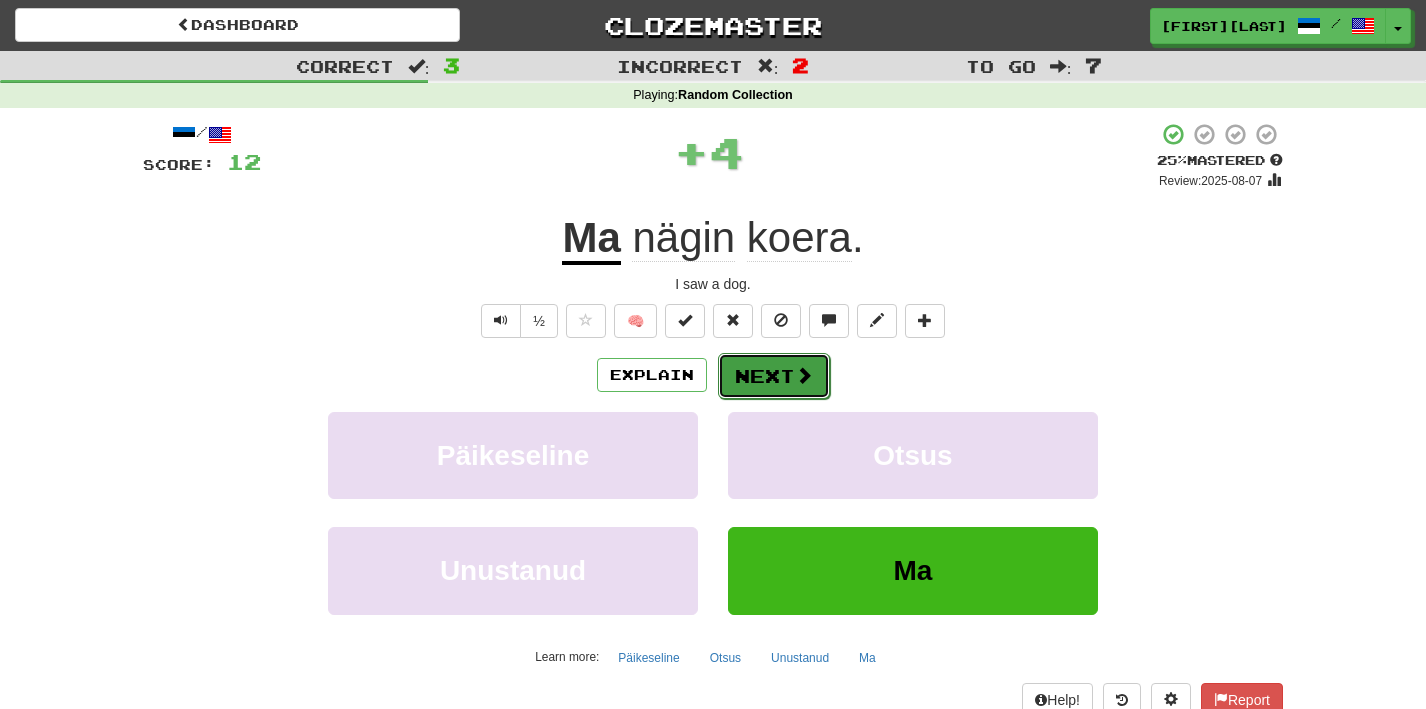 click on "Next" at bounding box center (774, 376) 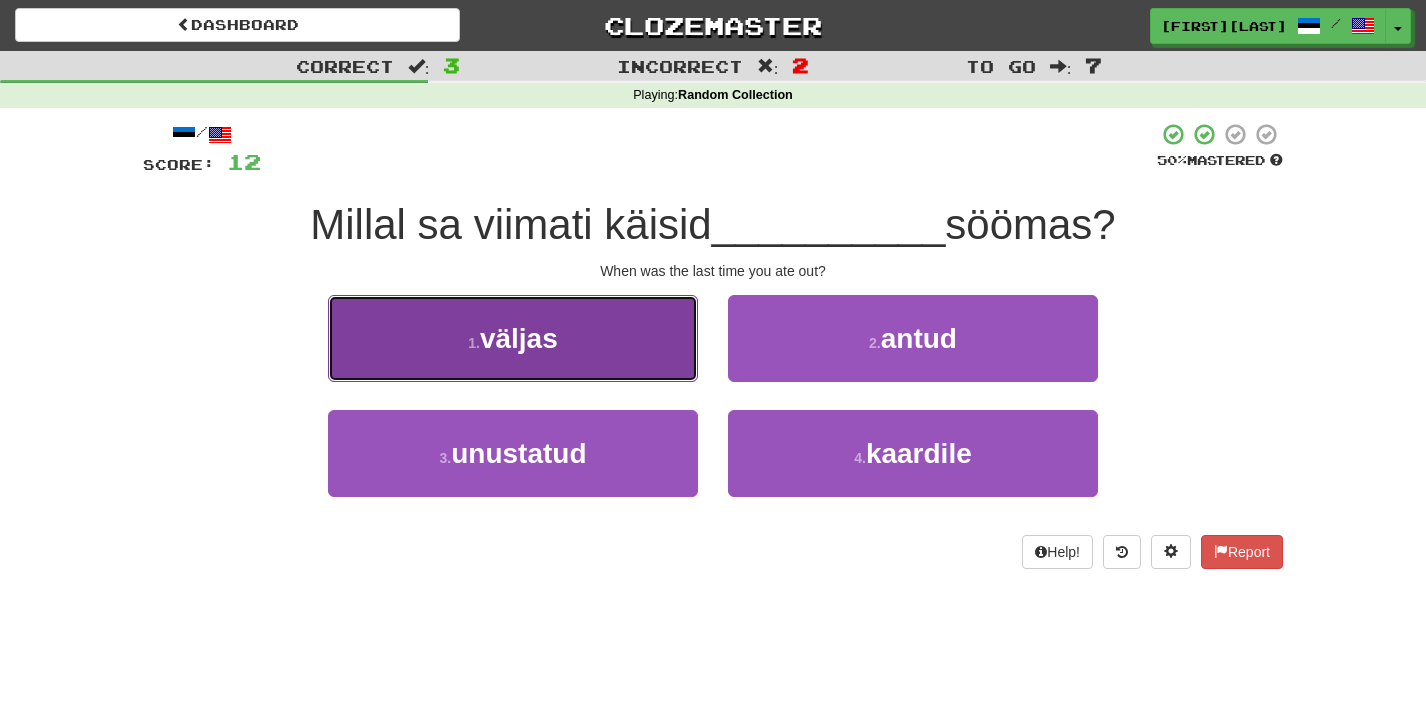 click on "1 .  väljas" at bounding box center [513, 338] 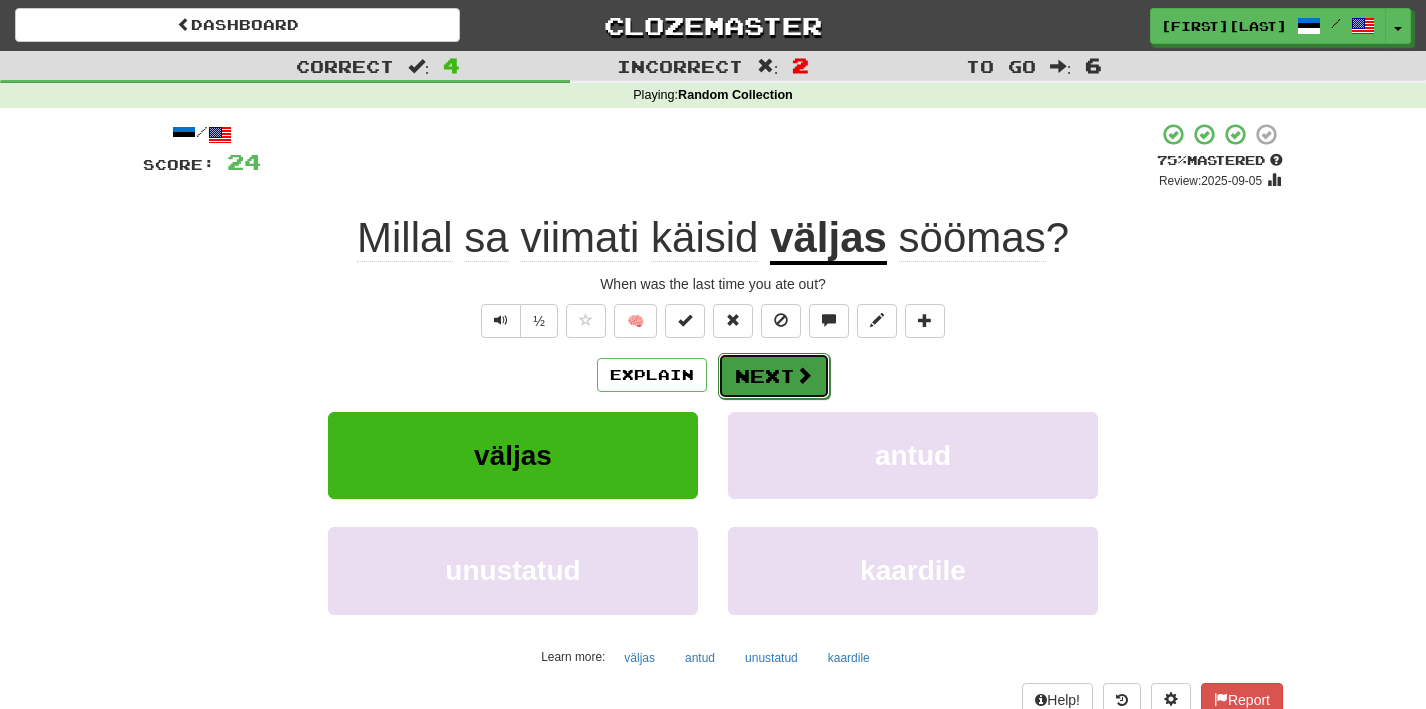 click on "Next" at bounding box center [774, 376] 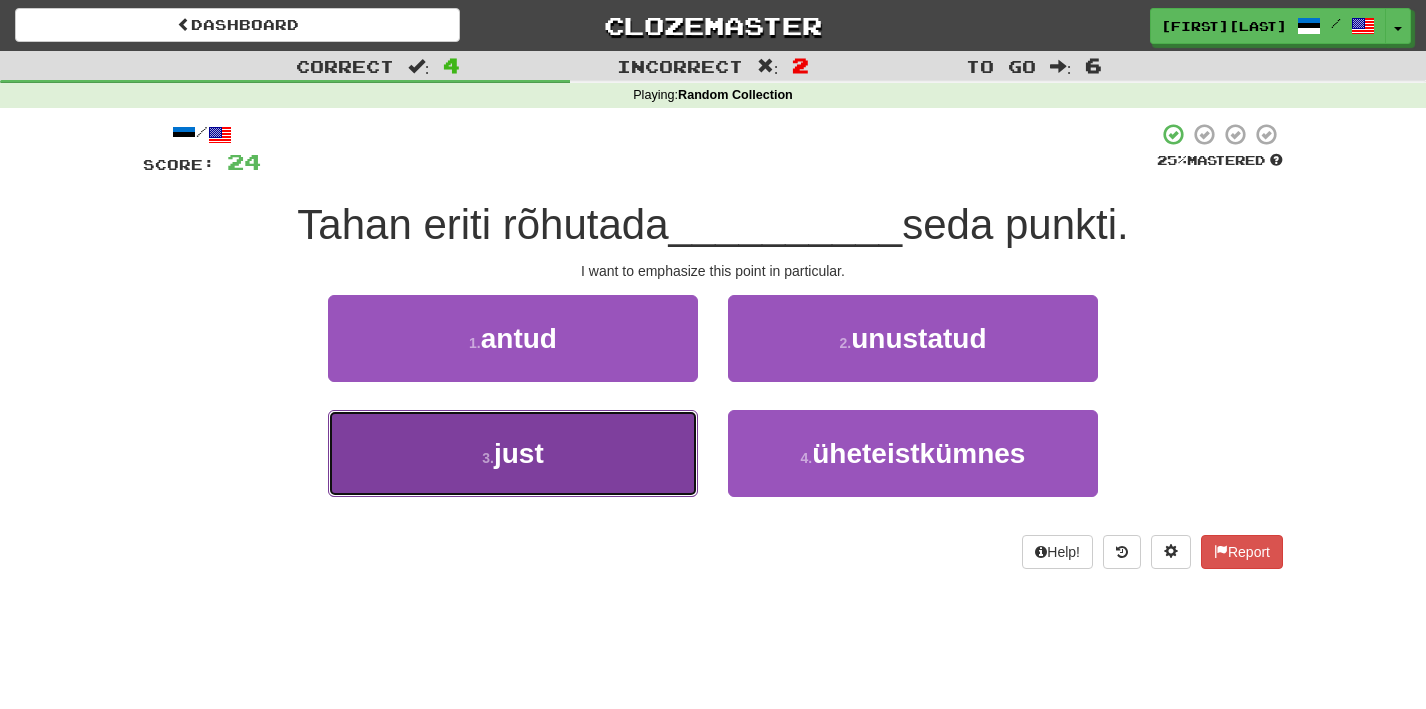 click on "3 .  just" at bounding box center [513, 453] 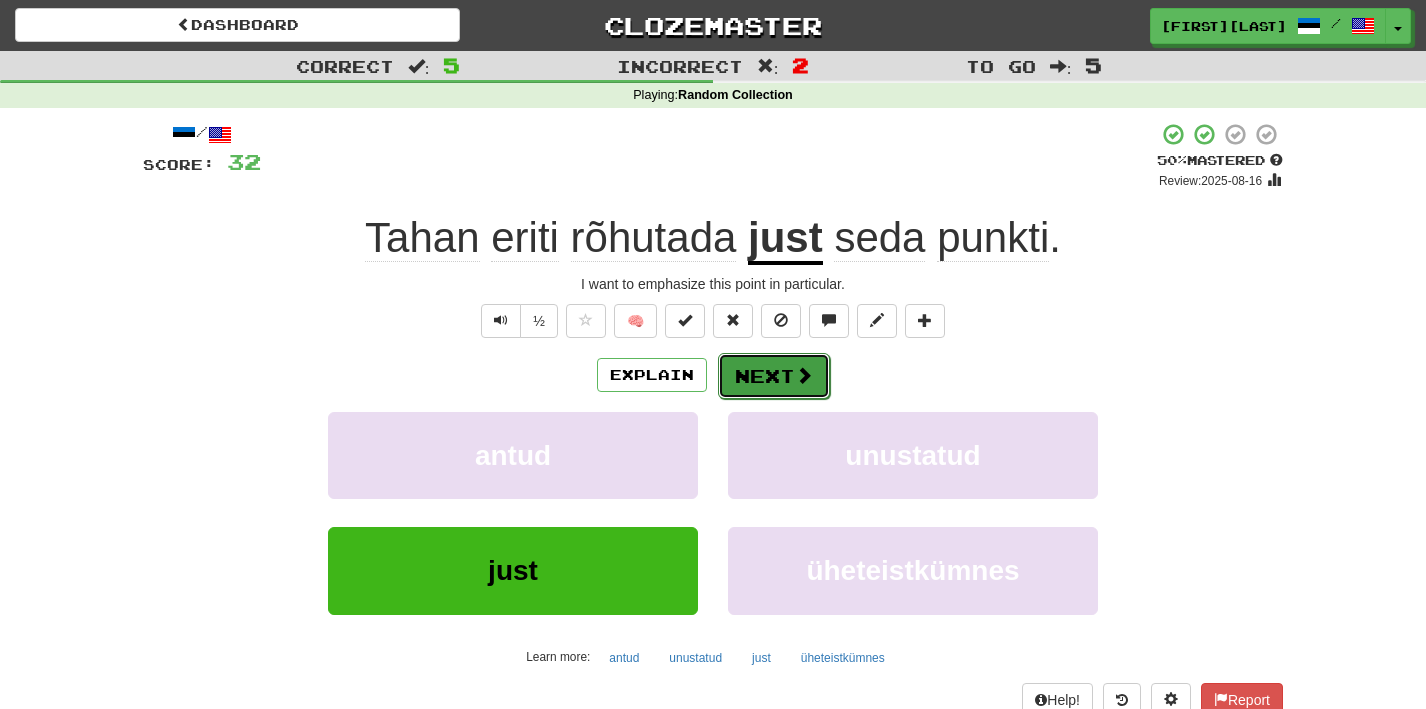 click at bounding box center [804, 375] 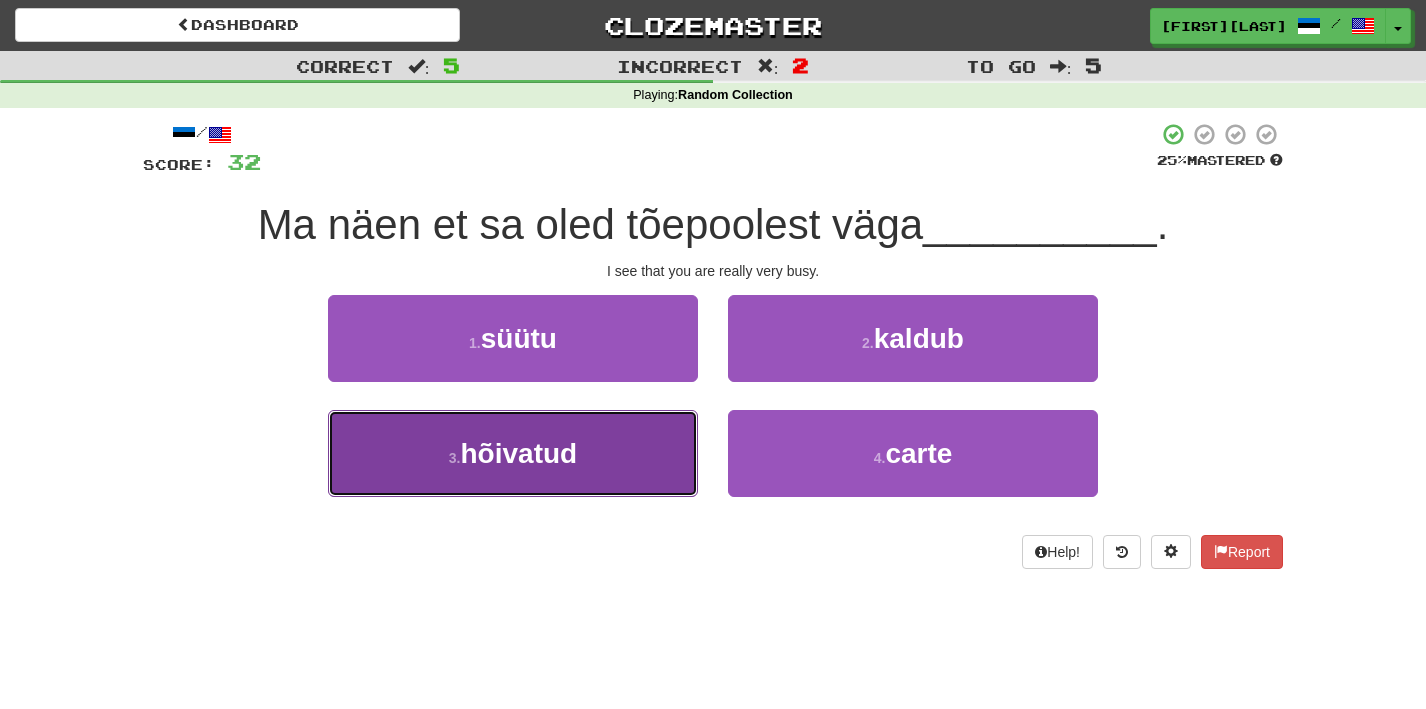 click on "3 .  hõivatud" at bounding box center [513, 453] 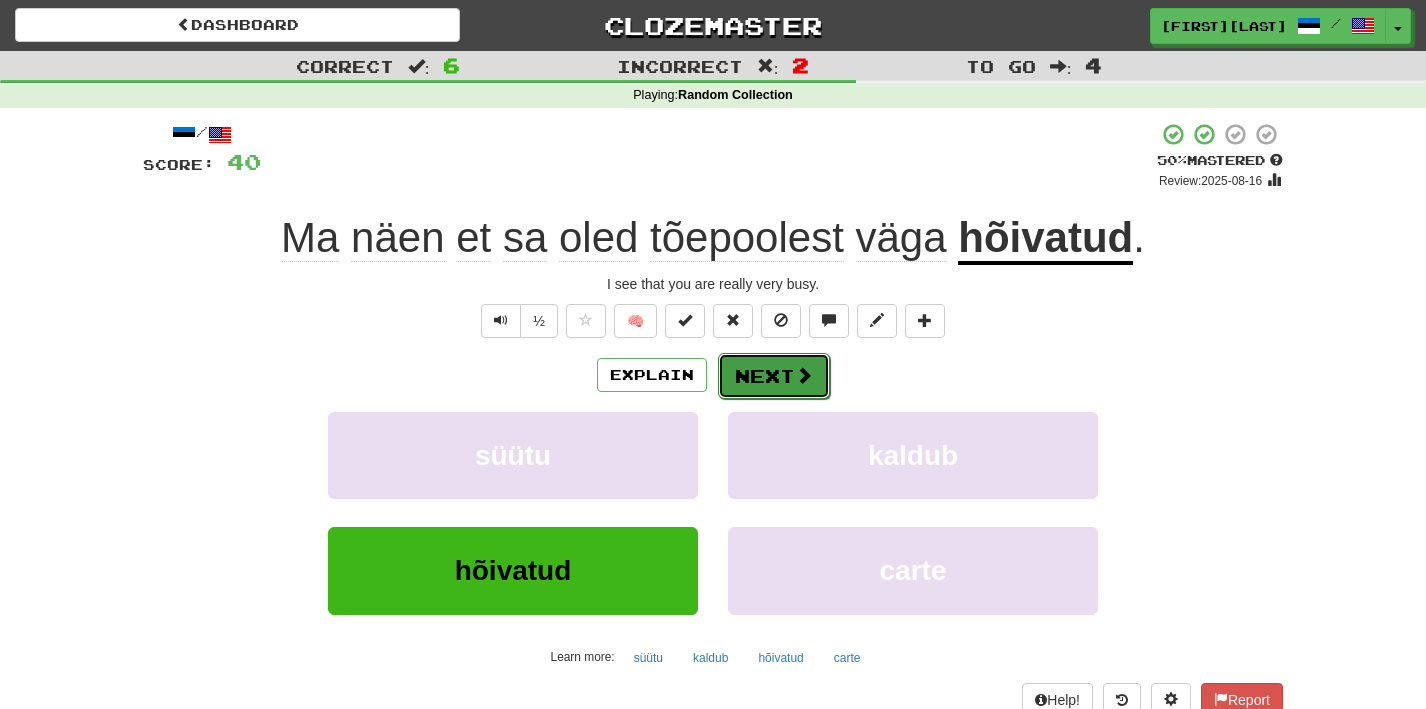 click on "Next" at bounding box center (774, 376) 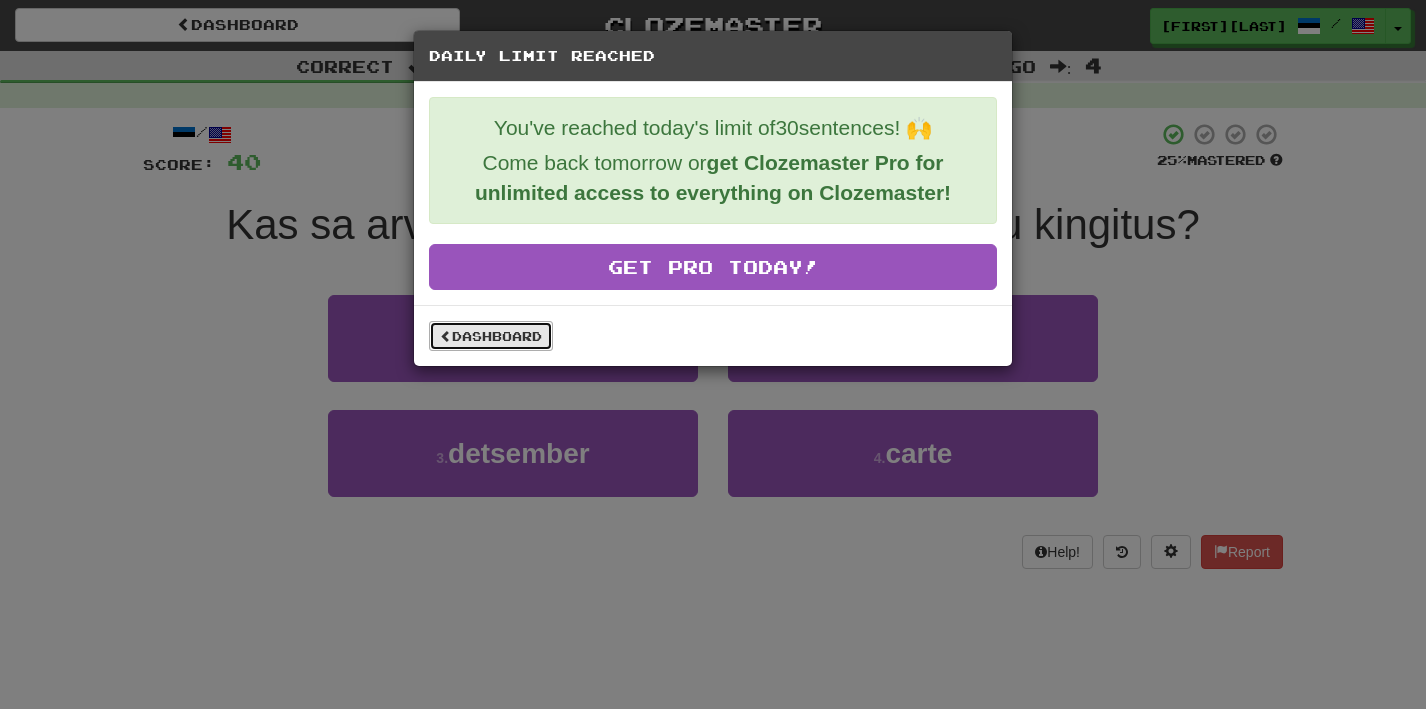 click on "Dashboard" at bounding box center (491, 336) 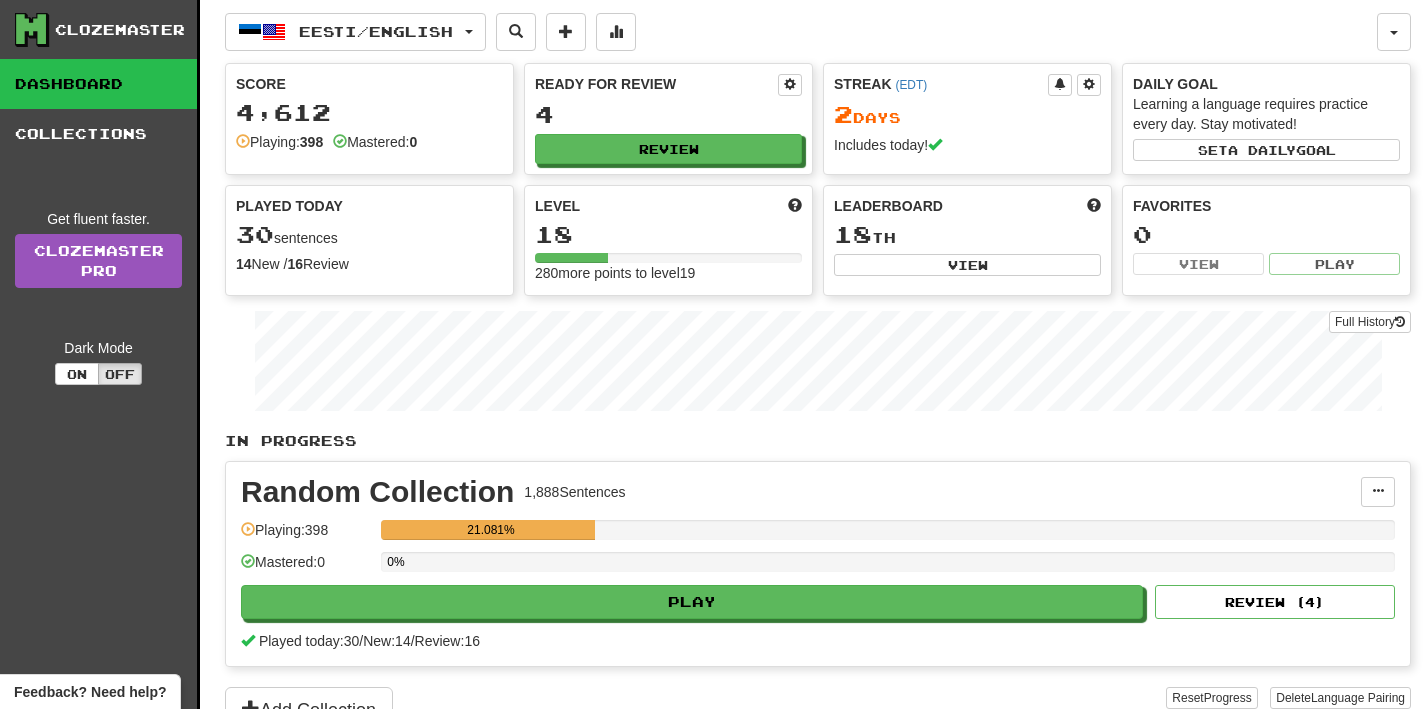 scroll, scrollTop: 0, scrollLeft: 0, axis: both 